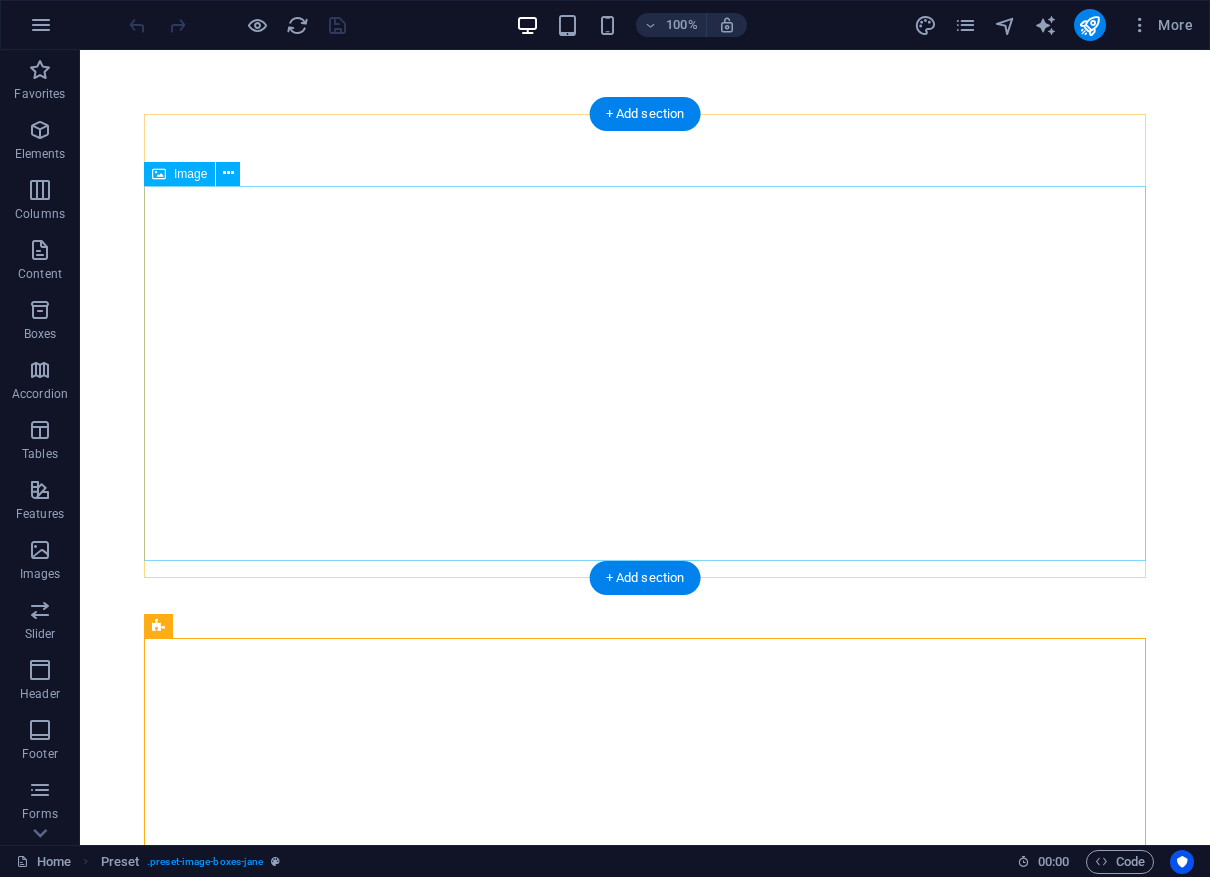 scroll, scrollTop: 0, scrollLeft: 0, axis: both 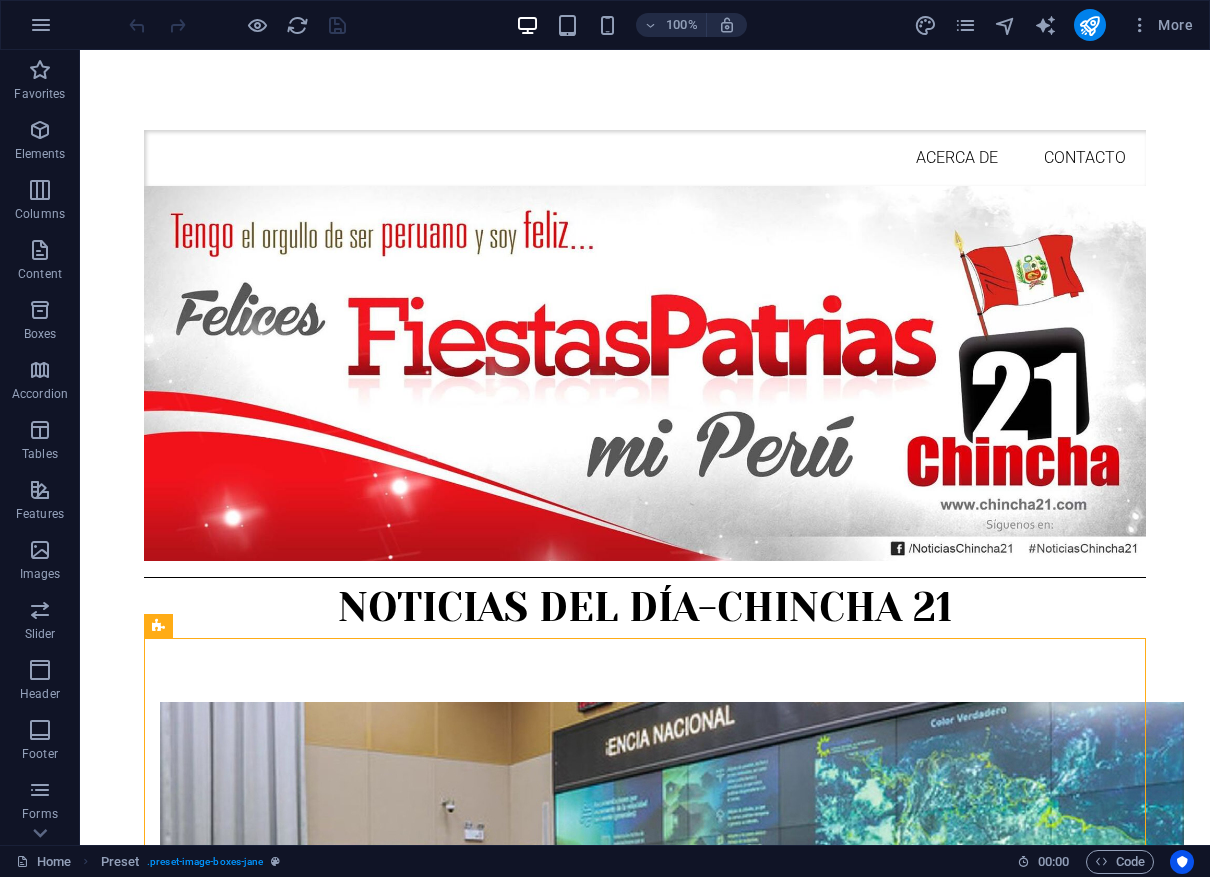 click on "Skip to main content
Acerca de Contacto NOTICIAS DEL DÍA-CHINCHA [DATE] ⛔ La presidenta [NAME] y varios ministros del gobierno peruano lideraron una reunión de coordinación en el Centro de Operaciones de Emergencia Nacional ( COEN ), ante los fuertes vientos registrados en las zonas costeras centro y sur del país. Durante la reunión, se discutieron las acciones adoptadas frente a los fenómenos climatológicos, aunque la cita fue difundida solo a través del canal del Estado, sin la participación de los medios de comunicación. El presidente del Consejo de Ministros, [NAME], aseguró que el  Ejecutivo  actuó de manera inmediata y oportuna, con una coordinación continua entre los sectores involucrados, incluyendo Defensa Civil y varios ministerios. La reunión contó con la participación de los ministros de Defensa, Ambiente, Salud, Interior y Transportes. [DATE] Los pagos pueden hacerse en efectivo, tarjeta o billetera digital. [DATE] [DATE] [DATE]   ." at bounding box center (645, 157024) 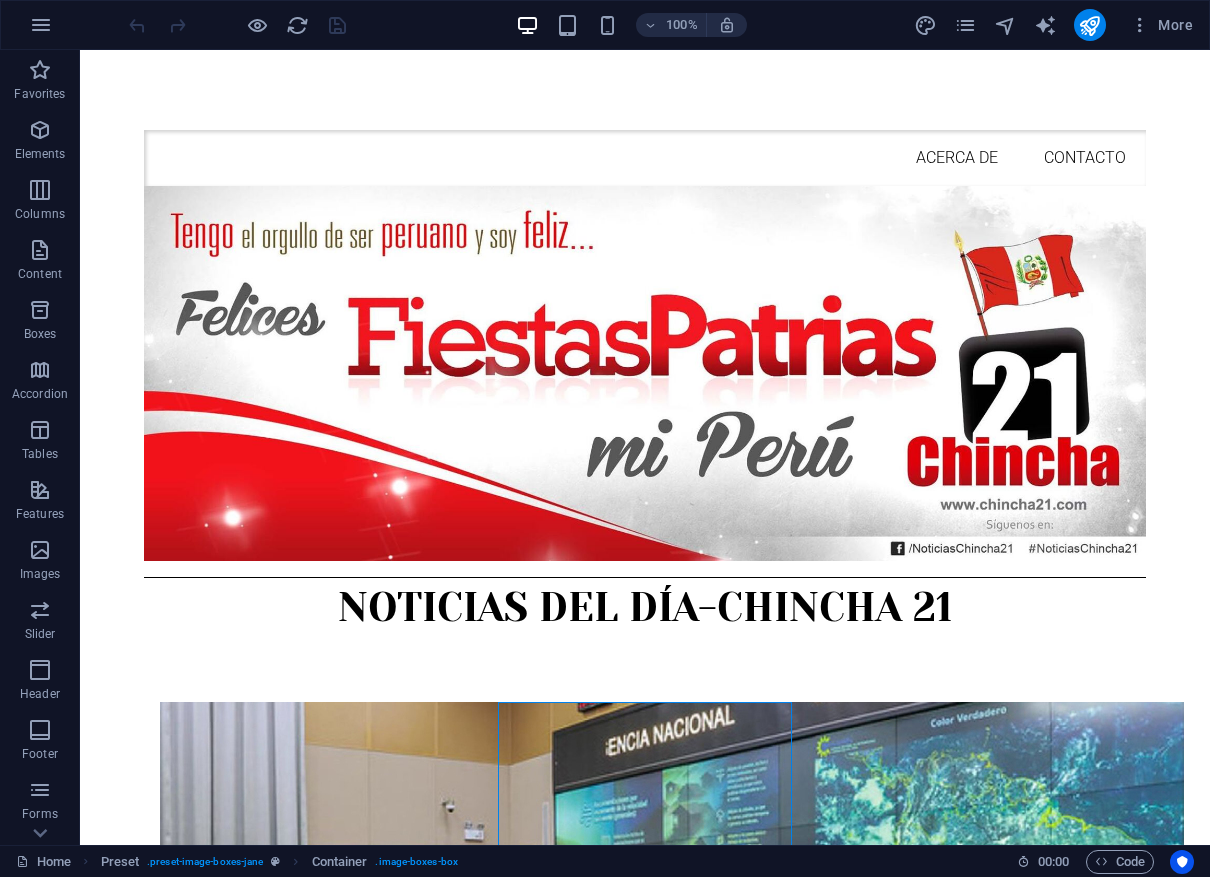 click on "Skip to main content
Acerca de Contacto NOTICIAS DEL DÍA-CHINCHA [DATE] ⛔ La presidenta [NAME] y varios ministros del gobierno peruano lideraron una reunión de coordinación en el Centro de Operaciones de Emergencia Nacional ( COEN ), ante los fuertes vientos registrados en las zonas costeras centro y sur del país. Durante la reunión, se discutieron las acciones adoptadas frente a los fenómenos climatológicos, aunque la cita fue difundida solo a través del canal del Estado, sin la participación de los medios de comunicación. El presidente del Consejo de Ministros, [NAME], aseguró que el  Ejecutivo  actuó de manera inmediata y oportuna, con una coordinación continua entre los sectores involucrados, incluyendo Defensa Civil y varios ministerios. La reunión contó con la participación de los ministros de Defensa, Ambiente, Salud, Interior y Transportes. [DATE] Los pagos pueden hacerse en efectivo, tarjeta o billetera digital. [DATE] [DATE] [DATE]   ." at bounding box center [645, 157024] 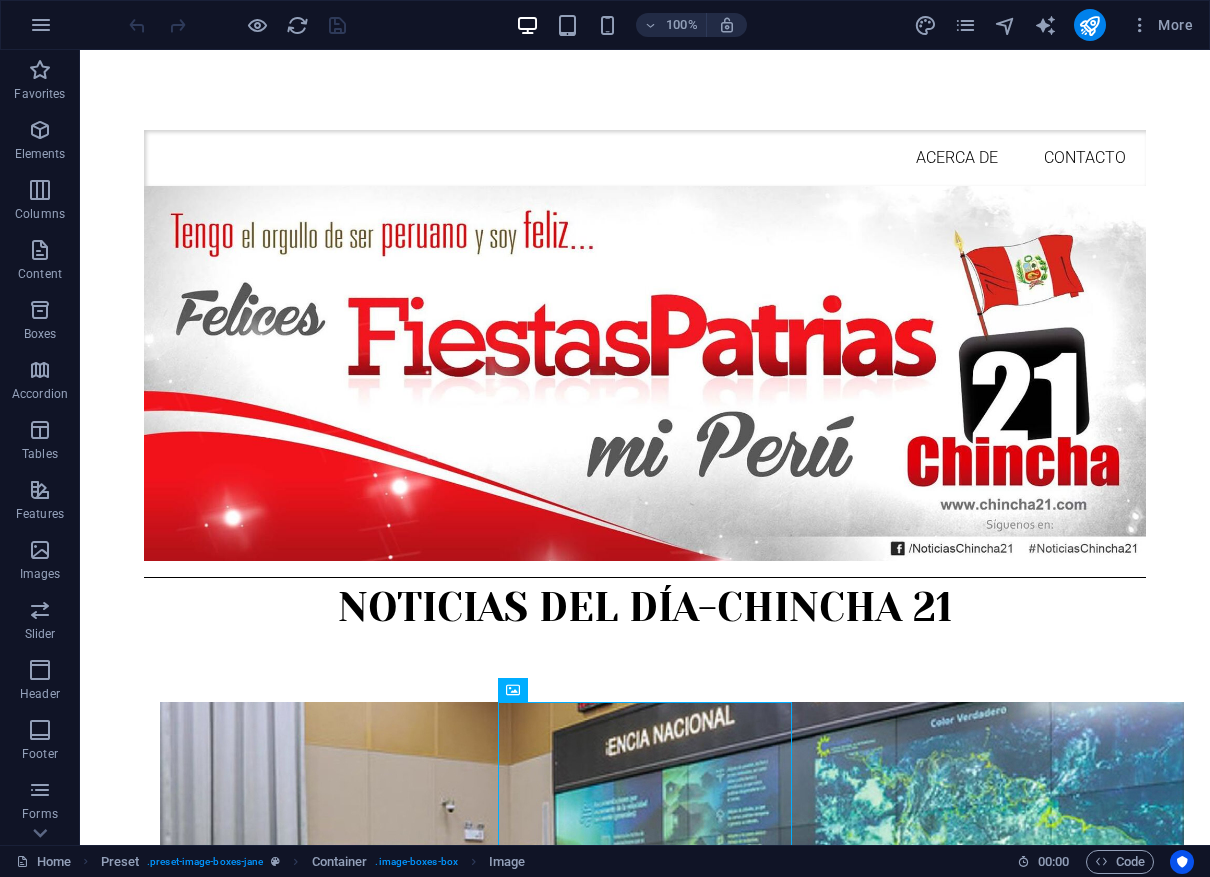 click on "Skip to main content
Acerca de Contacto NOTICIAS DEL DÍA-CHINCHA [DATE] ⛔ La presidenta [NAME] y varios ministros del gobierno peruano lideraron una reunión de coordinación en el Centro de Operaciones de Emergencia Nacional ( COEN ), ante los fuertes vientos registrados en las zonas costeras centro y sur del país. Durante la reunión, se discutieron las acciones adoptadas frente a los fenómenos climatológicos, aunque la cita fue difundida solo a través del canal del Estado, sin la participación de los medios de comunicación. El presidente del Consejo de Ministros, [NAME], aseguró que el  Ejecutivo  actuó de manera inmediata y oportuna, con una coordinación continua entre los sectores involucrados, incluyendo Defensa Civil y varios ministerios. La reunión contó con la participación de los ministros de Defensa, Ambiente, Salud, Interior y Transportes. [DATE] Los pagos pueden hacerse en efectivo, tarjeta o billetera digital. [DATE] [DATE] [DATE]   ." at bounding box center [645, 157024] 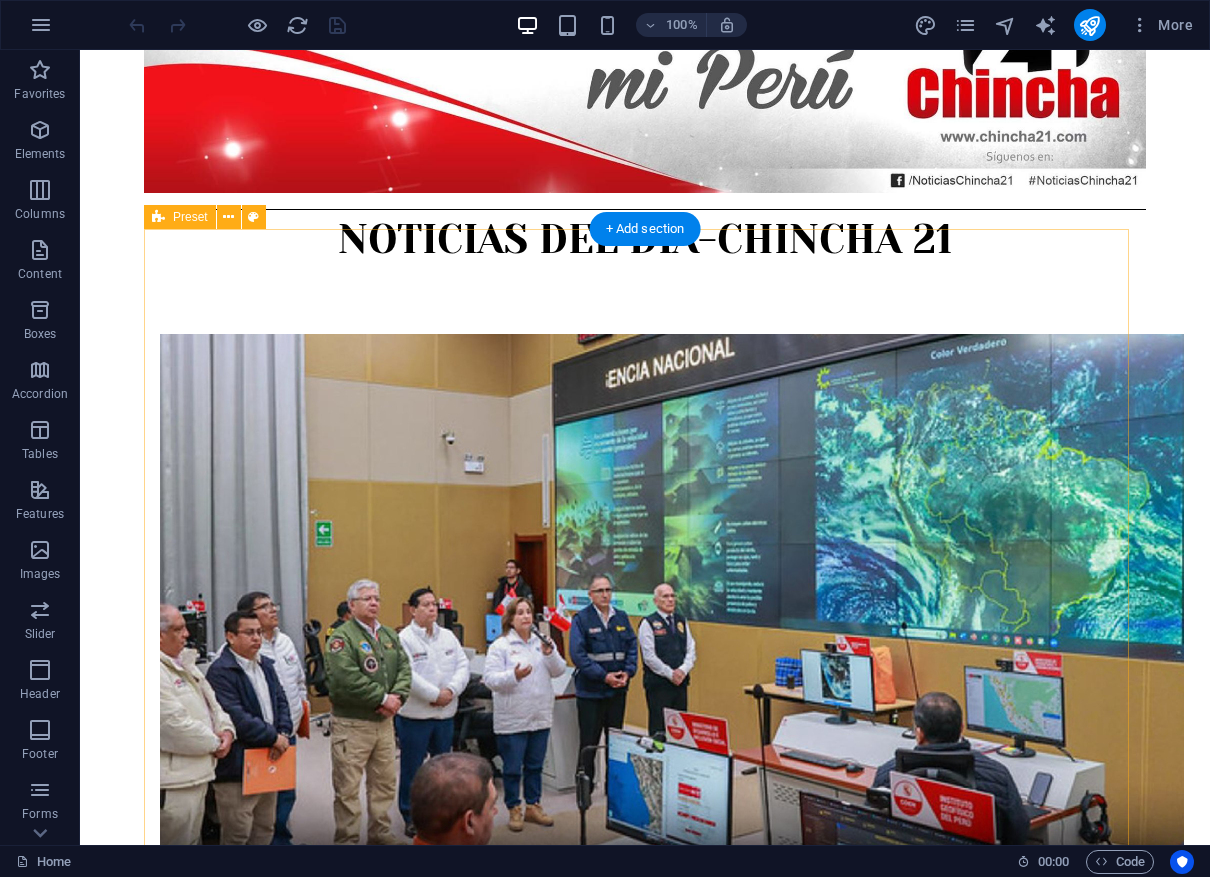 scroll, scrollTop: 330, scrollLeft: 0, axis: vertical 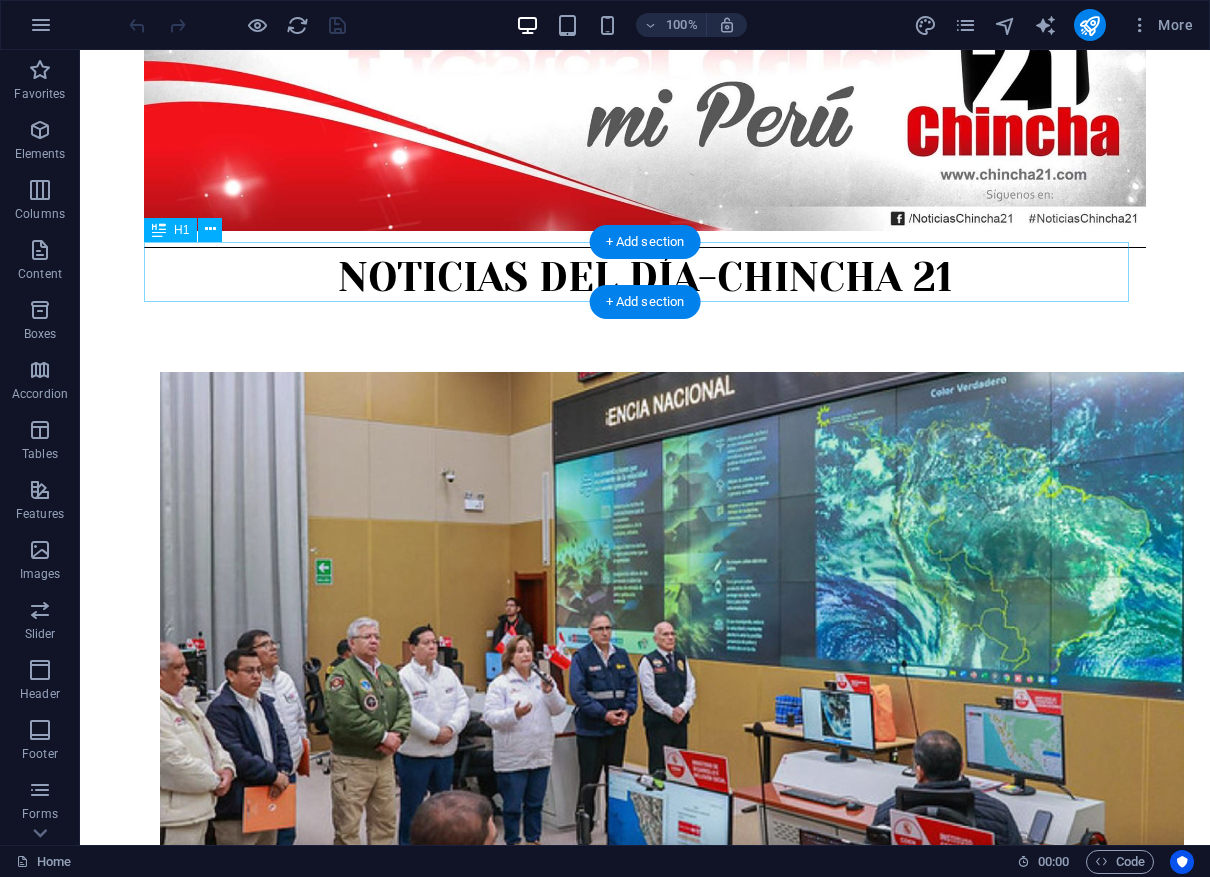 drag, startPoint x: 315, startPoint y: 326, endPoint x: 325, endPoint y: 388, distance: 62.801273 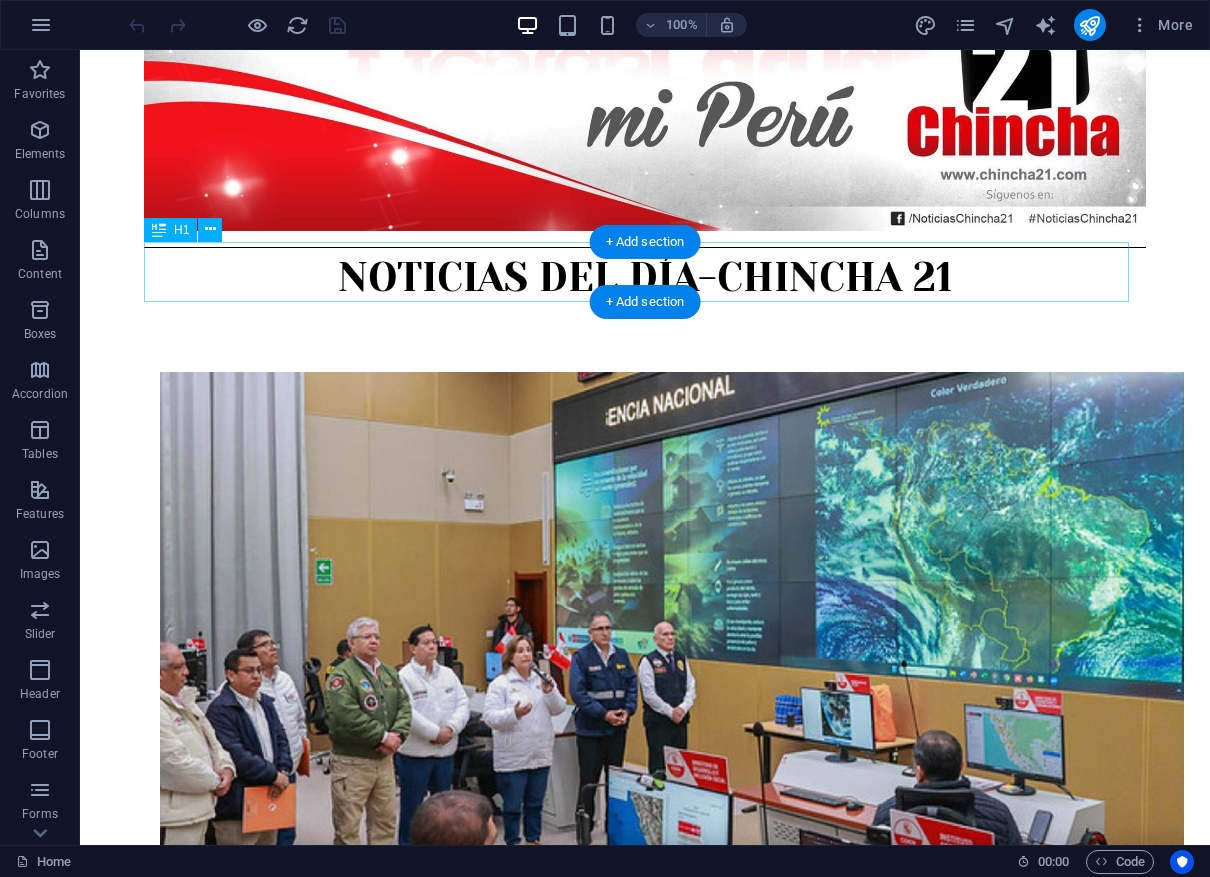click on "NOTICIAS DEL DÍA-CHINCHA 21" at bounding box center [645, 278] 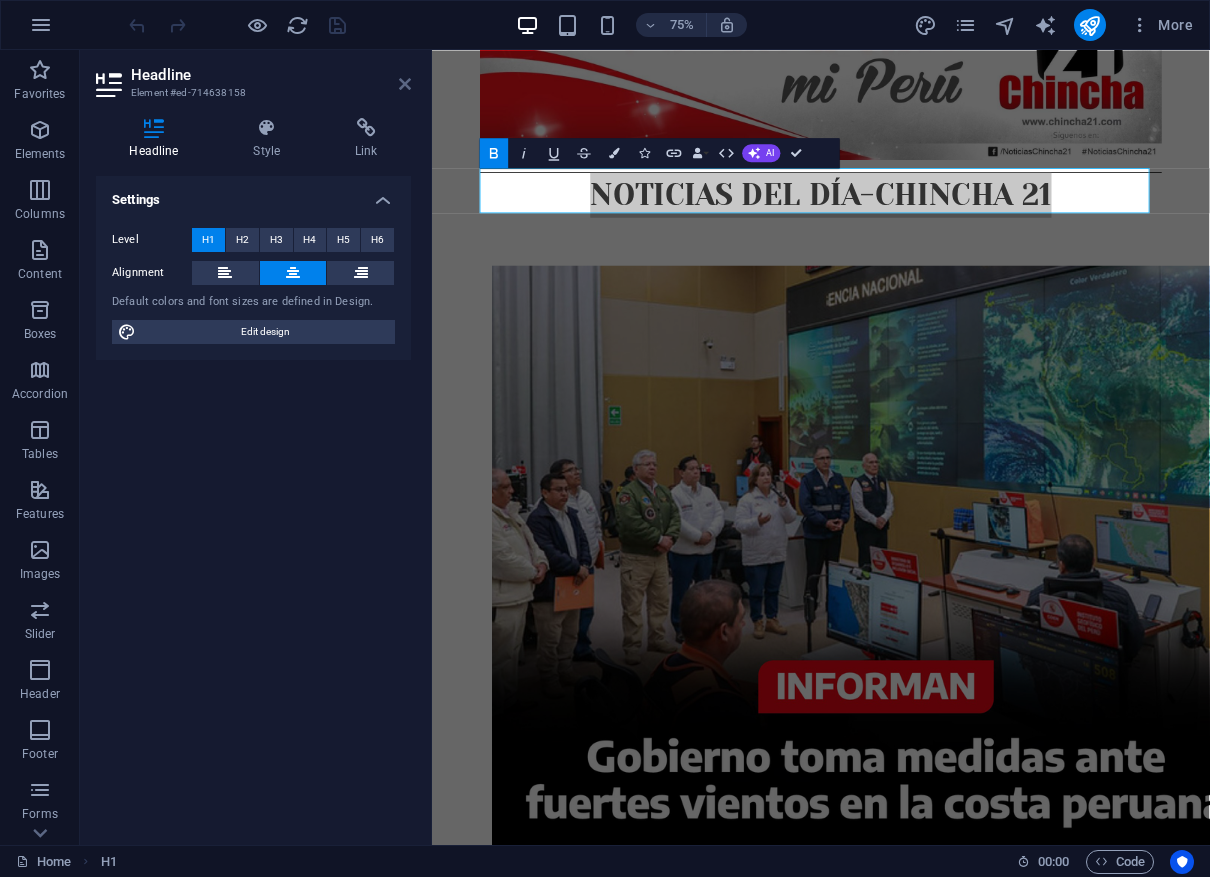click at bounding box center [405, 84] 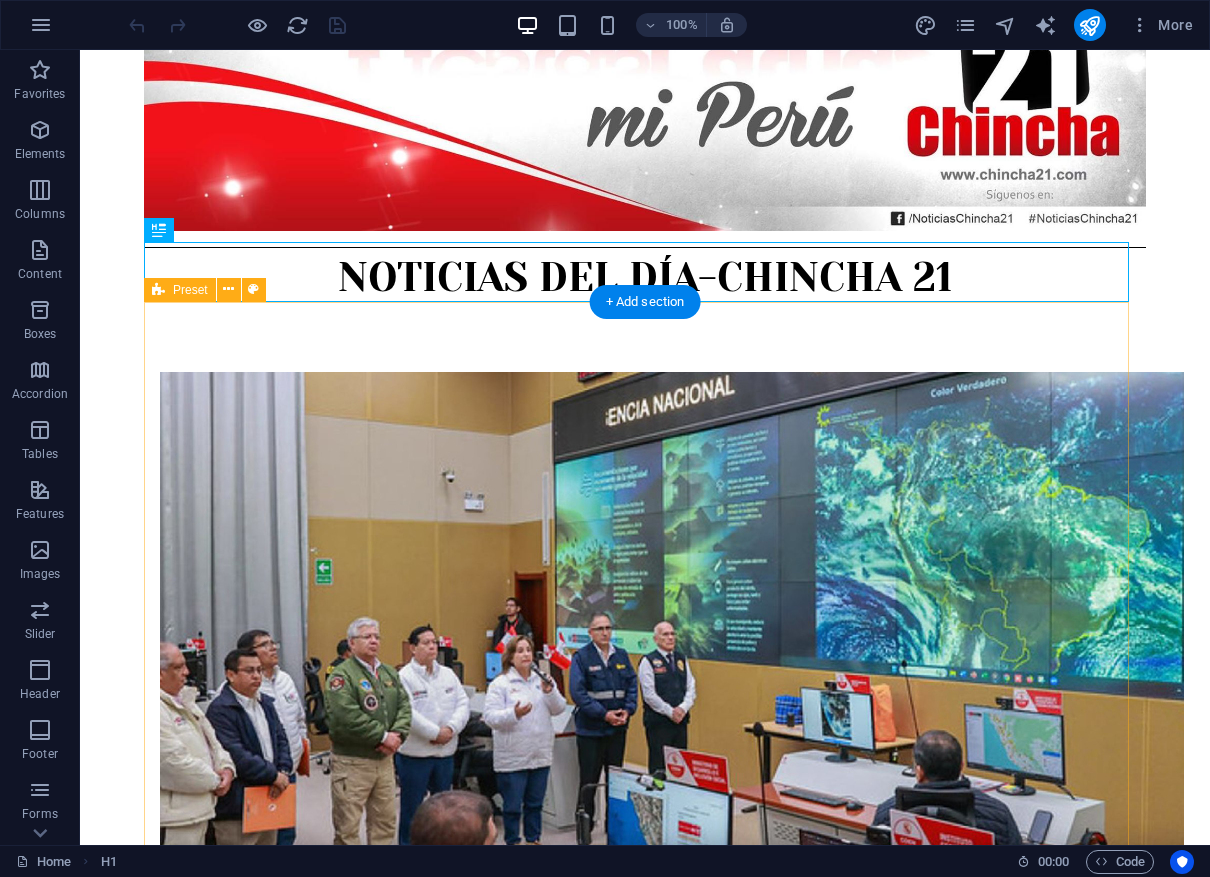 click on "La presidenta Dina Boluarte y varios ministros del gobierno peruano lideraron una reunión de coordinación en el Centro de Operaciones de Emergencia Nacional (COEN), ante los fuertes vientos registrados en las zonas costeras centro y sur del país. Durante la reunión, se discutieron las acciones adoptadas frente a los fenómenos climatológicos, aunque la cita fue difundida solo a través del canal del Estado, sin la participación de los medios de comunicación. El presidente del Consejo de Ministros, Eduardo Arana, aseguró que el Ejecutivo actuó de manera inmediata y oportuna, con una coordinación continua entre los sectores involucrados, incluyendo Defensa Civil y varios ministerios. La reunión contó con la participación de los ministros de Defensa, Ambiente, Salud, Interior y Transportes. [DATE] El Ministerio de Cultura habilitó cinco ventanillas de atención una preferencial en horario de 6:00 a.m. a 10:00 p.m. [DATE]" at bounding box center [645, 2281] 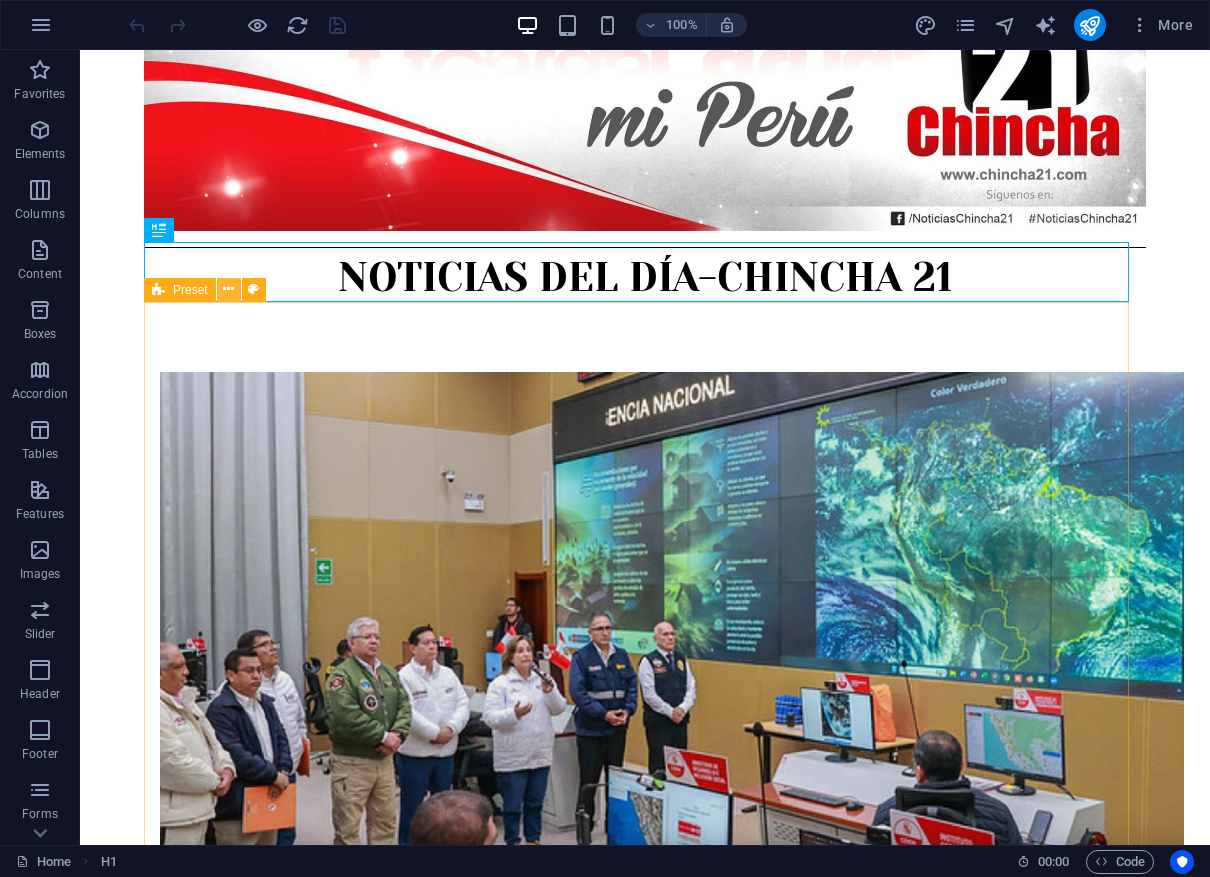click at bounding box center [229, 290] 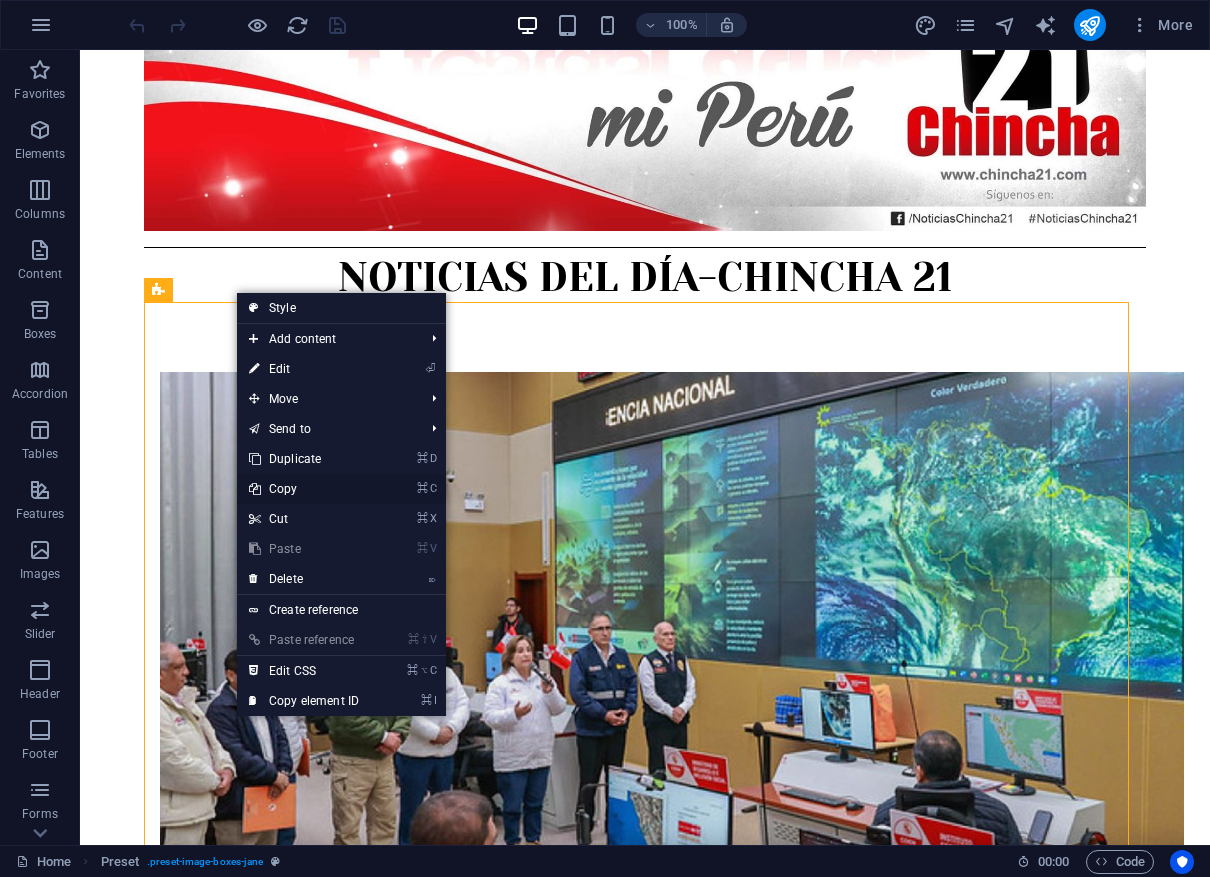 click on "⌘ C  Copy" at bounding box center [304, 489] 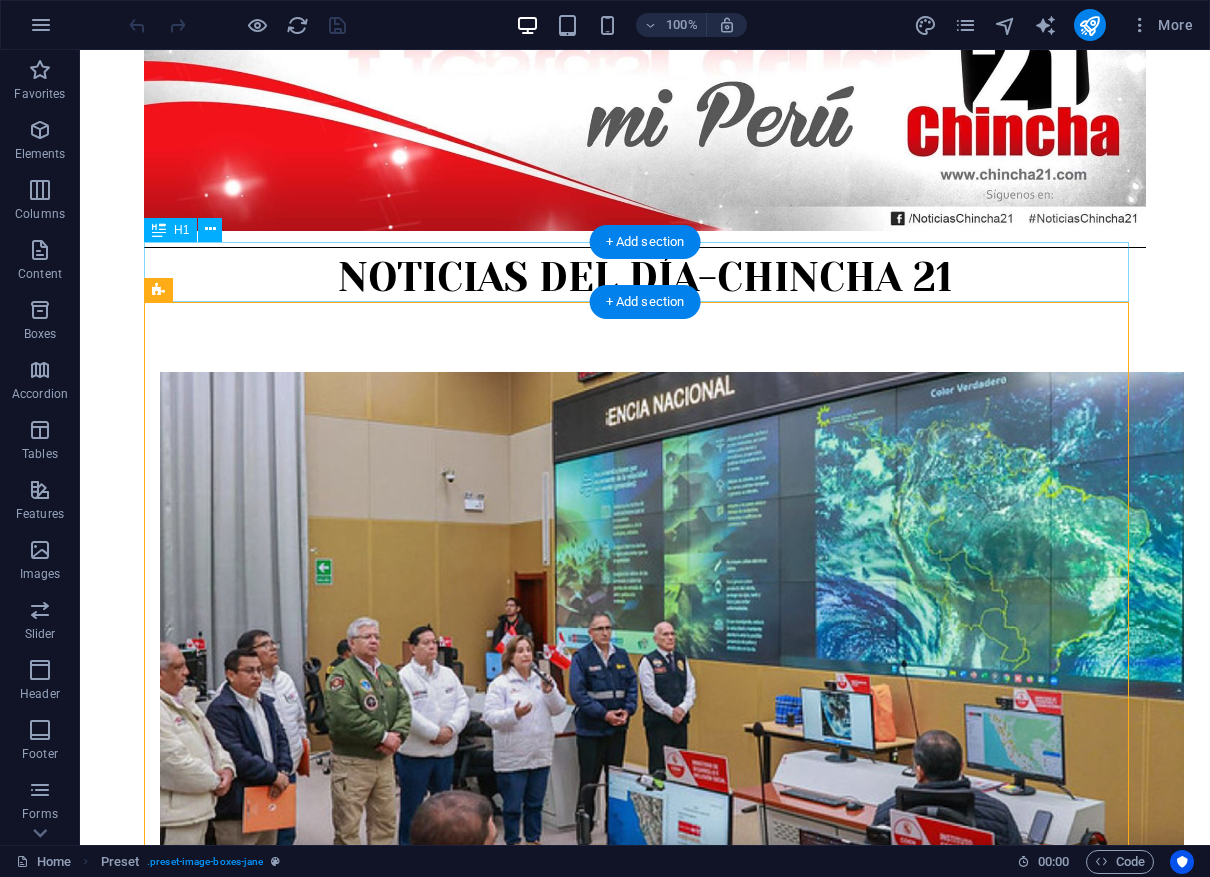 click on "NOTICIAS DEL DÍA-CHINCHA 21" at bounding box center (645, 278) 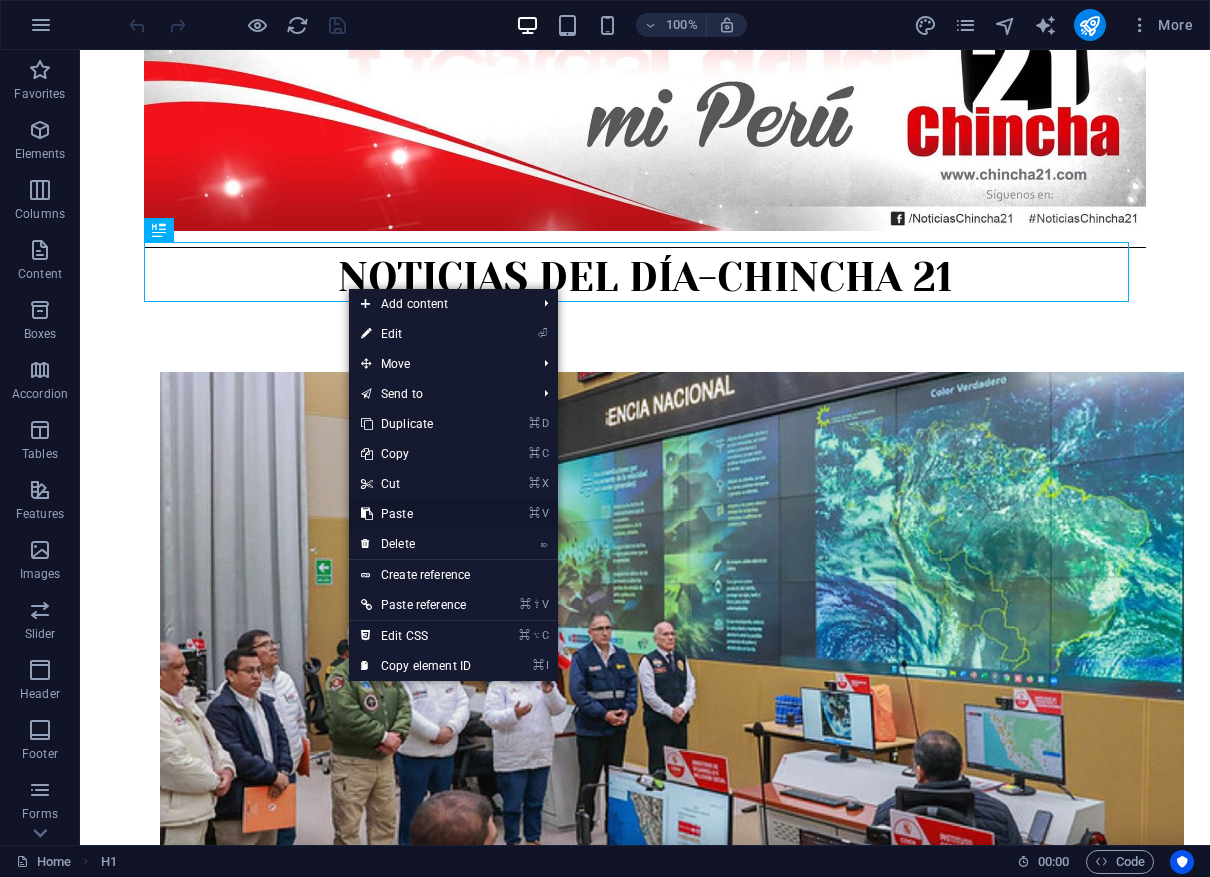 click on "⌘ V  Paste" at bounding box center [416, 514] 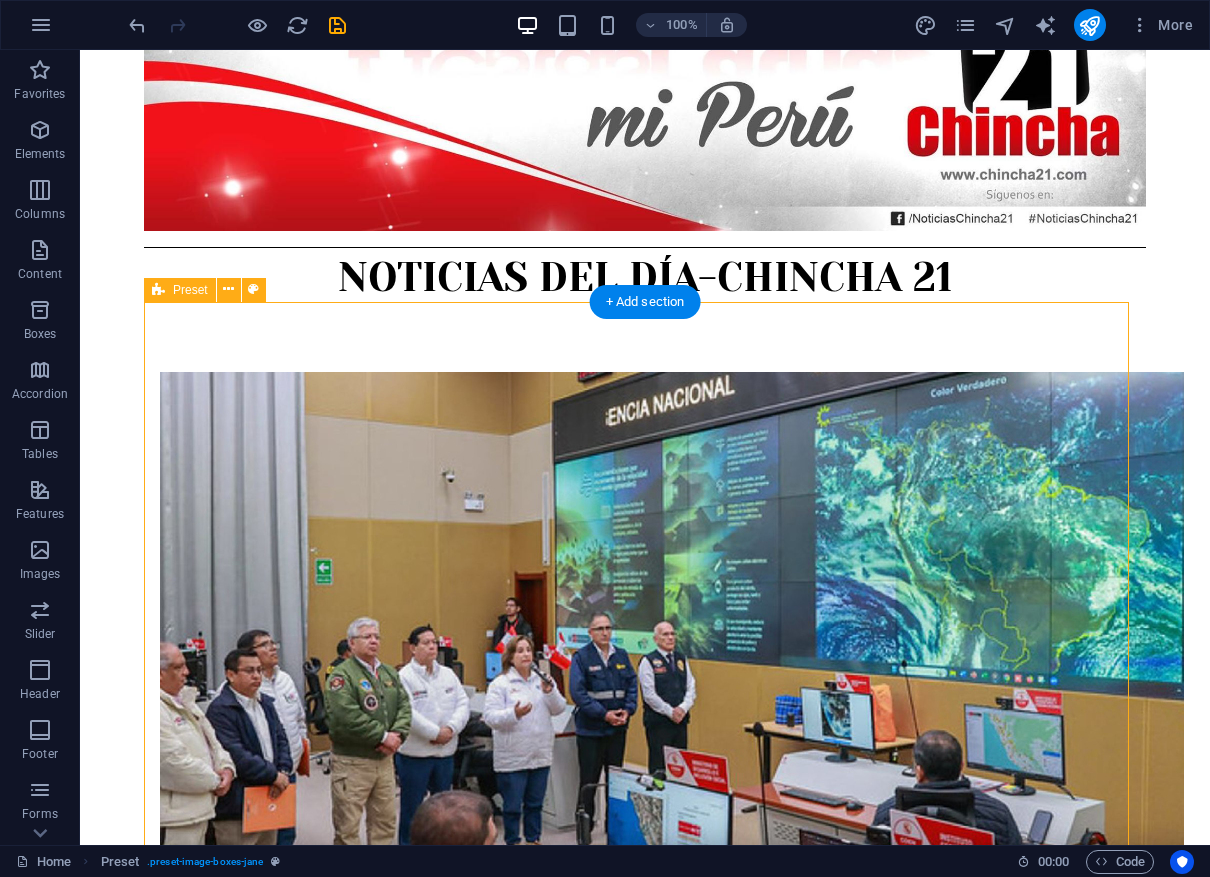 drag, startPoint x: 412, startPoint y: 337, endPoint x: 413, endPoint y: 325, distance: 12.0415945 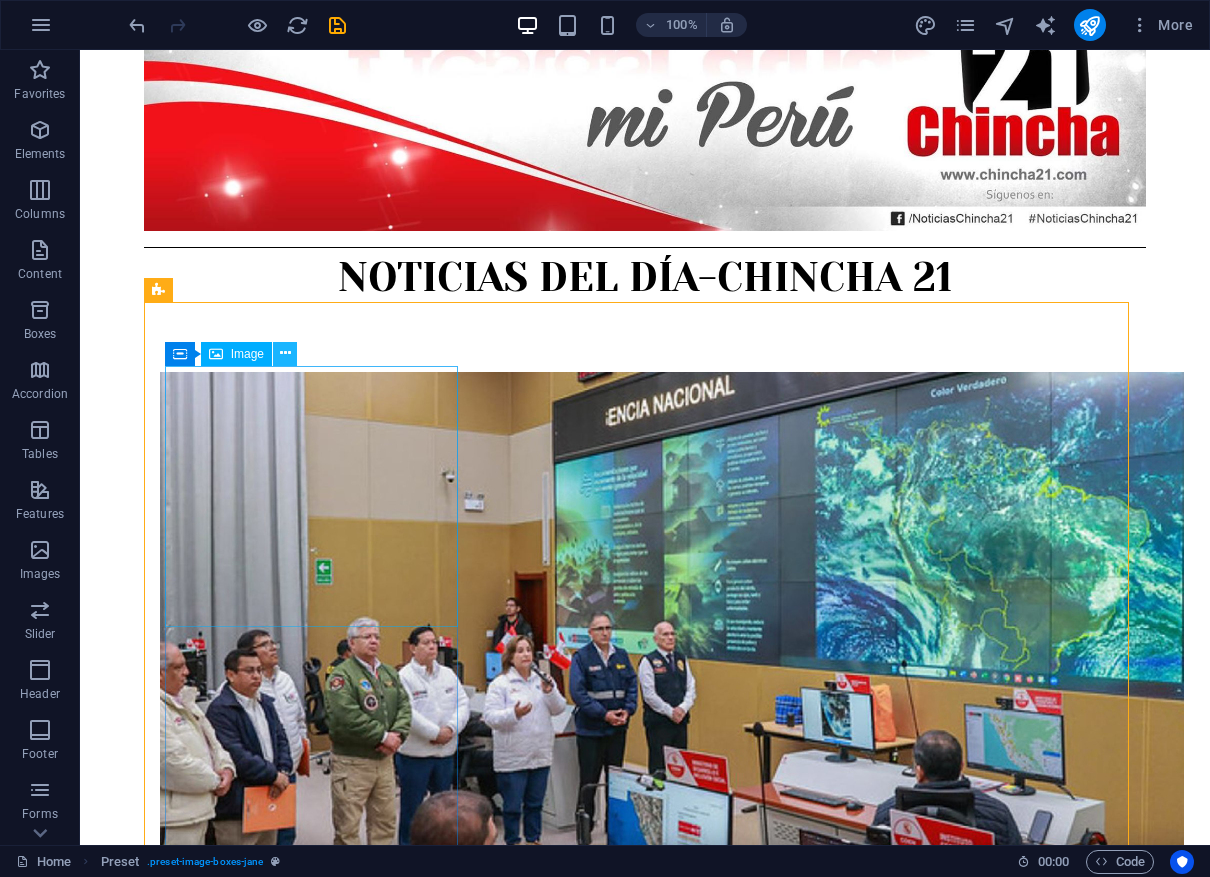 click at bounding box center [285, 353] 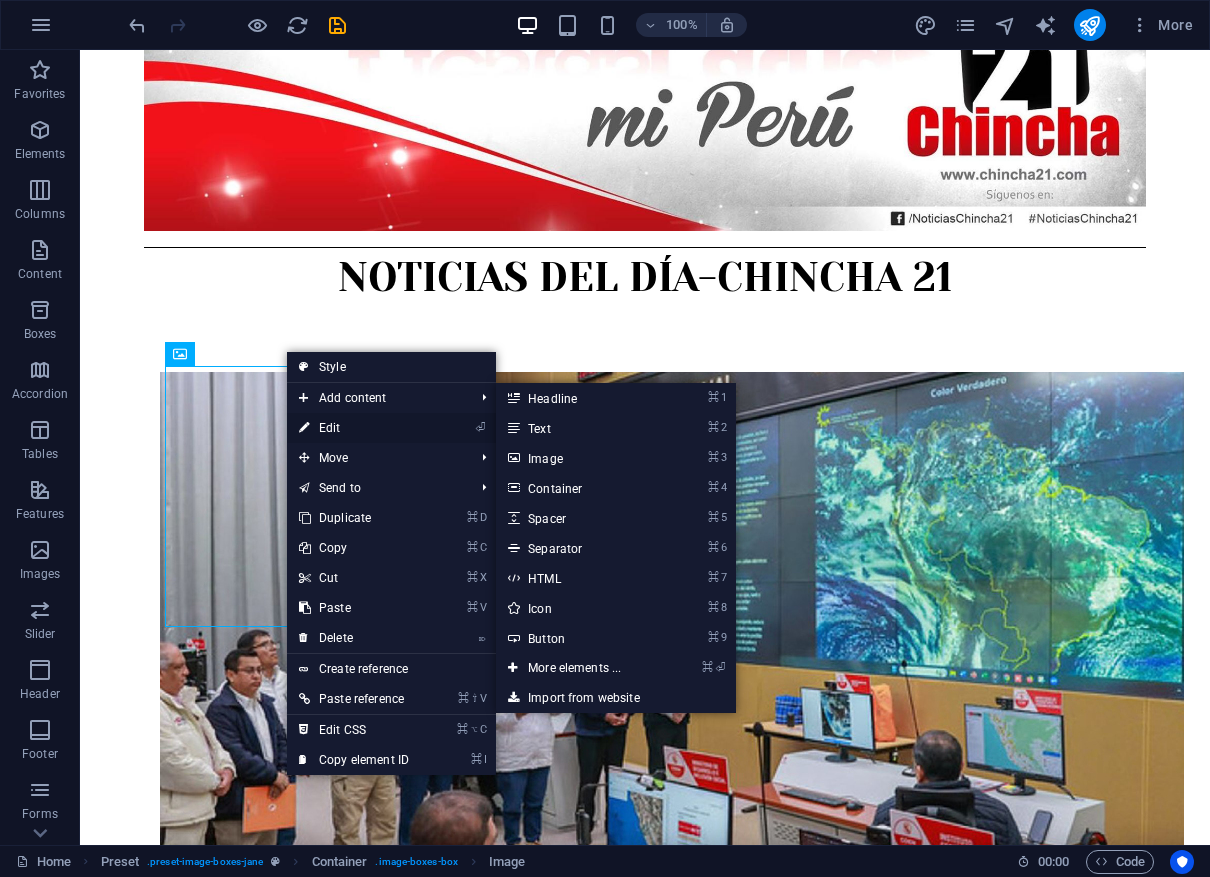 click on "⏎  Edit" at bounding box center (354, 428) 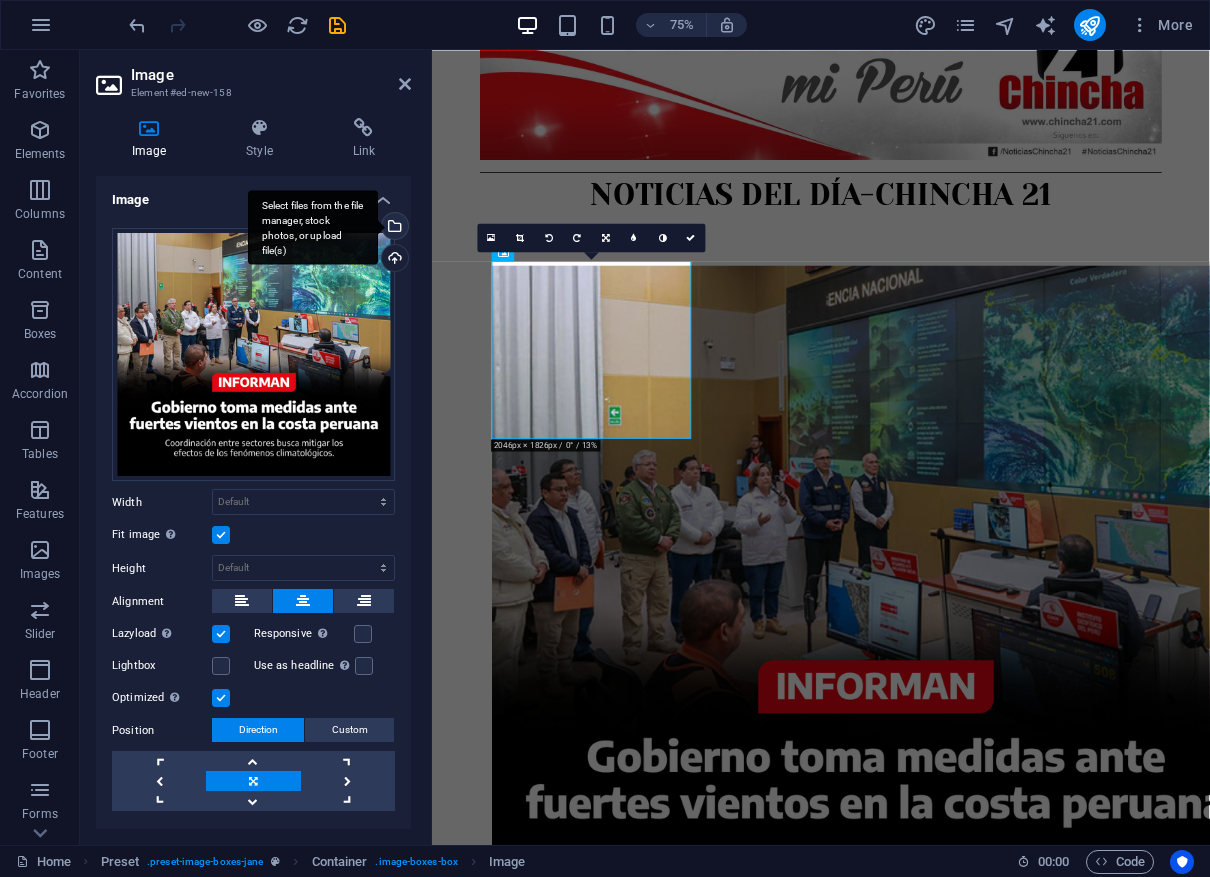 click on "Select files from the file manager, stock photos, or upload file(s)" at bounding box center (393, 228) 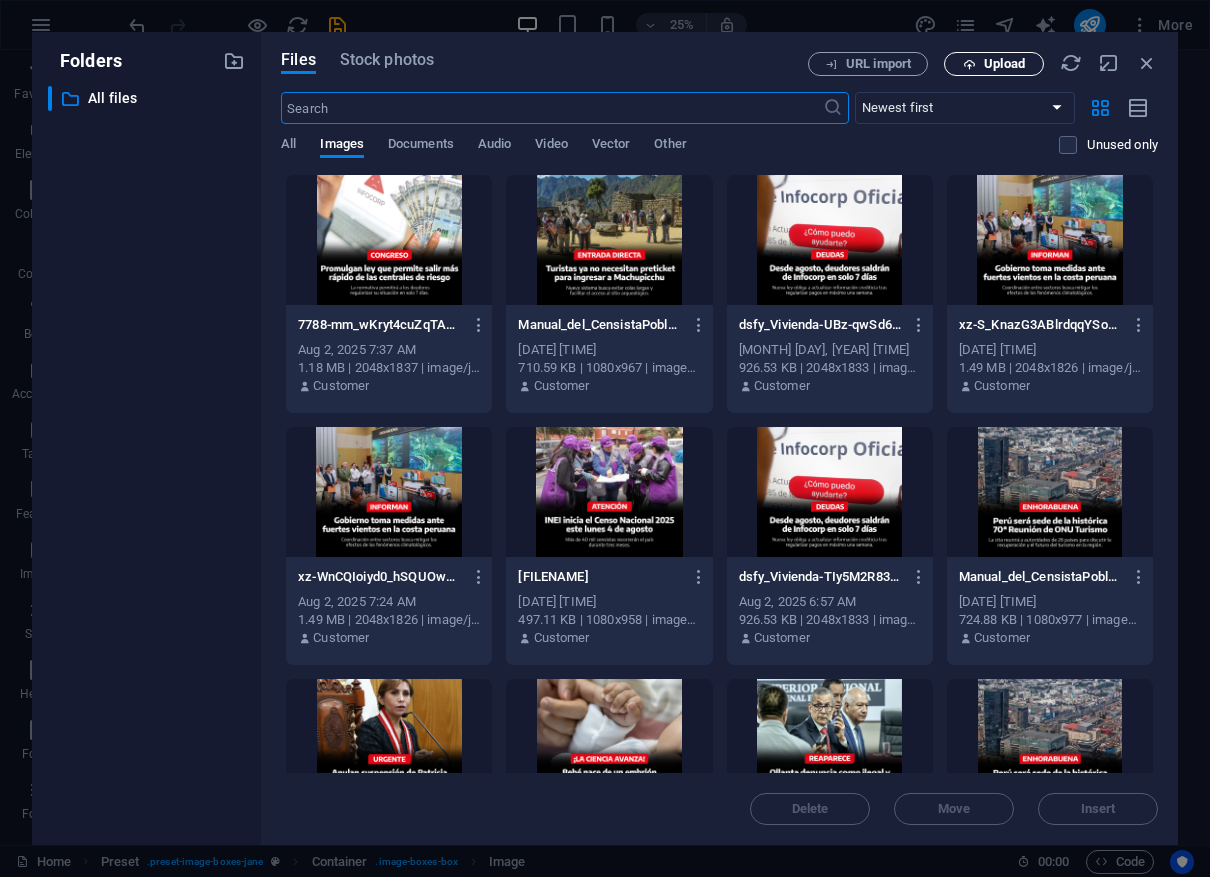 click at bounding box center (969, 64) 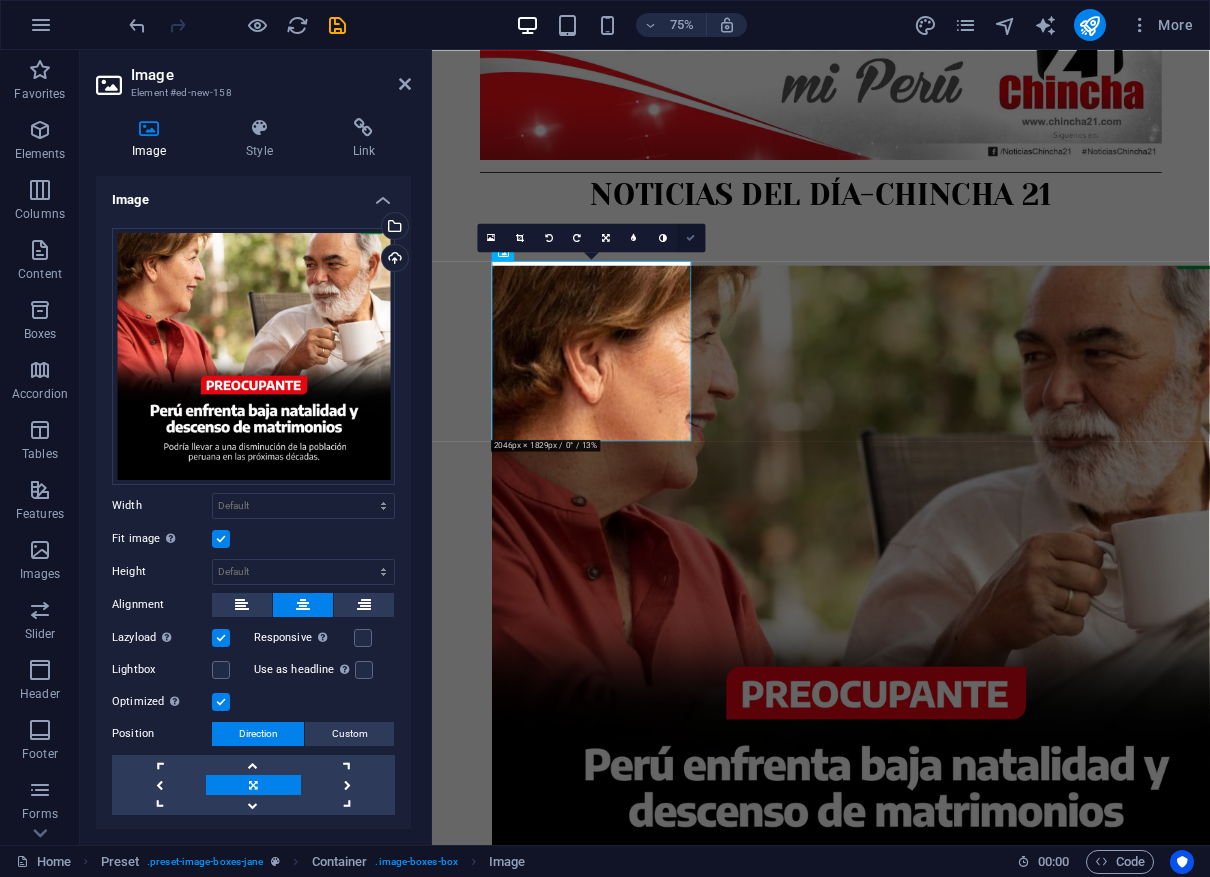 click at bounding box center (691, 237) 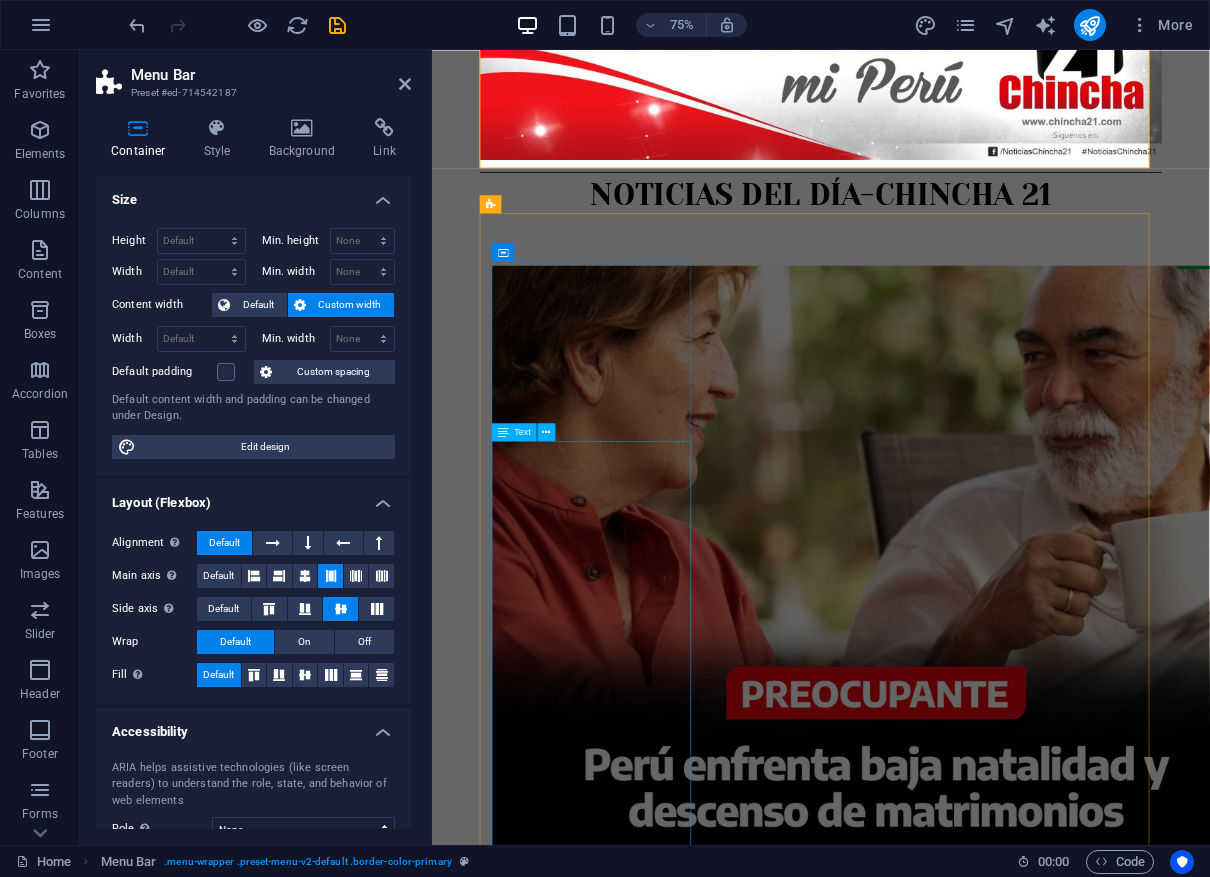 click on "La presidenta [NAME] y varios ministros del gobierno peruano lideraron una reunión de coordinación en el Centro de Operaciones de Emergencia Nacional ( COEN ), ante los fuertes vientos registrados en las zonas costeras centro y sur del país. Durante la reunión, se discutieron las acciones adoptadas frente a los fenómenos climatológicos, aunque la cita fue difundida solo a través del canal del Estado, sin la participación de los medios de comunicación. El presidente del Consejo de Ministros, [FIRST] [LAST], aseguró que el Ejecutivo actuó de manera inmediata y oportuna, con una coordinación continua entre los sectores involucrados, incluyendo Defensa Civil y varios ministerios. La reunión contó con la participación de los ministros de Defensa, Ambiente, Salud, Interior y Transportes." at bounding box center [950, 1423] 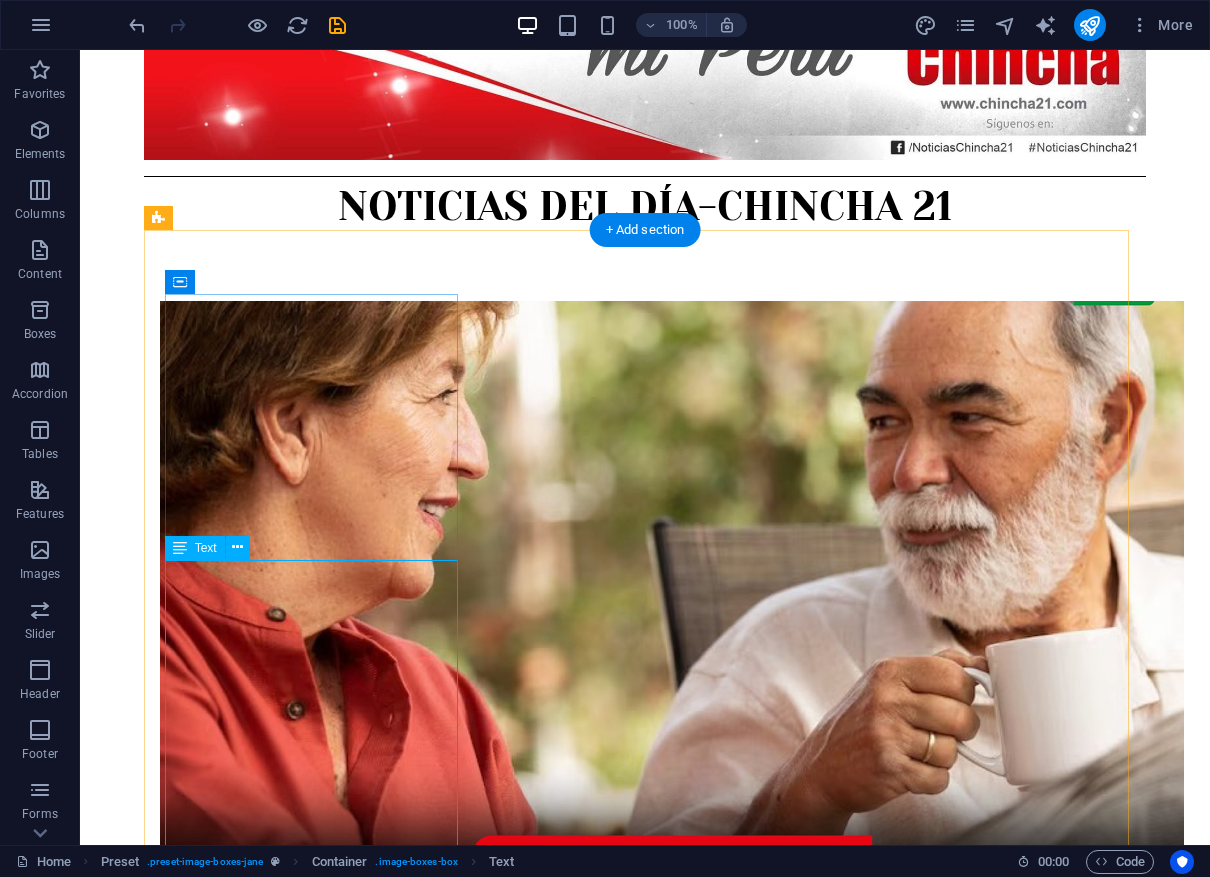 scroll, scrollTop: 403, scrollLeft: 0, axis: vertical 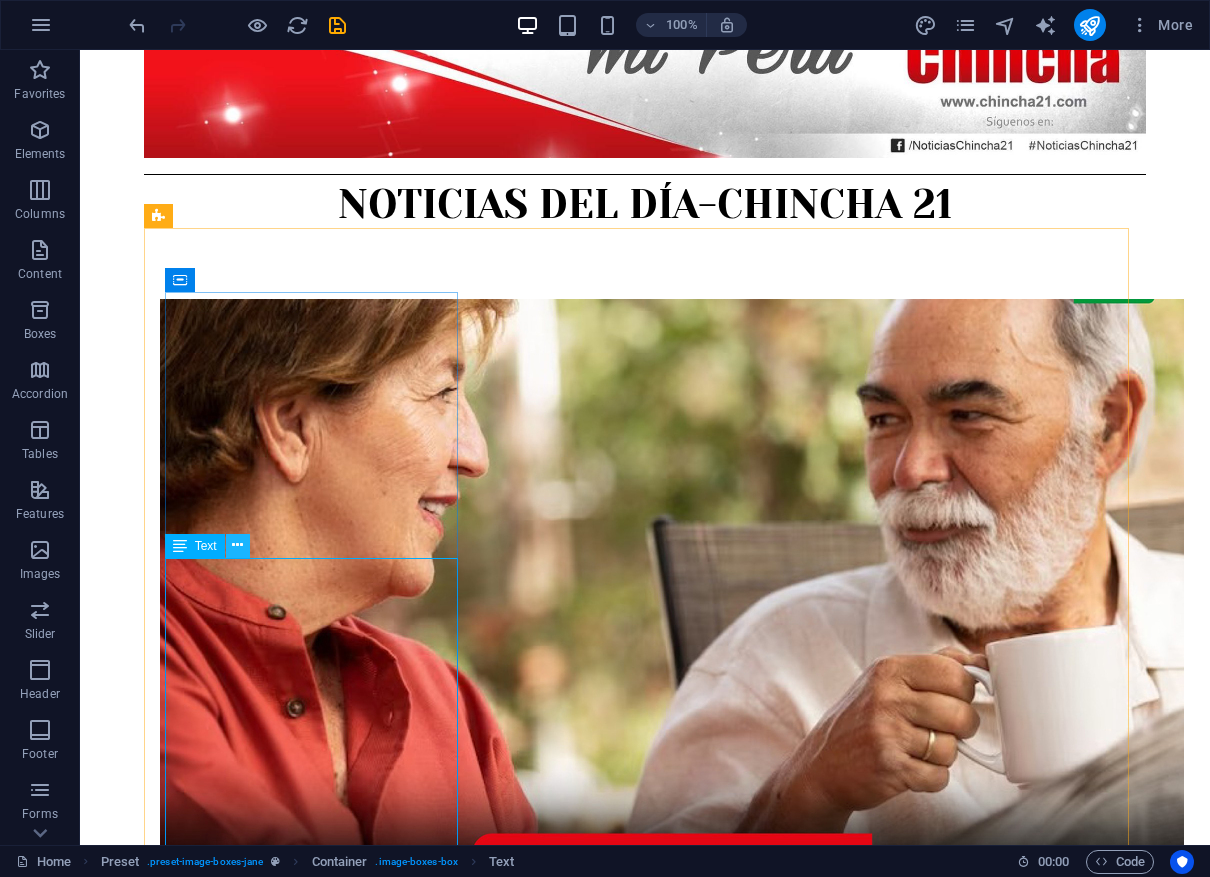 click at bounding box center (237, 545) 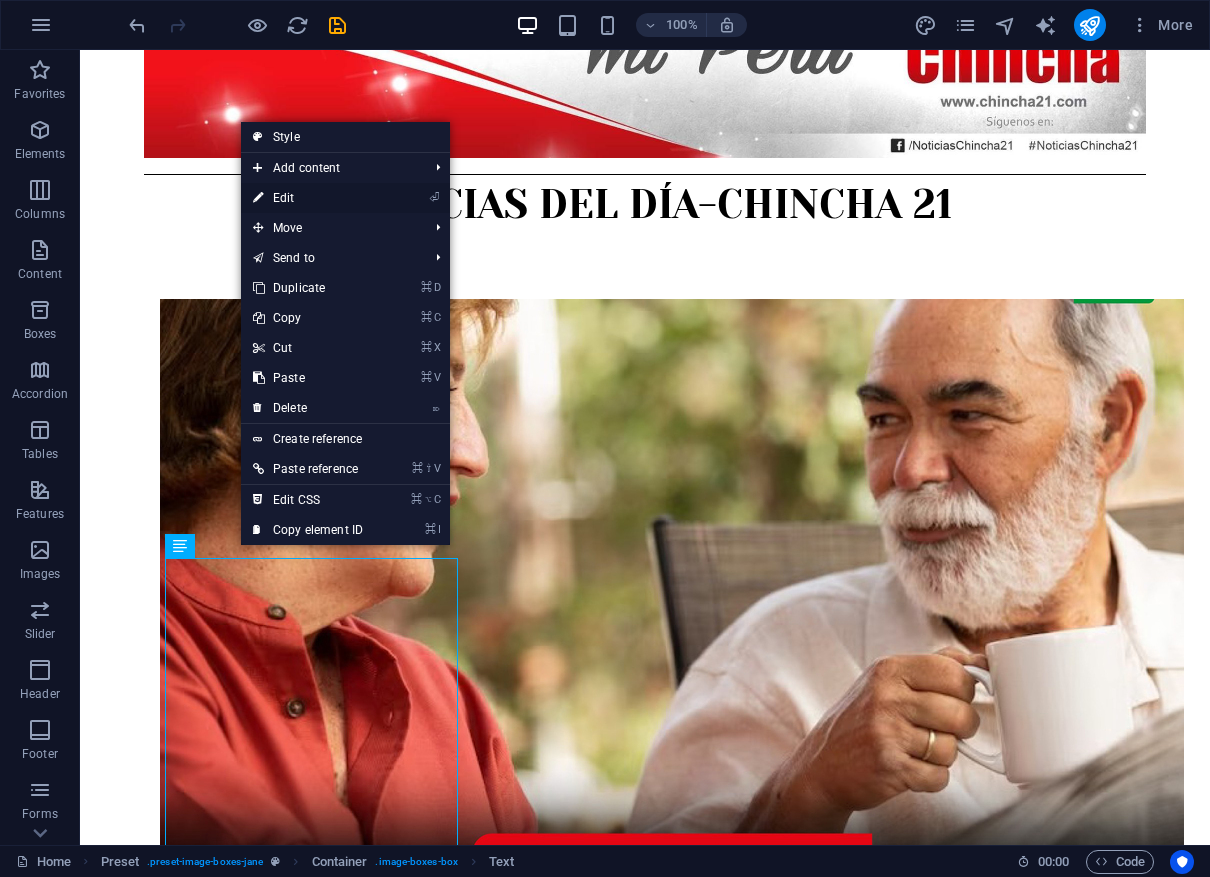 click on "⏎  Edit" at bounding box center [308, 198] 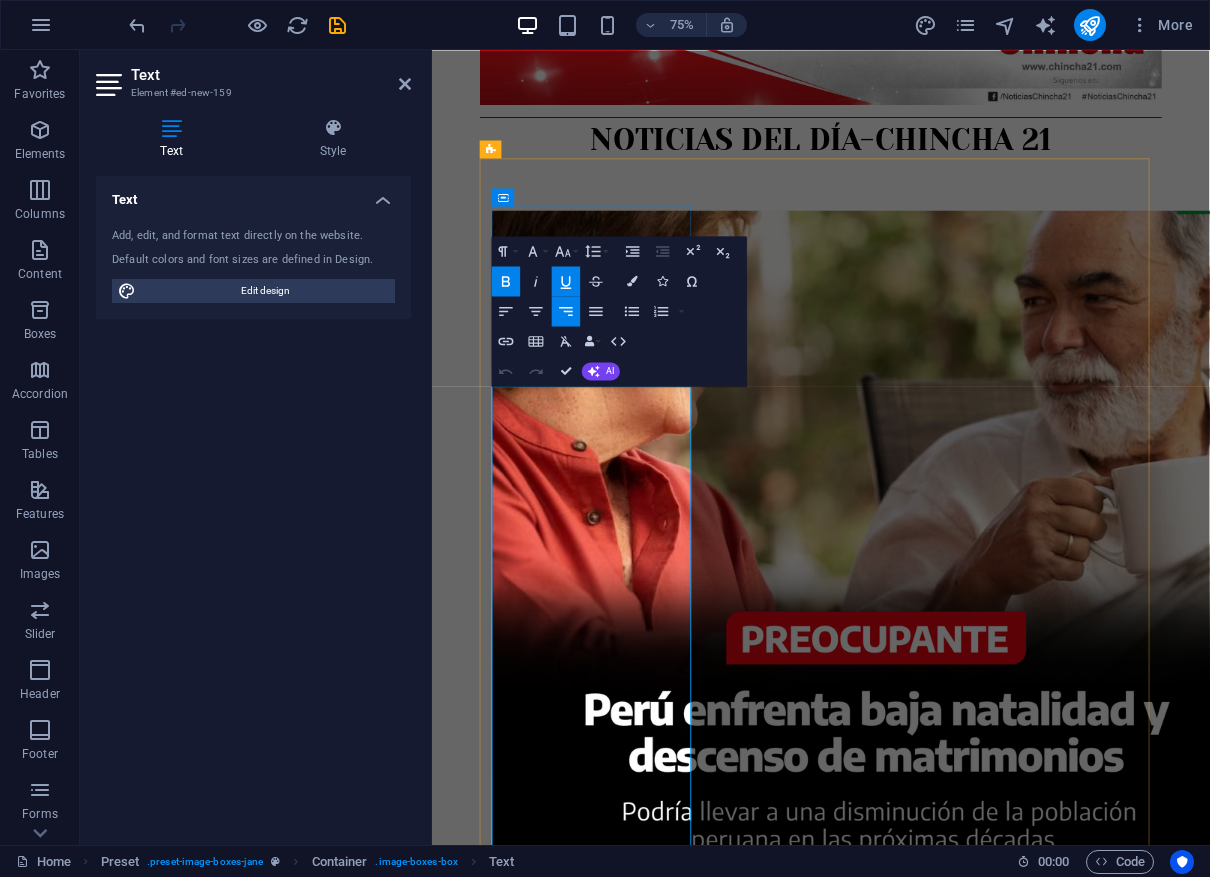 drag, startPoint x: 634, startPoint y: 627, endPoint x: 670, endPoint y: 579, distance: 60 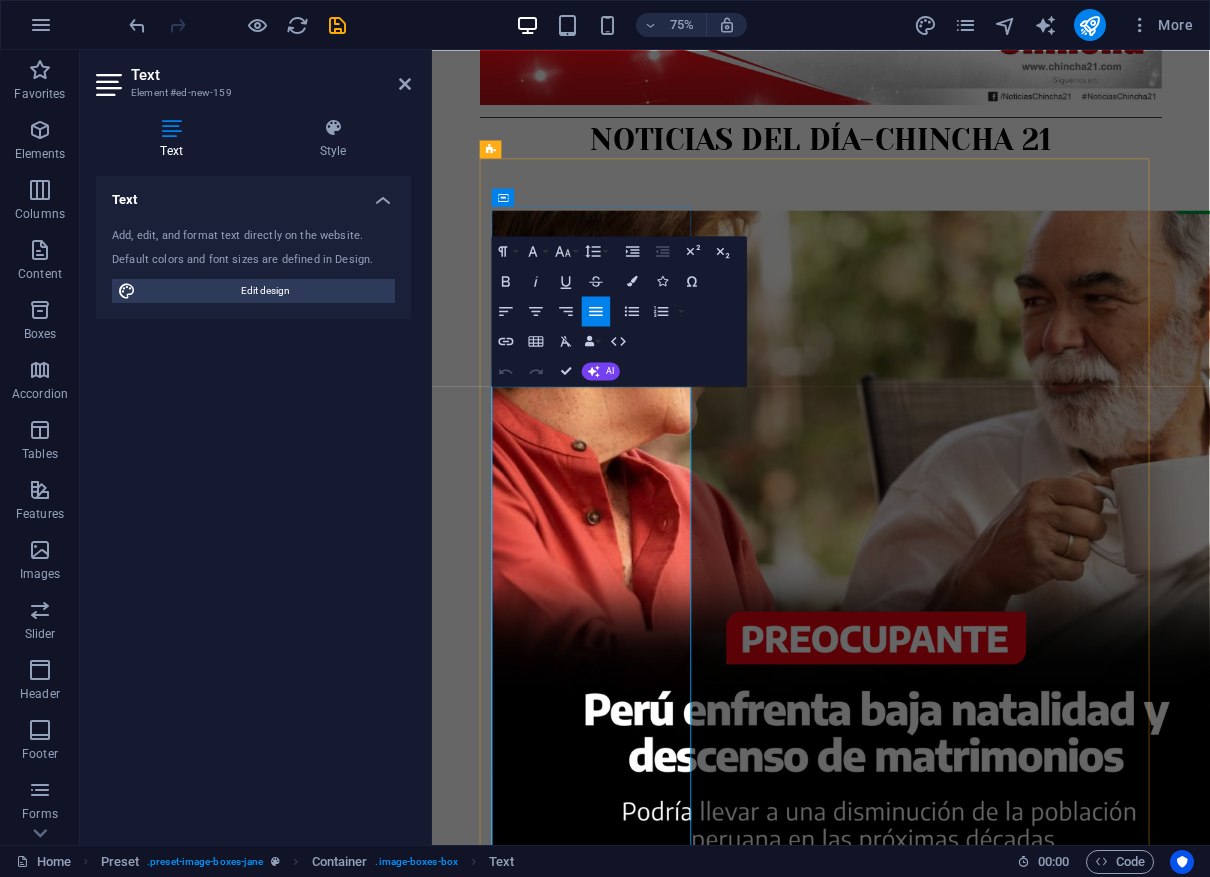 click on "02/08/2025" at bounding box center [1330, 1217] 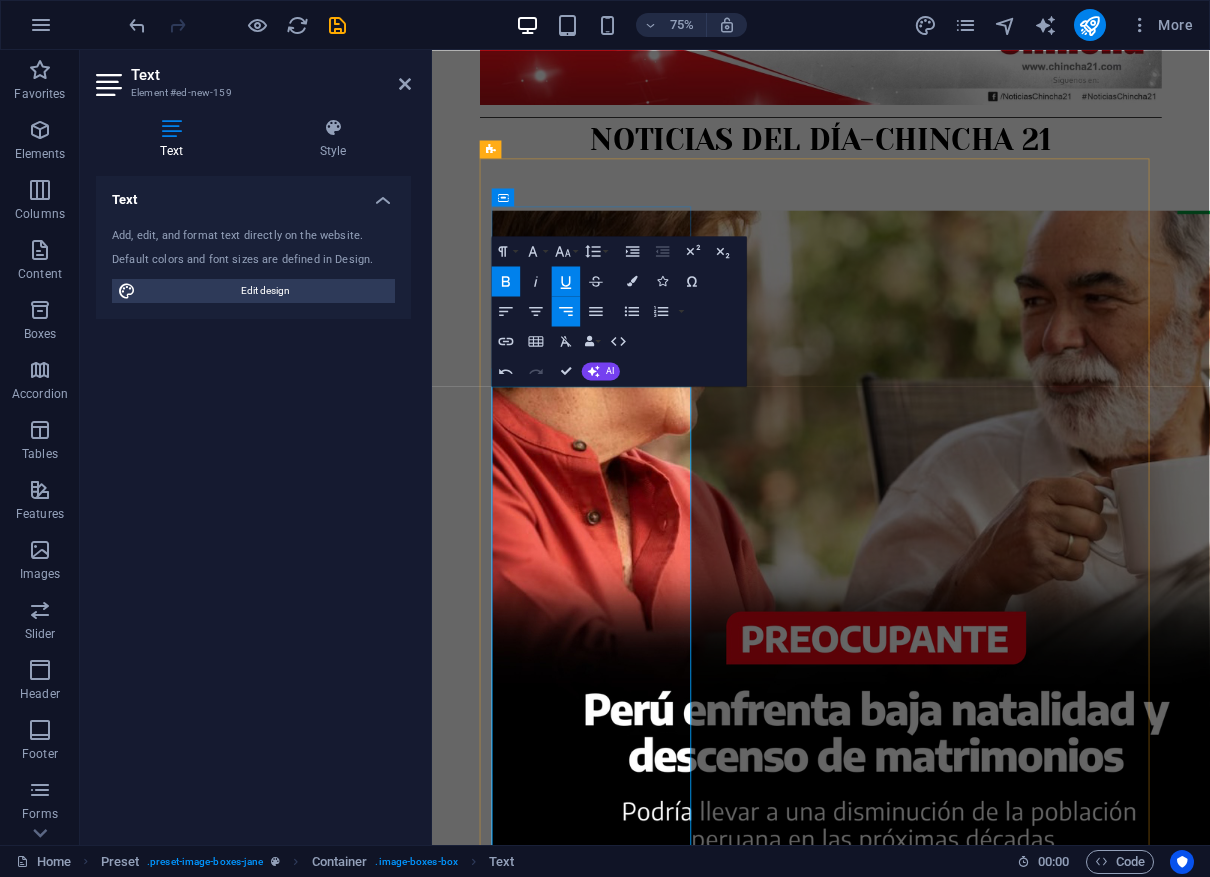 type 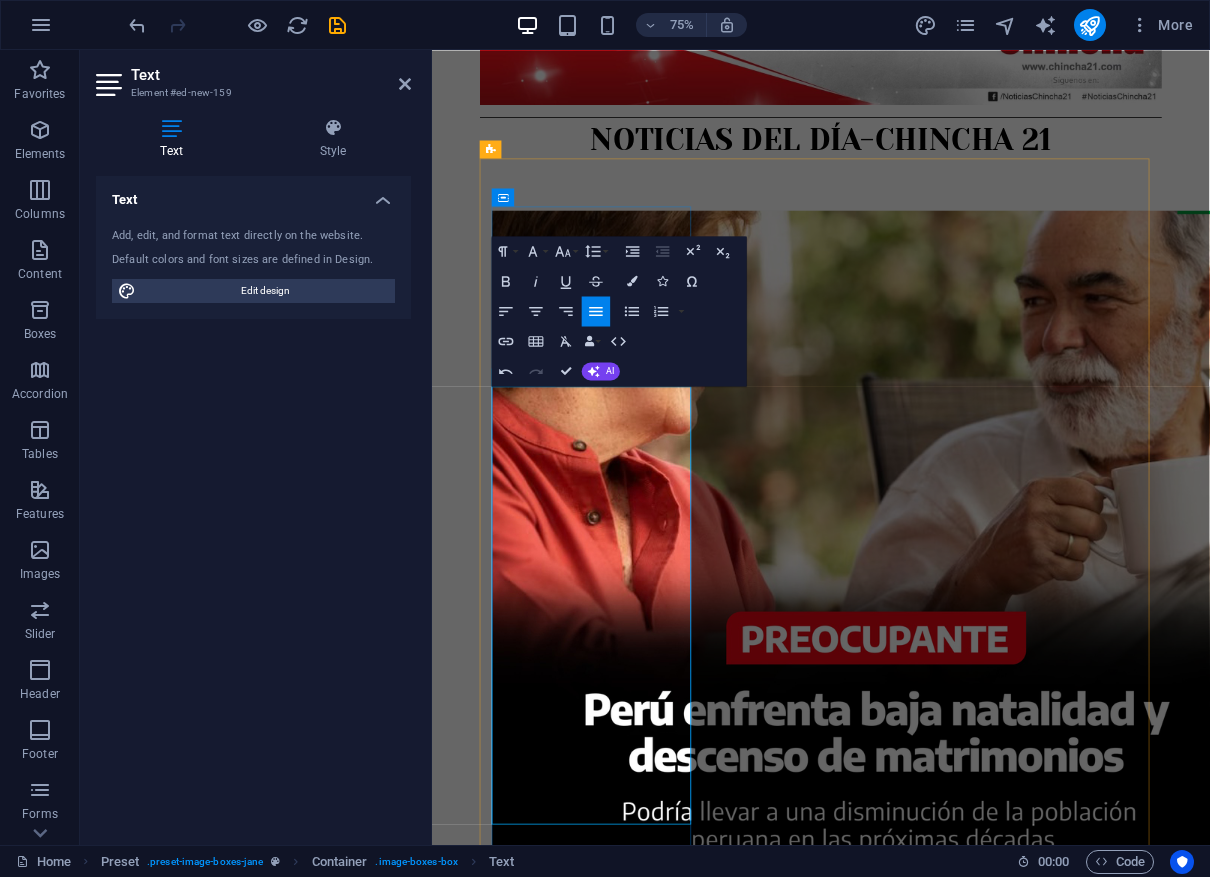 drag, startPoint x: 628, startPoint y: 654, endPoint x: 673, endPoint y: 824, distance: 175.85506 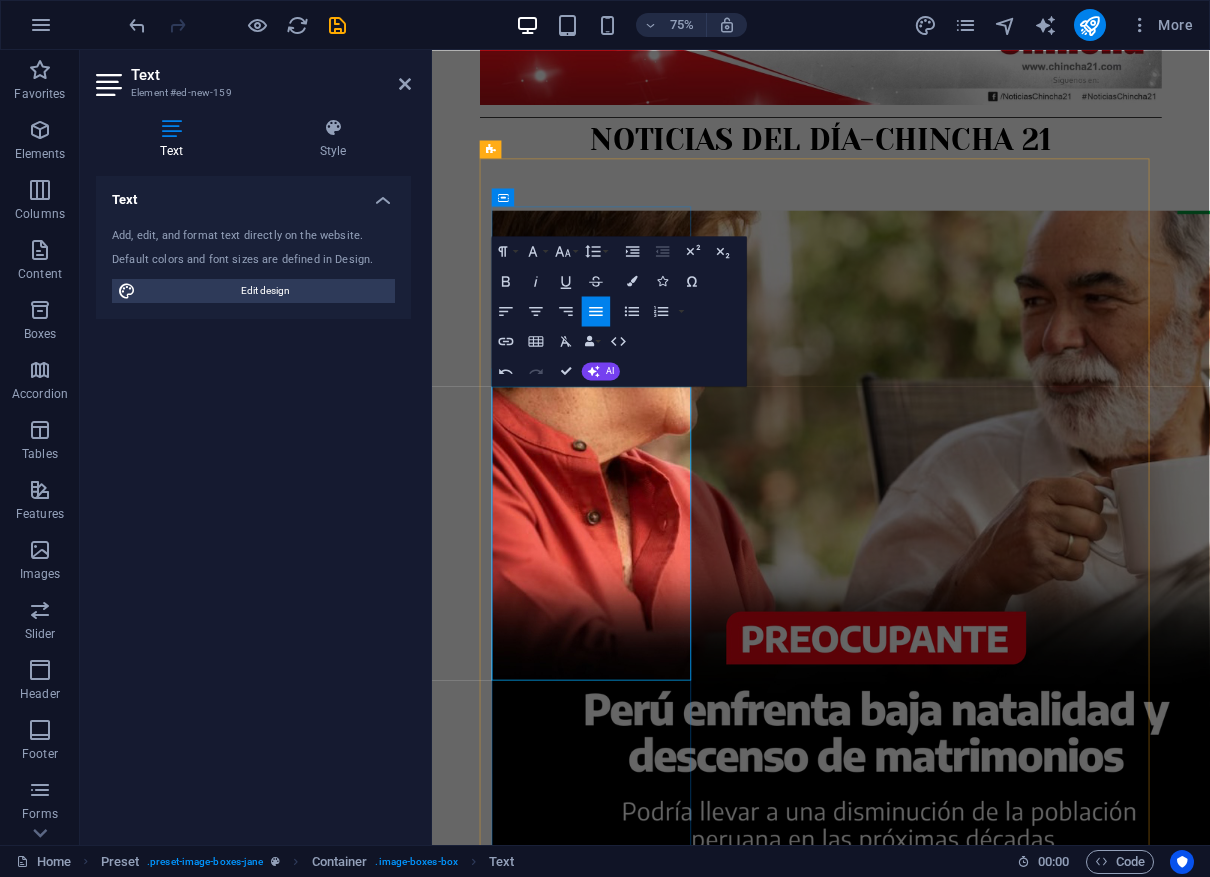 drag, startPoint x: 625, startPoint y: 587, endPoint x: 694, endPoint y: 807, distance: 230.5667 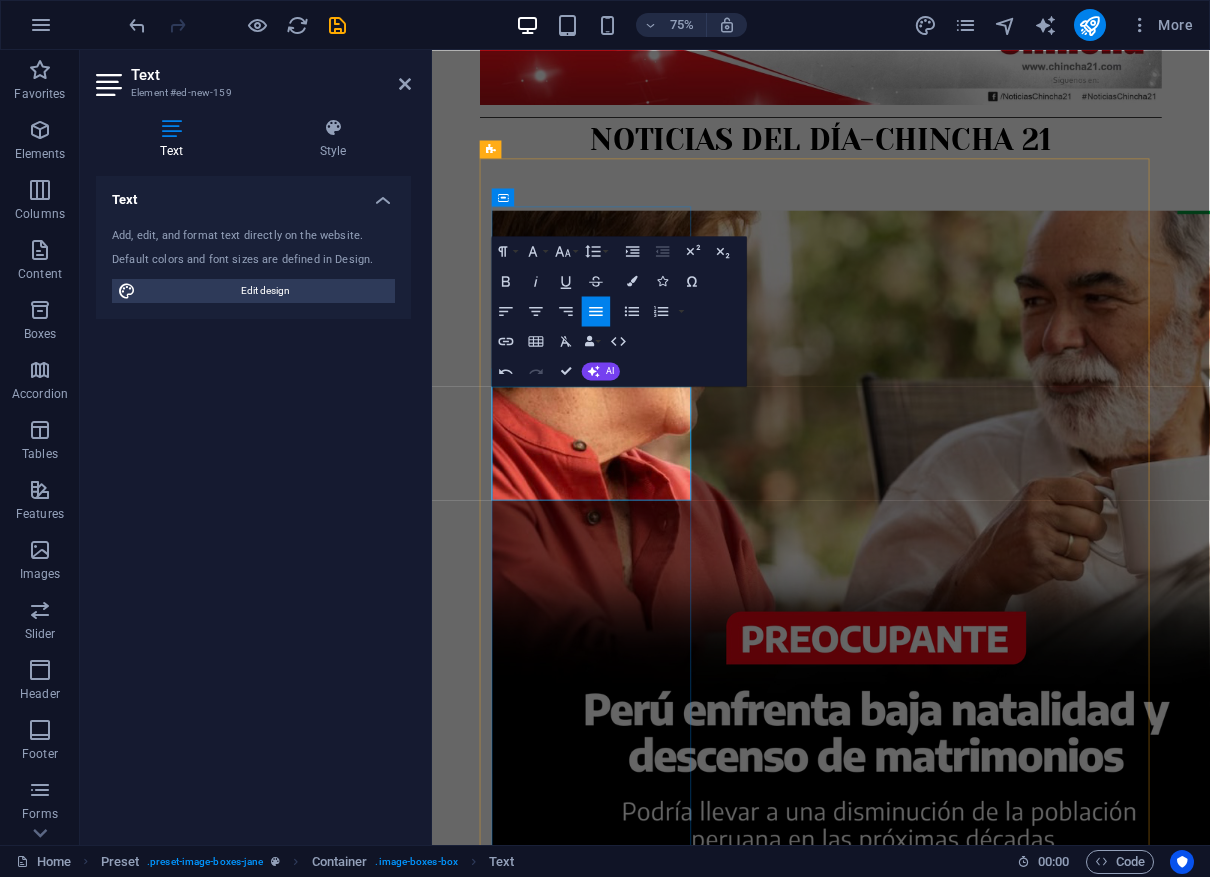 drag, startPoint x: 559, startPoint y: 554, endPoint x: 654, endPoint y: 635, distance: 124.8439 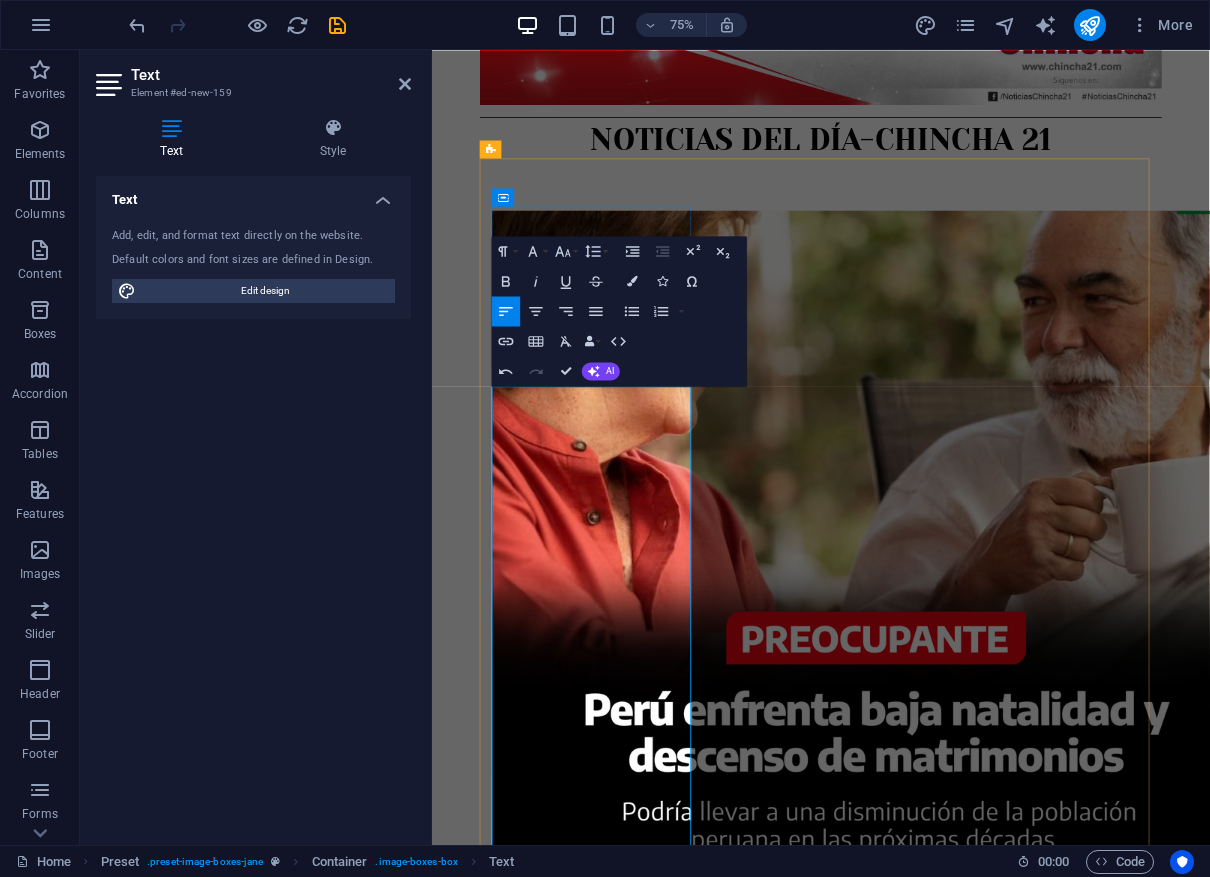 click on "[NAME] atraviesa una transformación demográfica acelerada. Según un estudio reciente, la Tasa Global de Fecundidad (TGF) del país se encuentra por debajo del umbral de #reemplazo generacional, con solo 1.8 hijos por mujer, lo que podría llevar a una #disminución de la #población en las próximas décadas." at bounding box center (950, 1290) 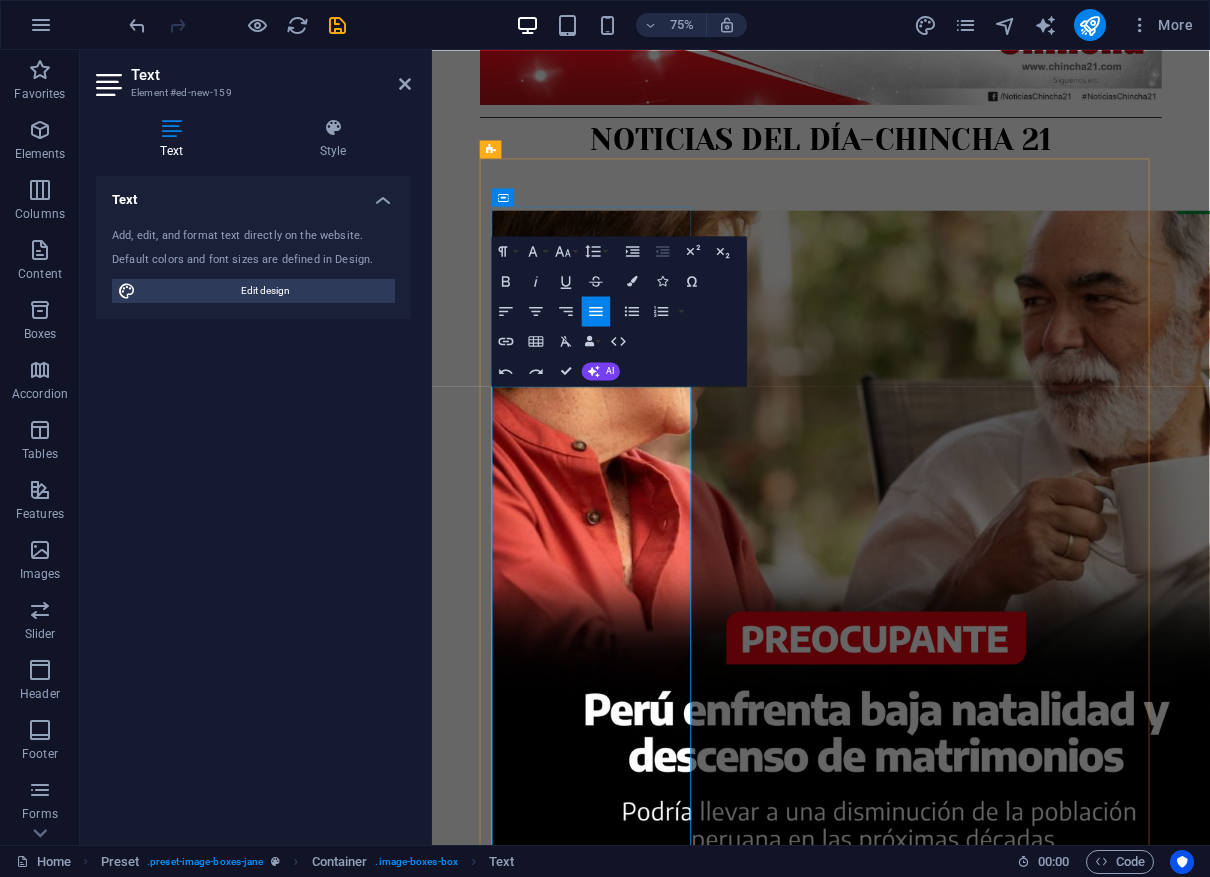 click on "Perú atraviesa una transformación demográfica acelerada. Según un estudio reciente, la Tasa Global de Fecundidad (TGF) del país se encuentra por debajo del umbral de #reemplazo generacional, con solo 1.8 hijos por mujer, lo que podría llevar a una #disminución de la #población en las próximas décadas." at bounding box center (950, 1266) 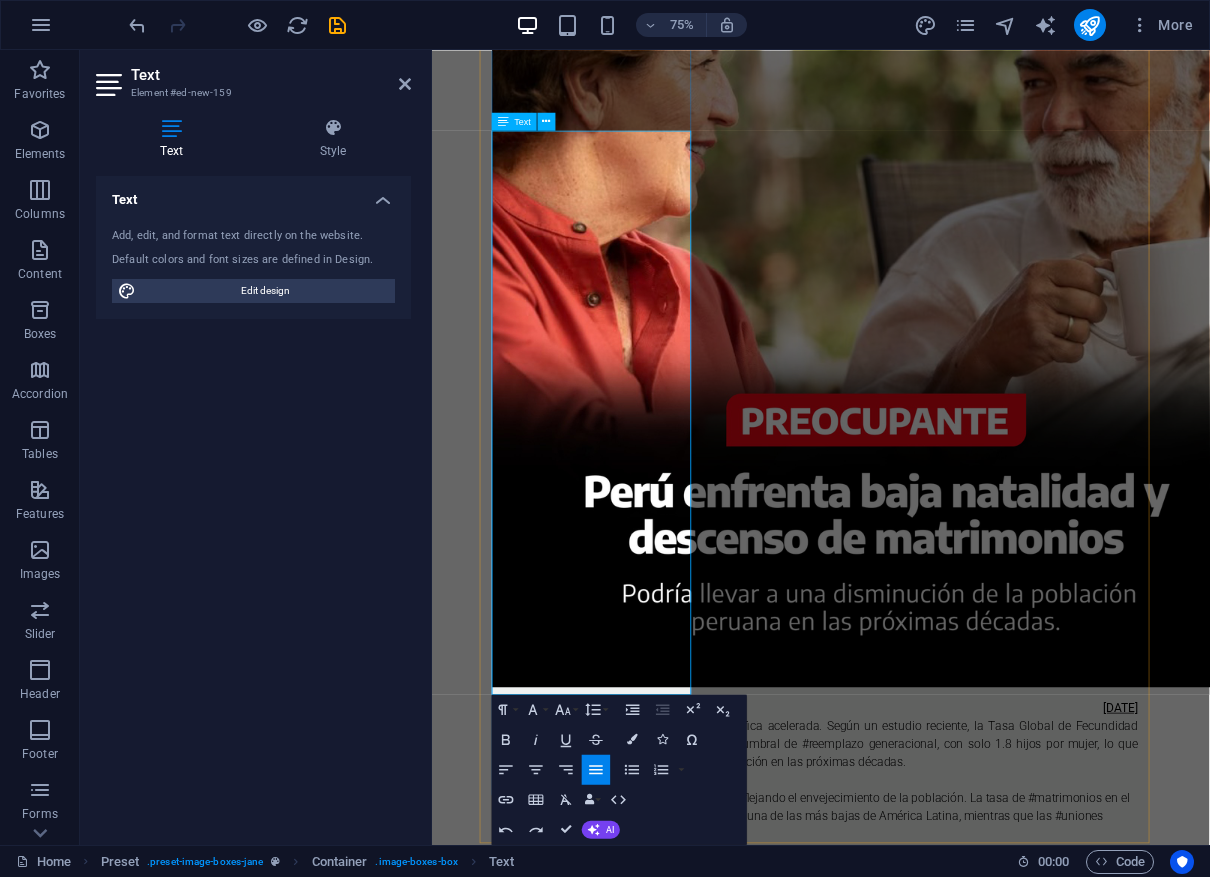 scroll, scrollTop: 744, scrollLeft: 0, axis: vertical 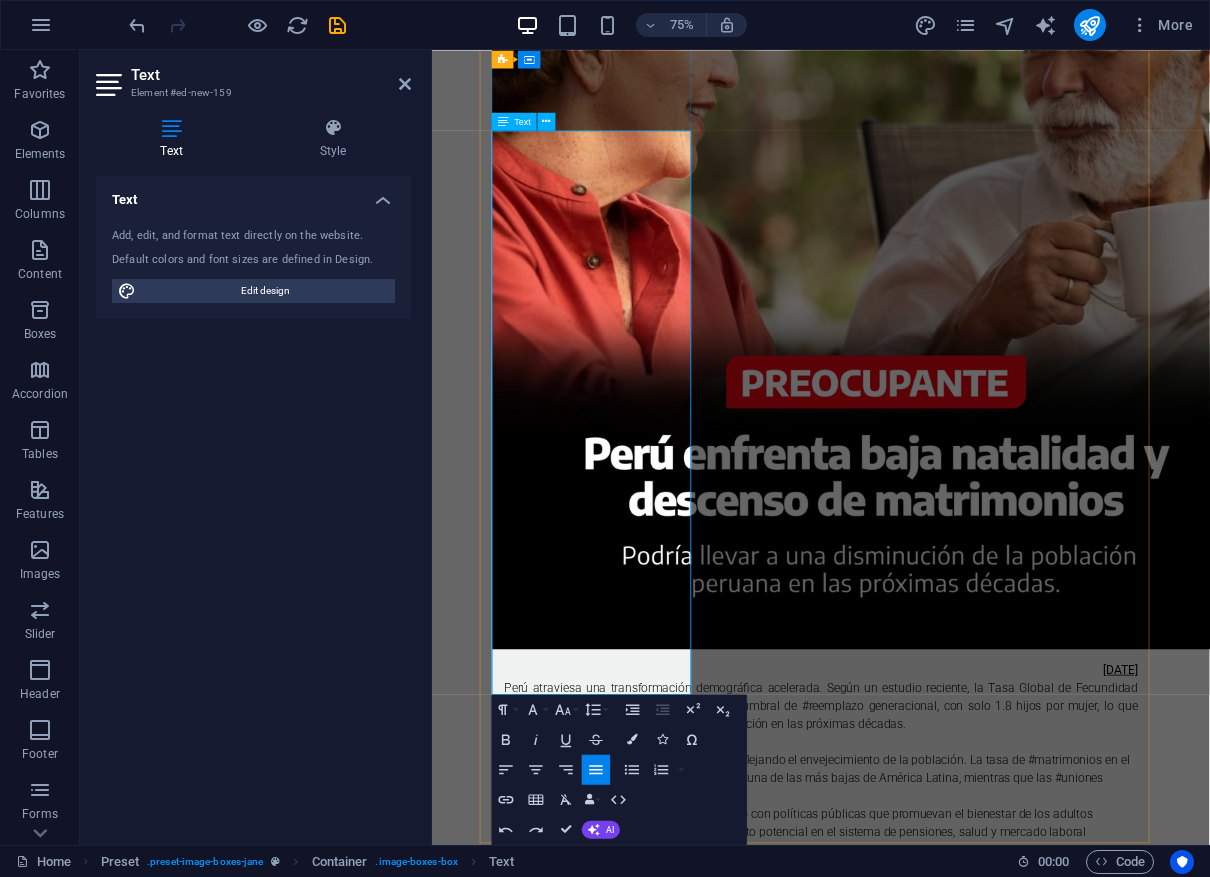 click on "Además, la edad mediana es de 31.2 años, reflejando el envejecimiento de la población. La tasa de #matrimonios en el país también ha caído, posicionándose como una de las más bajas de América Latina, mientras que las #uniones informales han ido en aumento." at bounding box center (950, 1021) 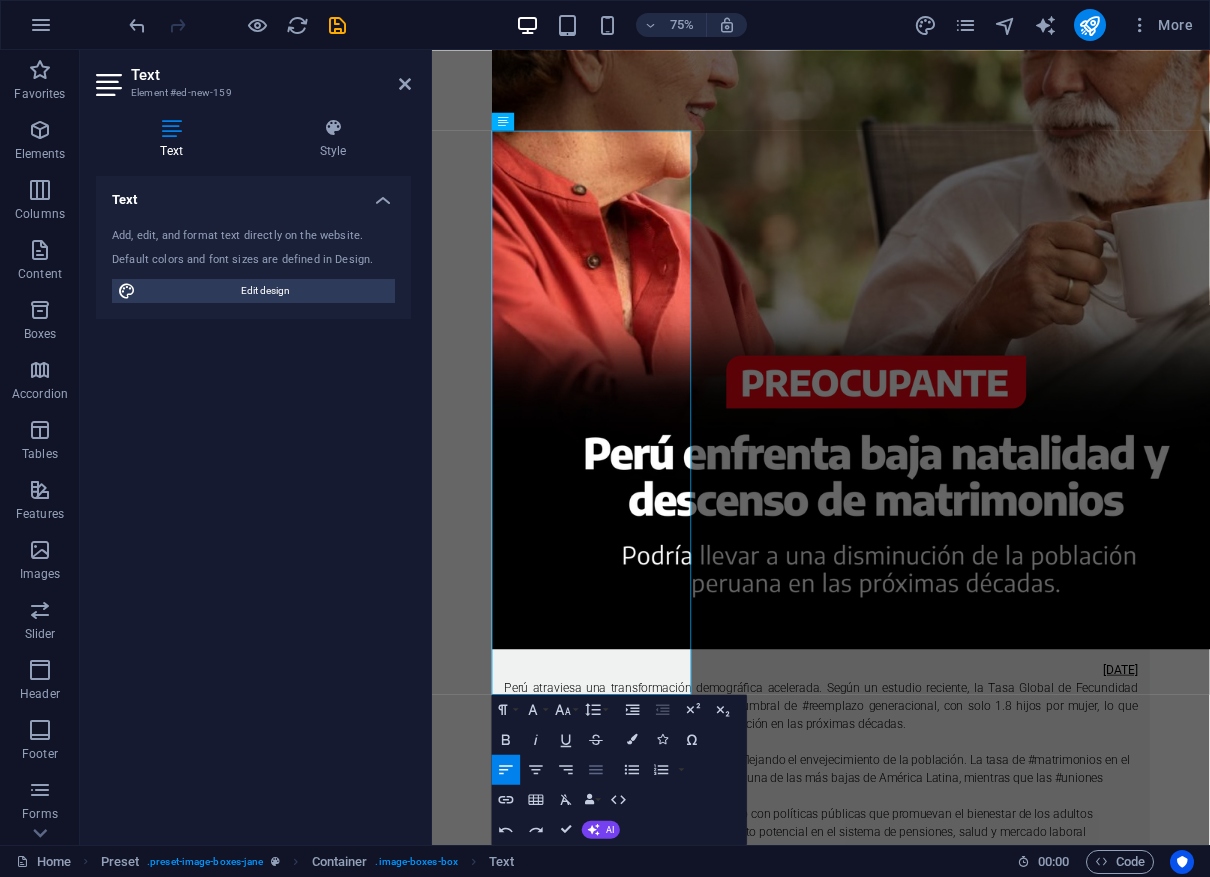 click 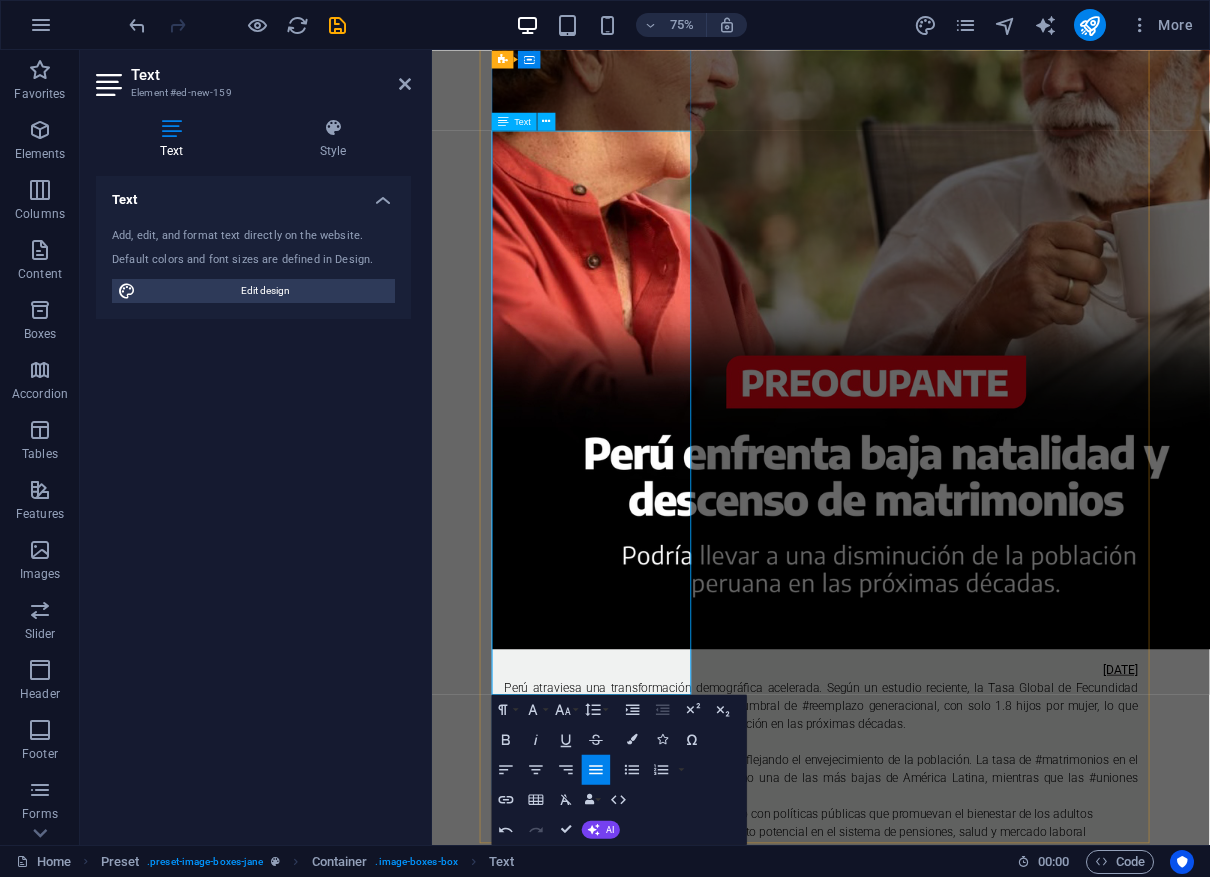 click on "[DATE] Perú atraviesa una transformación demográfica acelerada. Según un estudio reciente, la Tasa Global de Fecundidad (TGF) del país se encuentra por debajo del umbral de #reemplazo generacional, con solo 1.8 hijos por mujer, lo que podría llevar a una #disminución de la #población en las próximas décadas. Además, la edad mediana es de 31.2 años, reflejando el envejecimiento de la población. La tasa de #matrimonios en el país también ha caído, posicionándose como una de las más bajas de América Latina, mientras que las #uniones informales han ido en aumento. Las autoridades deben atender este fenómeno con políticas públicas que promuevan el bienestar de los adultos mayores y la cohesión familiar, dado el impacto potencial en el sistema de pensiones, salud y mercado laboral" at bounding box center (950, 985) 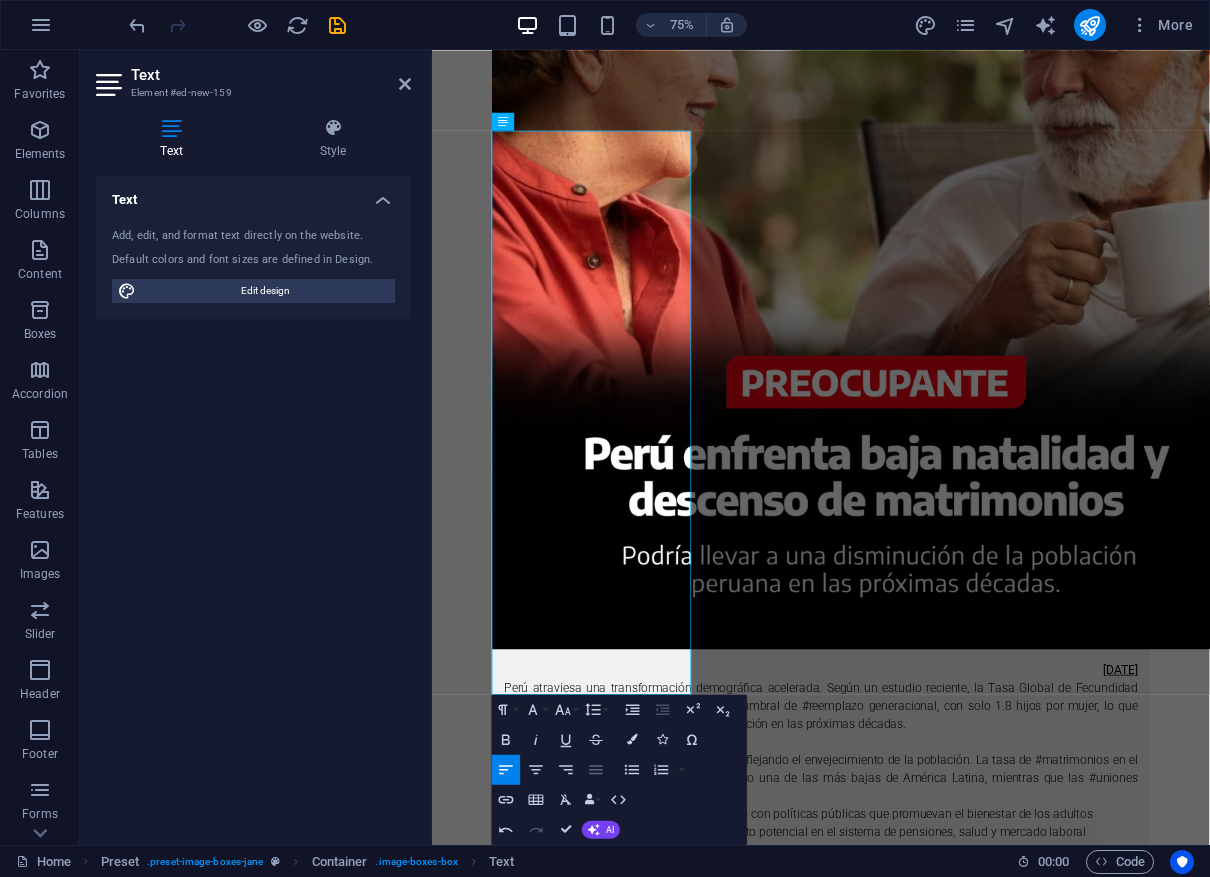 click 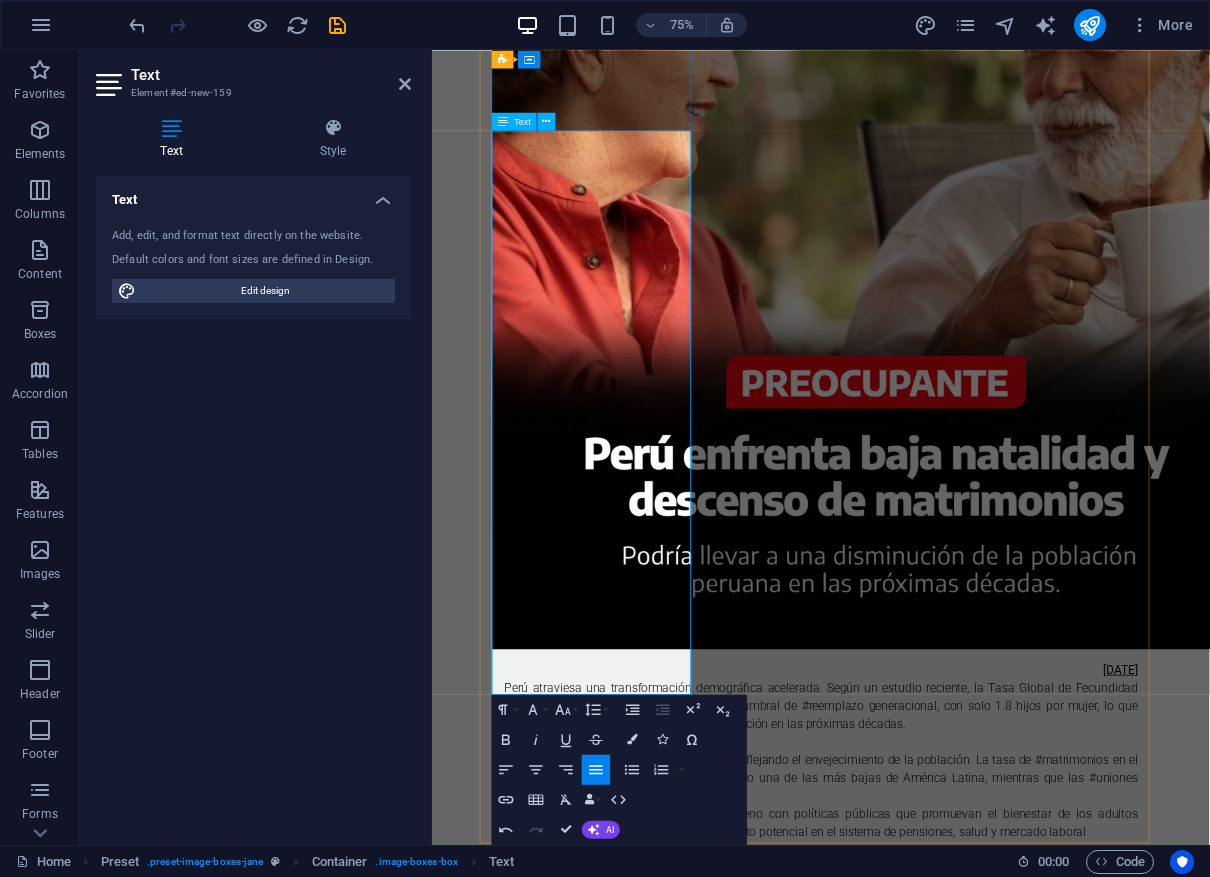 click on "Las autoridades deben atender este fenómeno con políticas públicas que promuevan el bienestar de los adultos mayores y la cohesión familiar, dado el impacto potencial en el sistema de pensiones, salud y mercado laboral" at bounding box center [950, 1081] 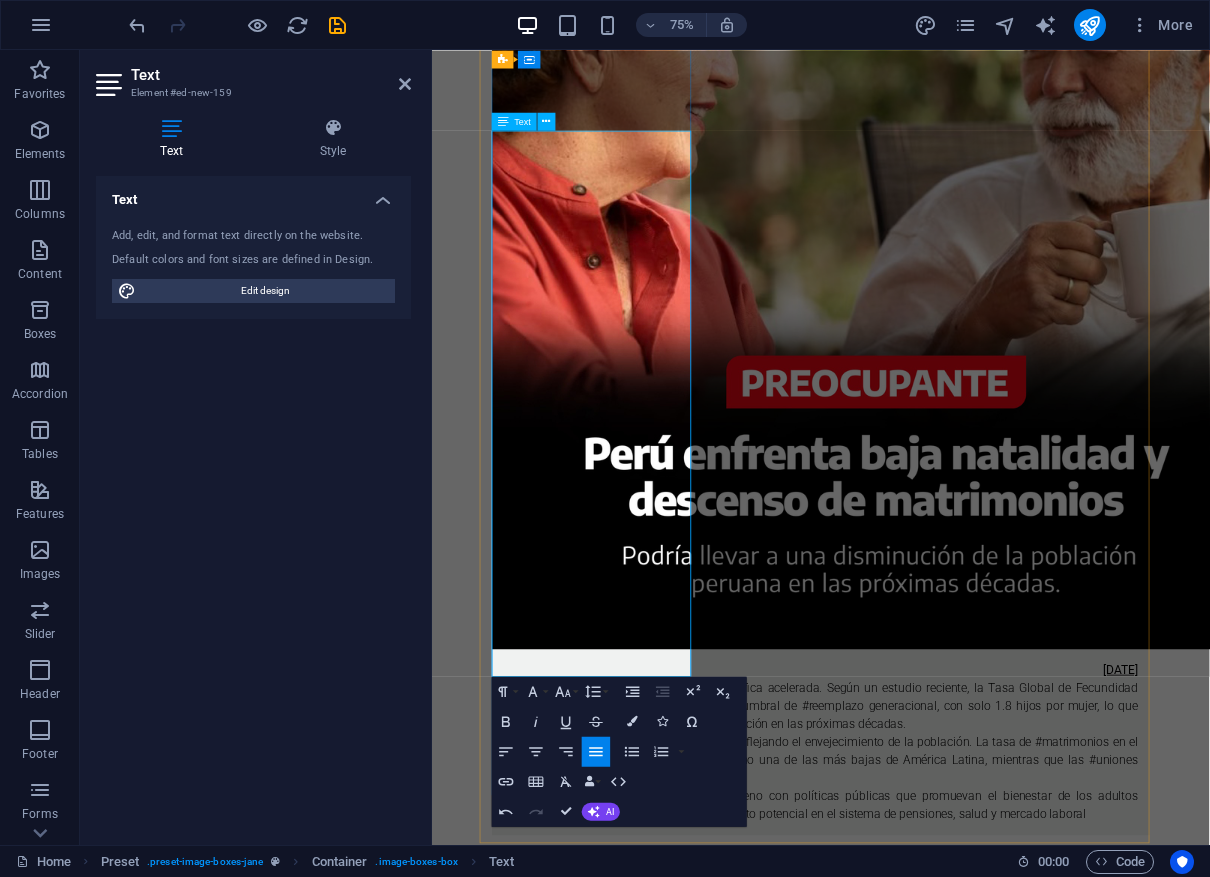 click on "Además, la edad mediana es de 31.2 años, reflejando el envejecimiento de la población. La tasa de #matrimonios en el país también ha caído, posicionándose como una de las más bajas de América Latina, mientras que las #uniones informales han ido en aumento." at bounding box center (950, 997) 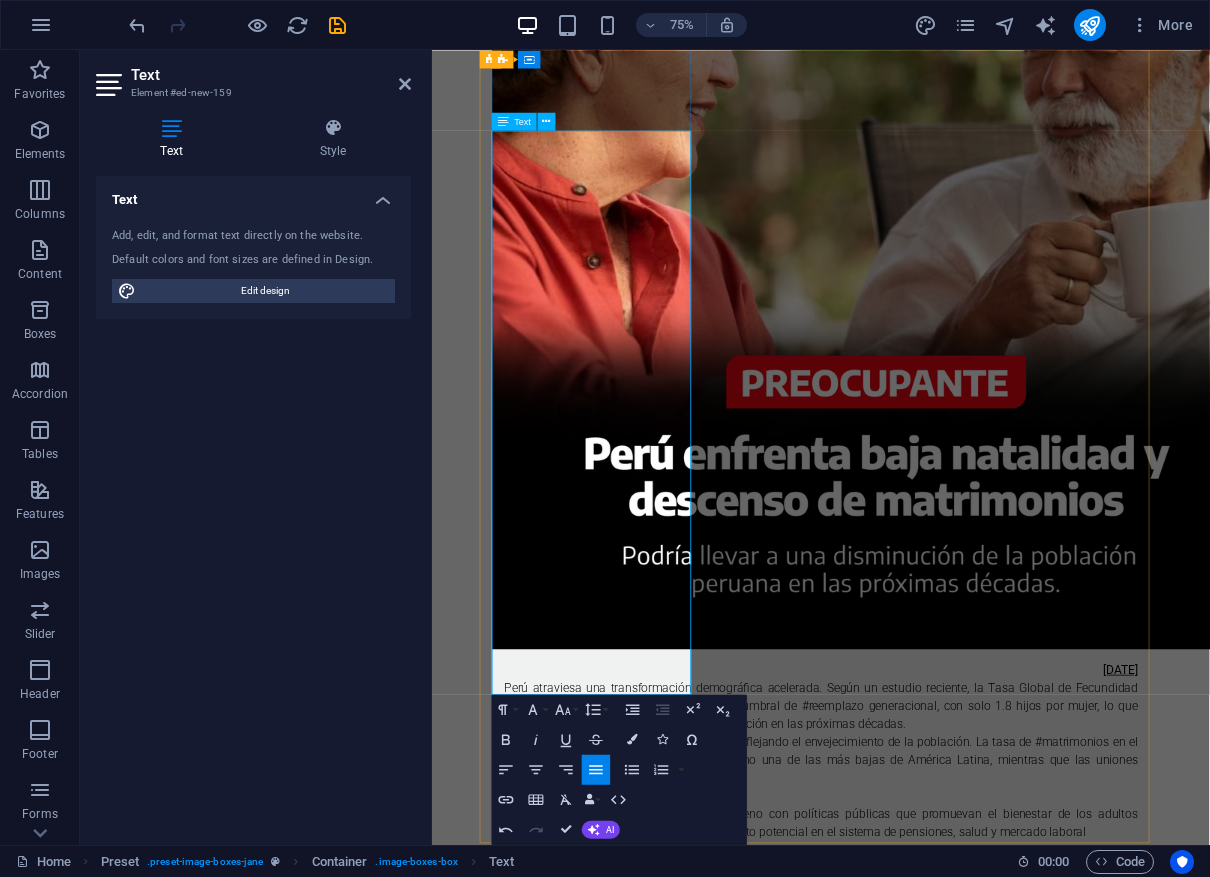 click on "Perú atraviesa una transformación demográfica acelerada. Según un estudio reciente, la Tasa Global de Fecundidad (TGF) del país se encuentra por debajo del umbral de #reemplazo generacional, con solo 1.8 hijos por mujer, lo que podría llevar a una #disminución de la #población en las próximas décadas." at bounding box center (950, 925) 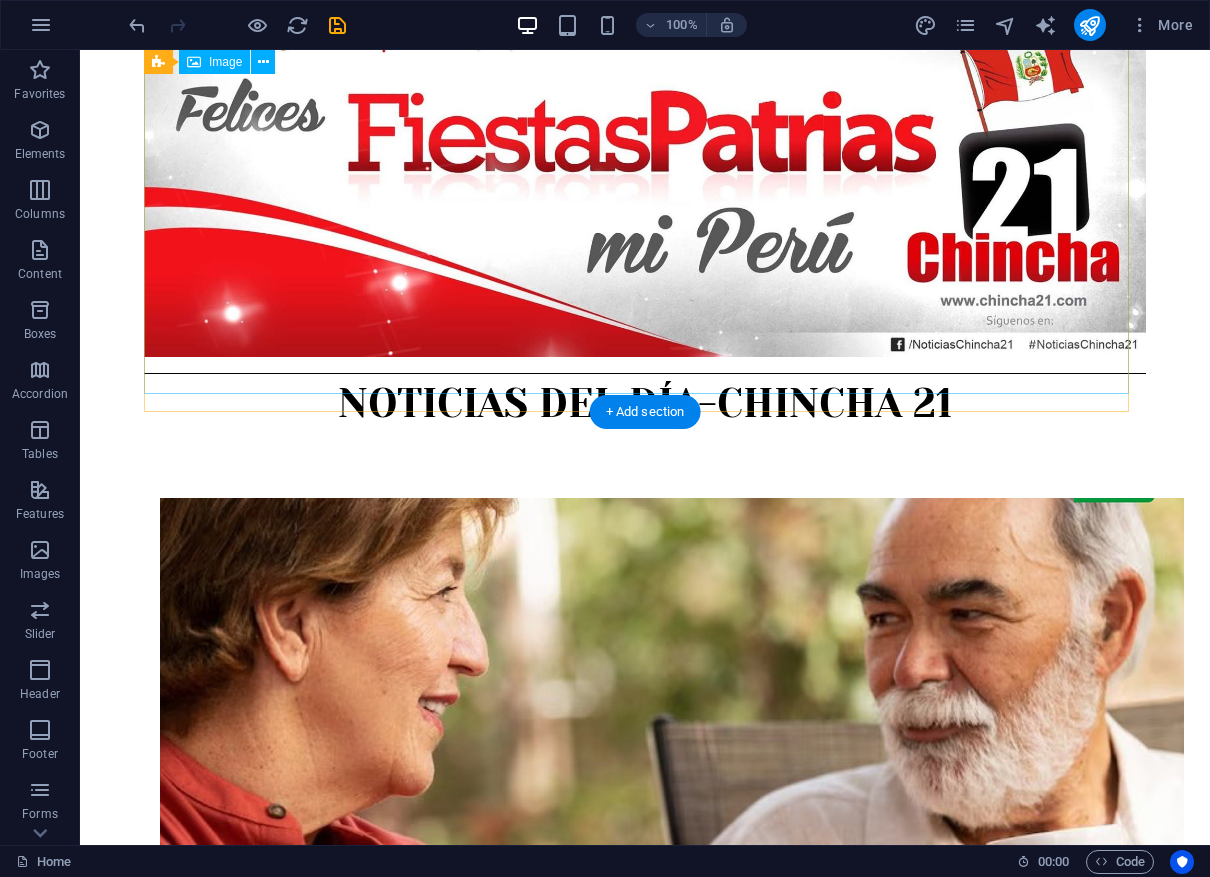 scroll, scrollTop: 225, scrollLeft: 0, axis: vertical 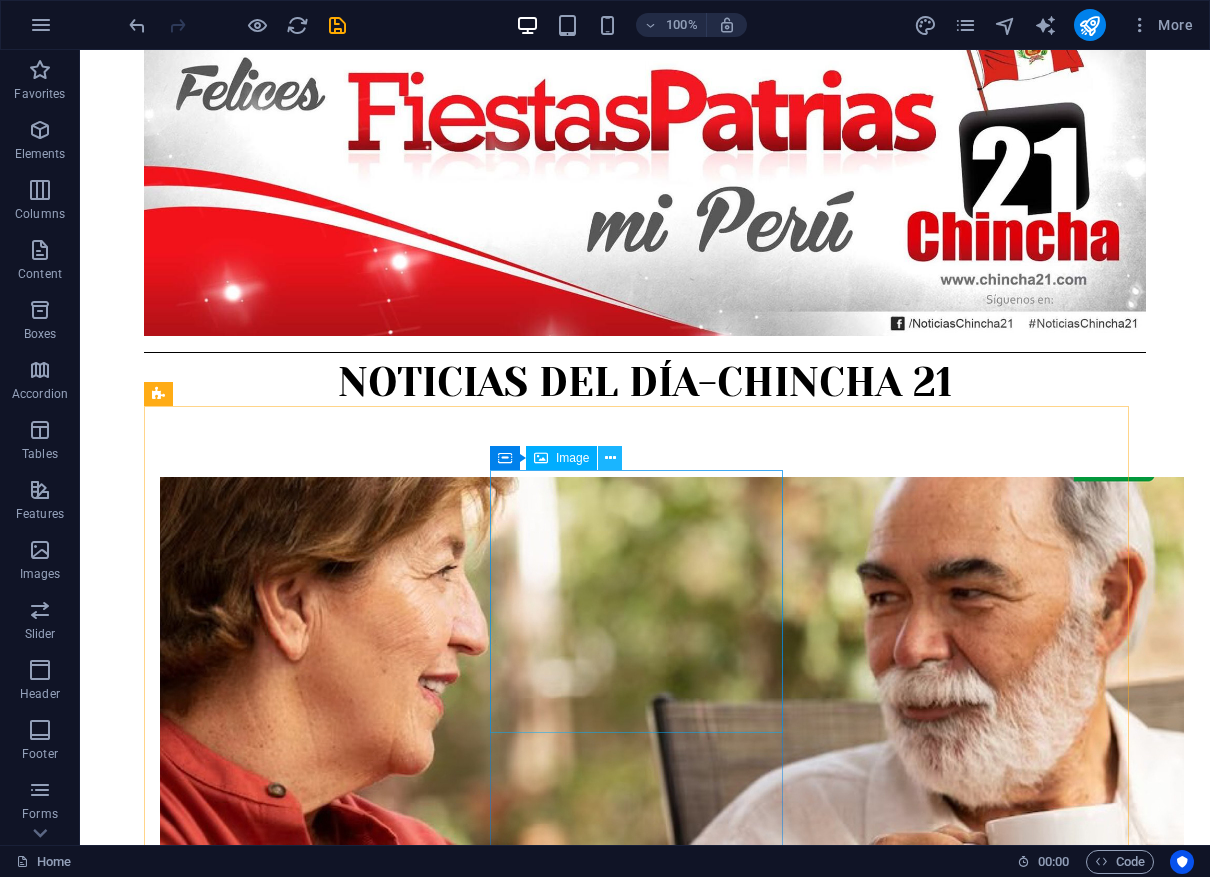 click at bounding box center [610, 458] 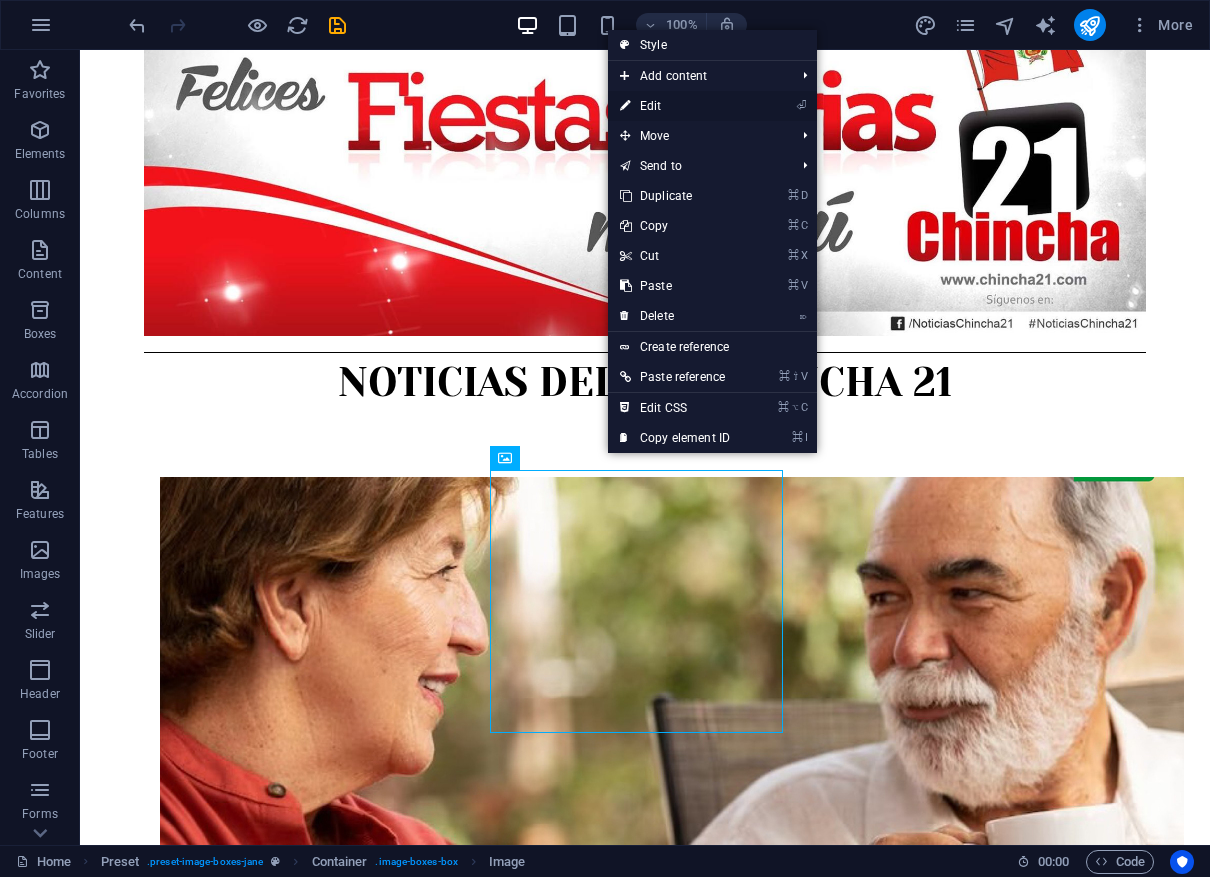 click on "⏎  Edit" at bounding box center [675, 106] 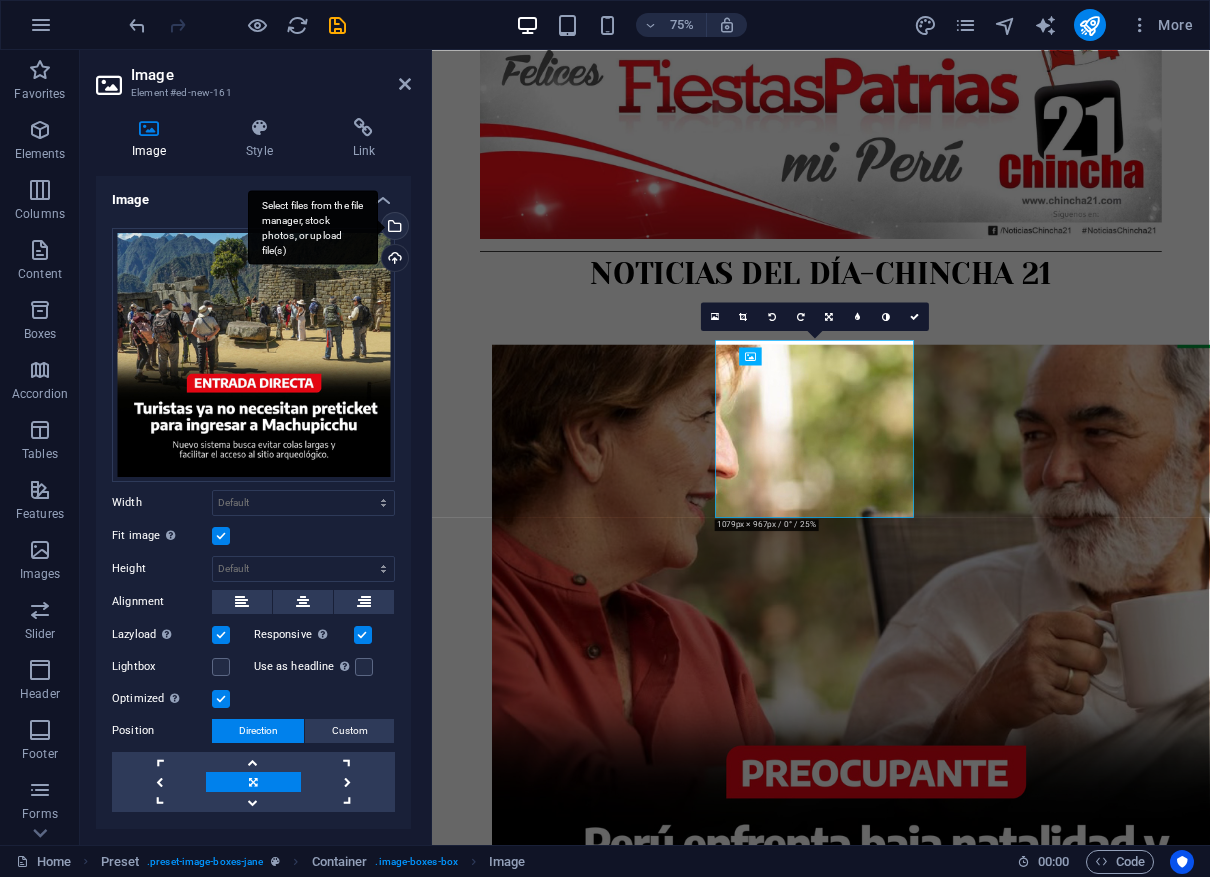 click on "Select files from the file manager, stock photos, or upload file(s)" at bounding box center [393, 228] 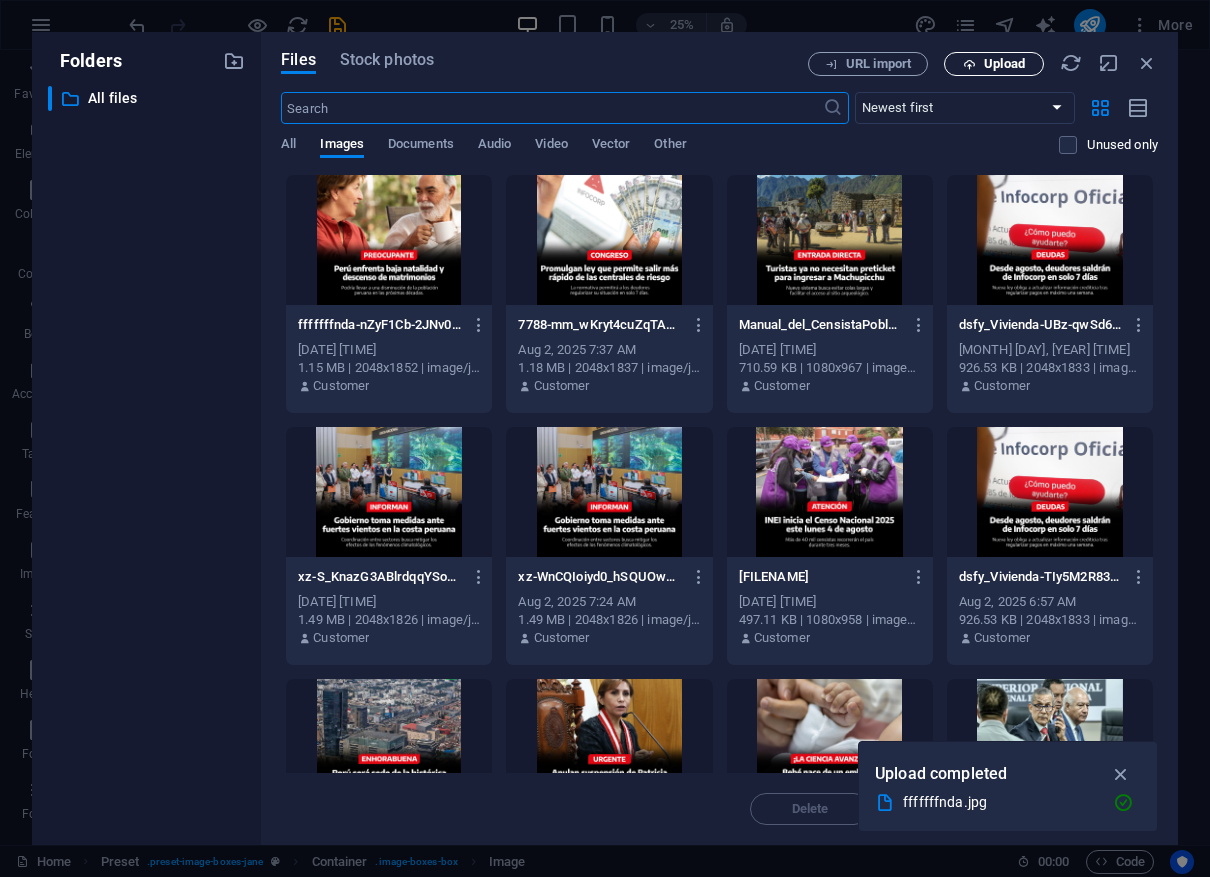 click at bounding box center [969, 64] 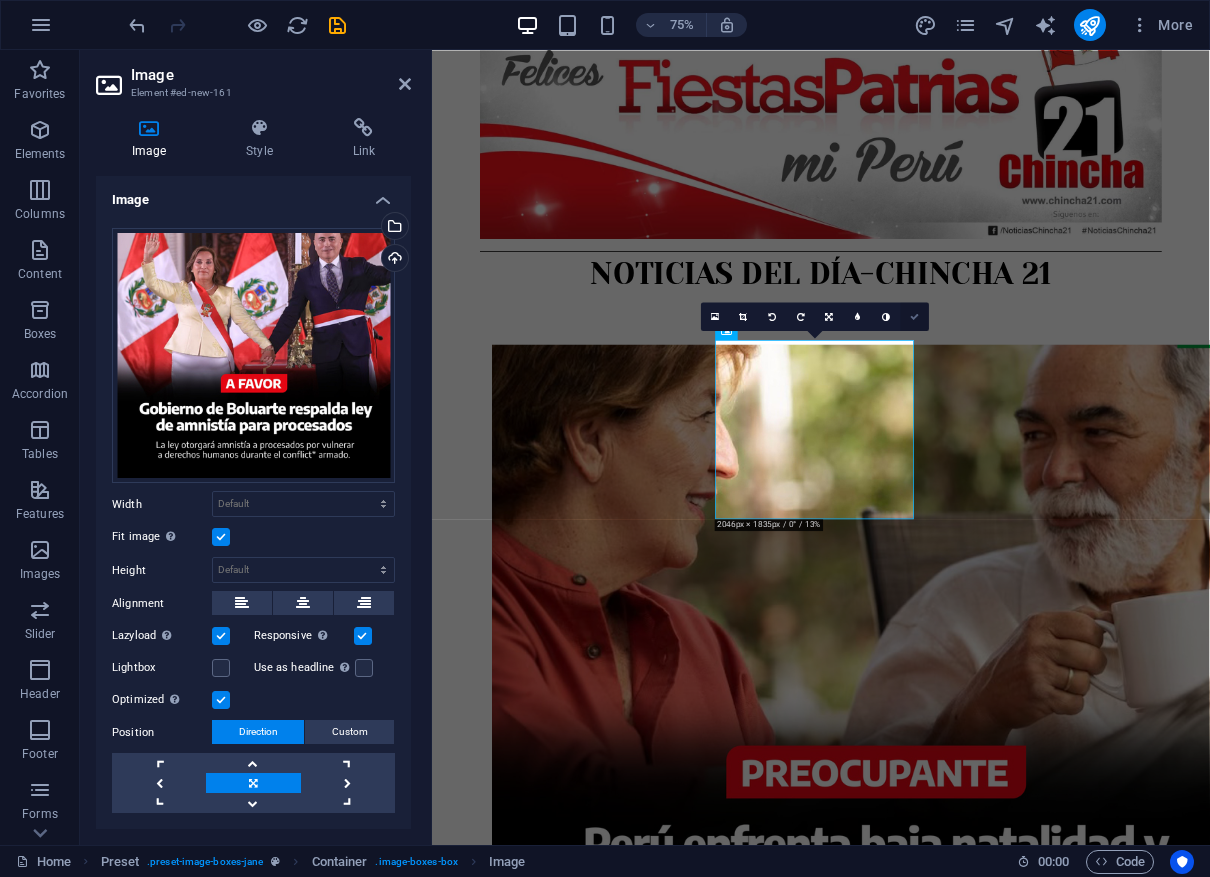 click at bounding box center [914, 315] 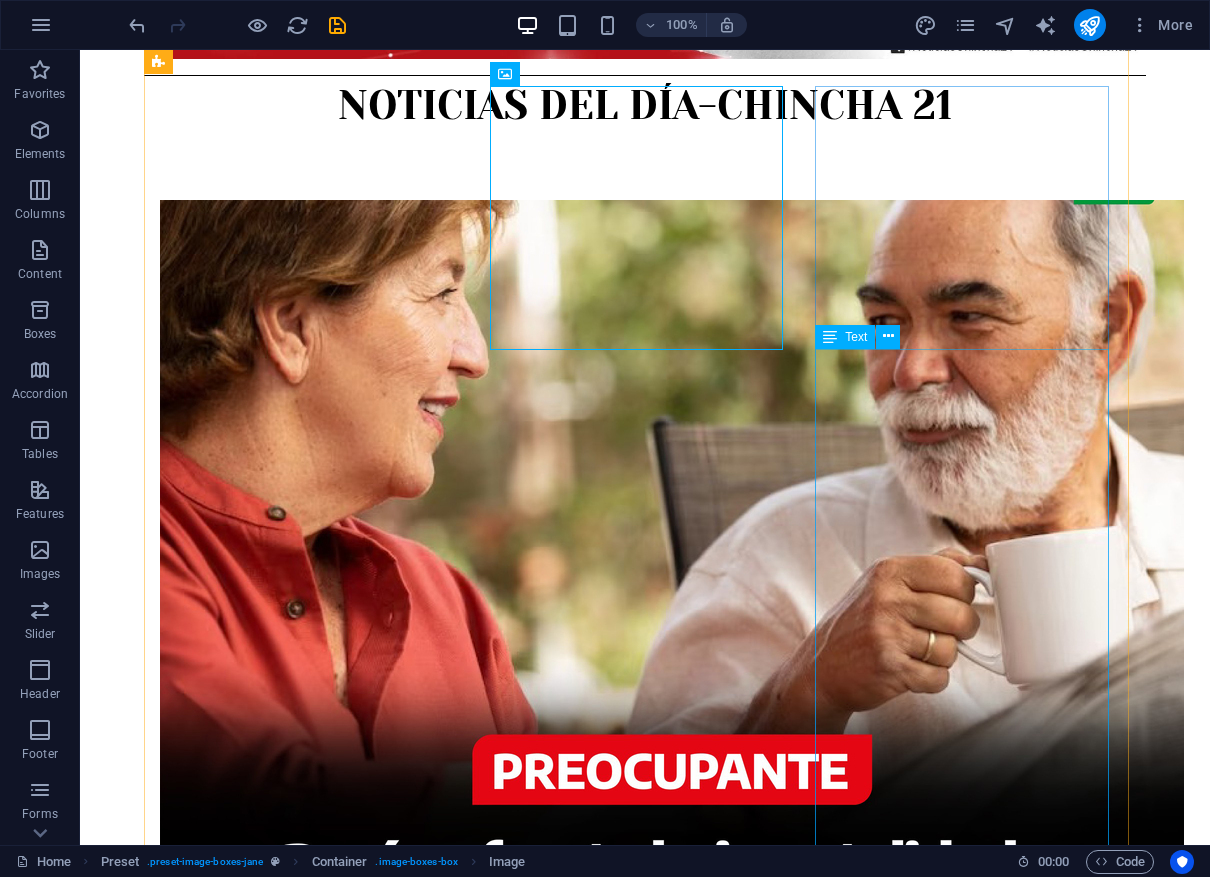 scroll, scrollTop: 830, scrollLeft: 0, axis: vertical 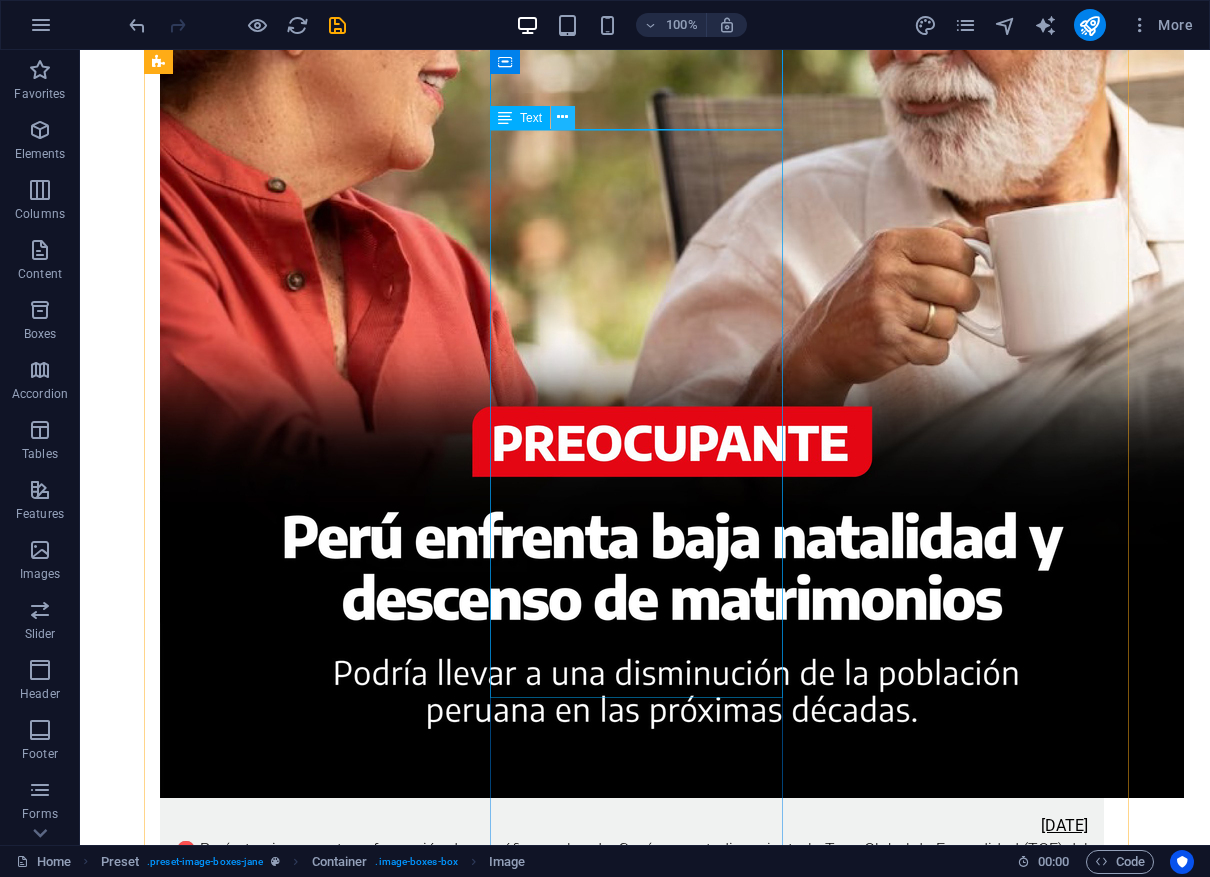 click at bounding box center [562, 117] 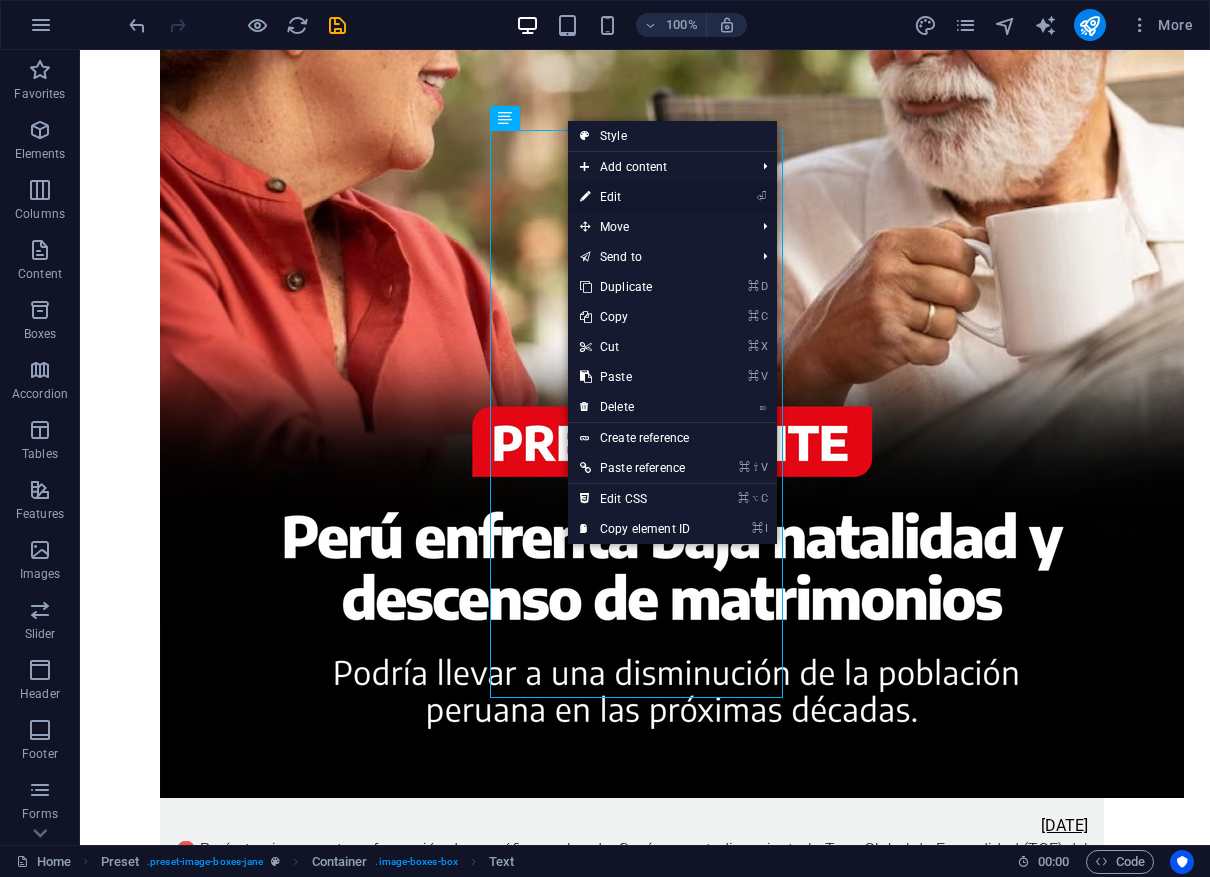 click at bounding box center [585, 197] 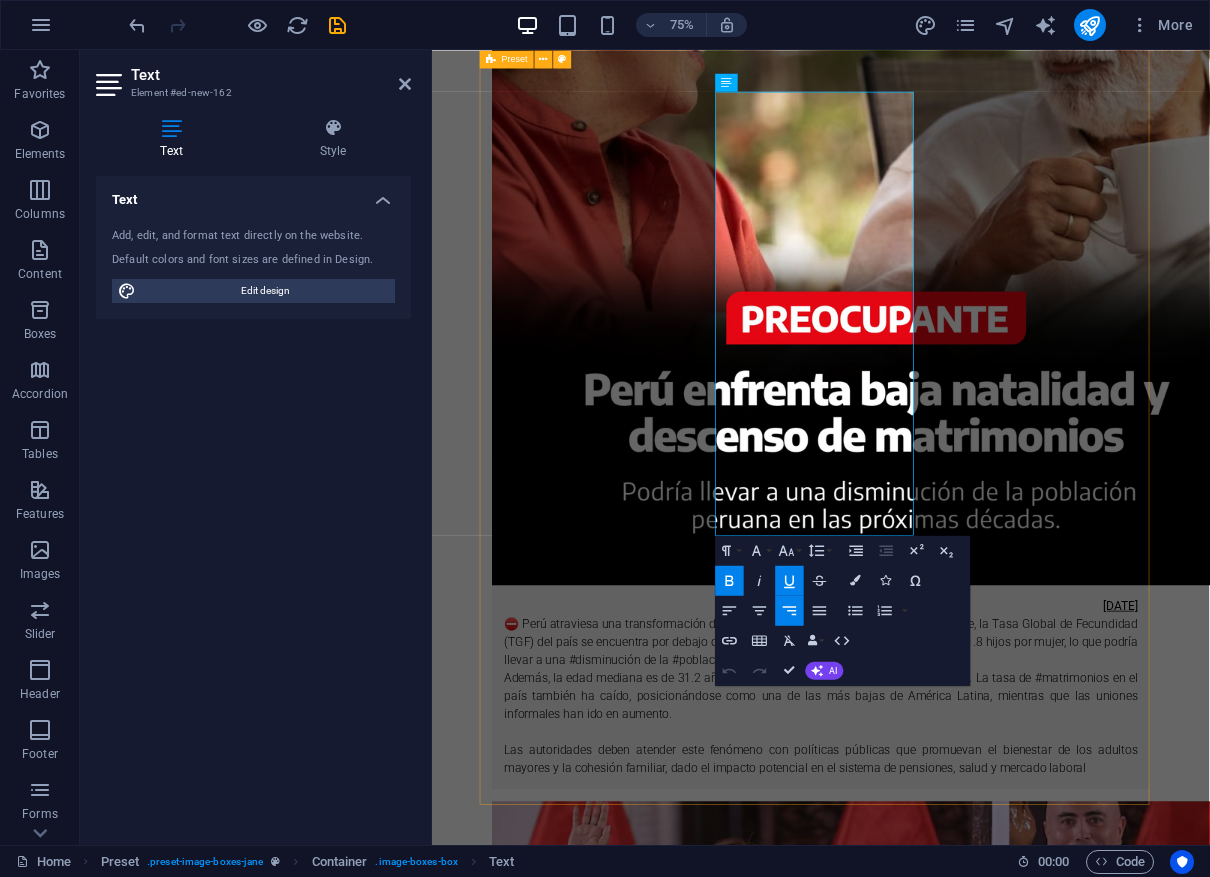 scroll, scrollTop: 795, scrollLeft: 0, axis: vertical 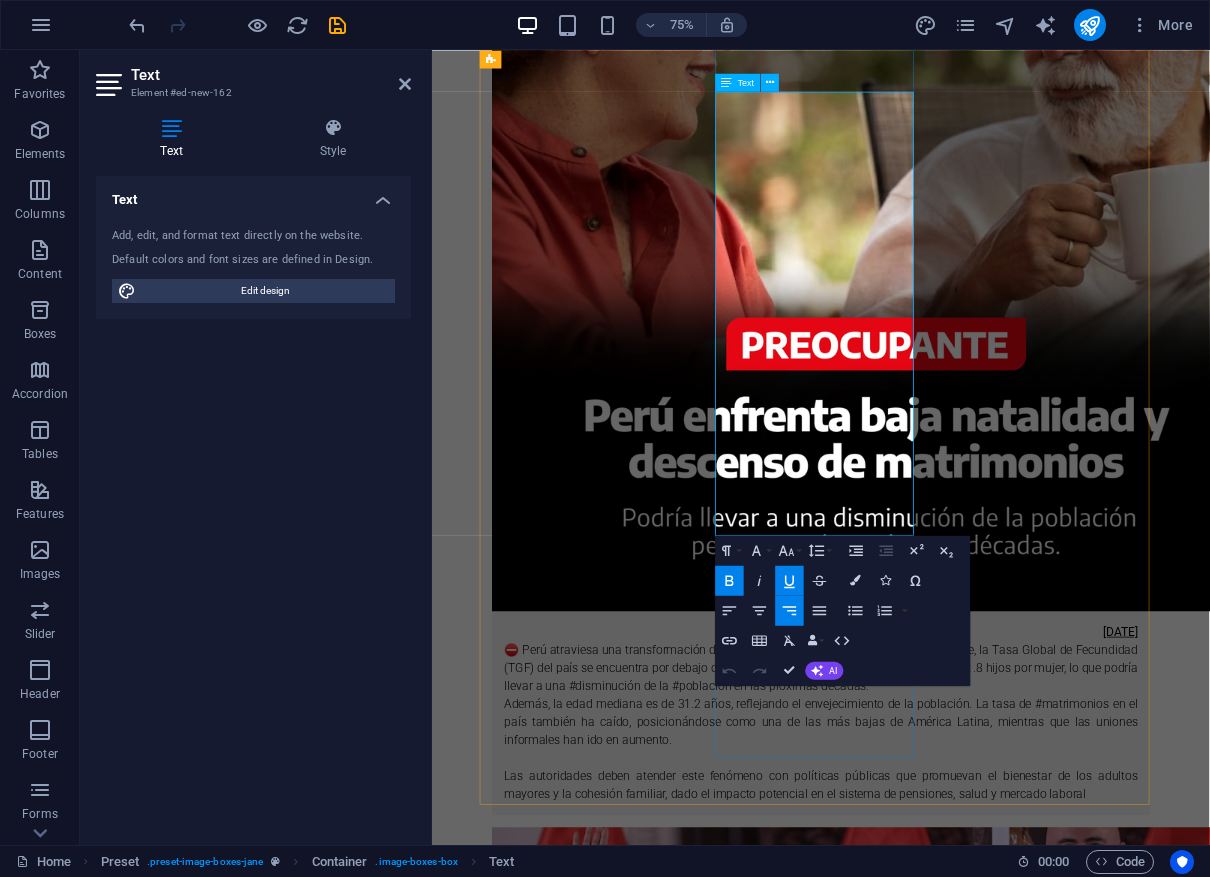 click on "02/08/2025" at bounding box center (1330, 2034) 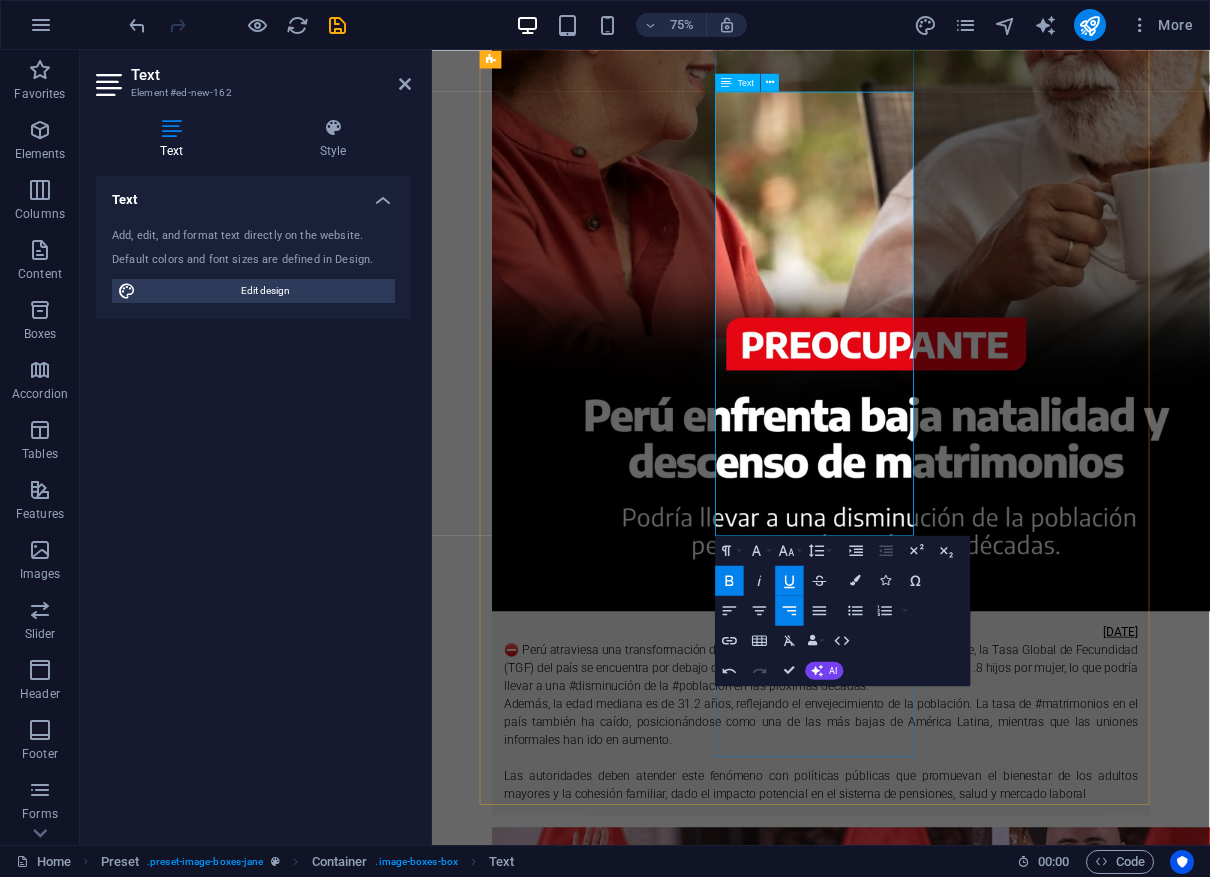 type 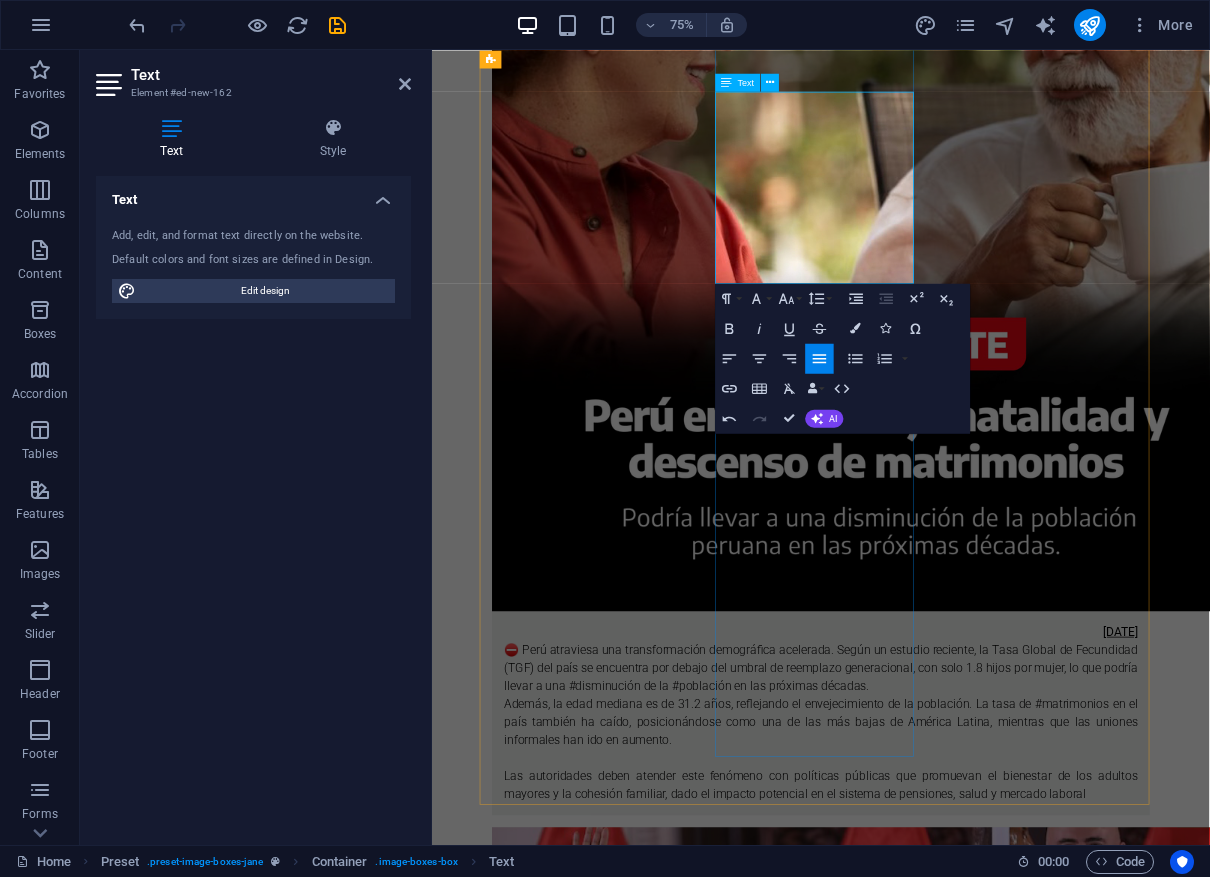 drag, startPoint x: 910, startPoint y: 309, endPoint x: 857, endPoint y: 165, distance: 153.4438 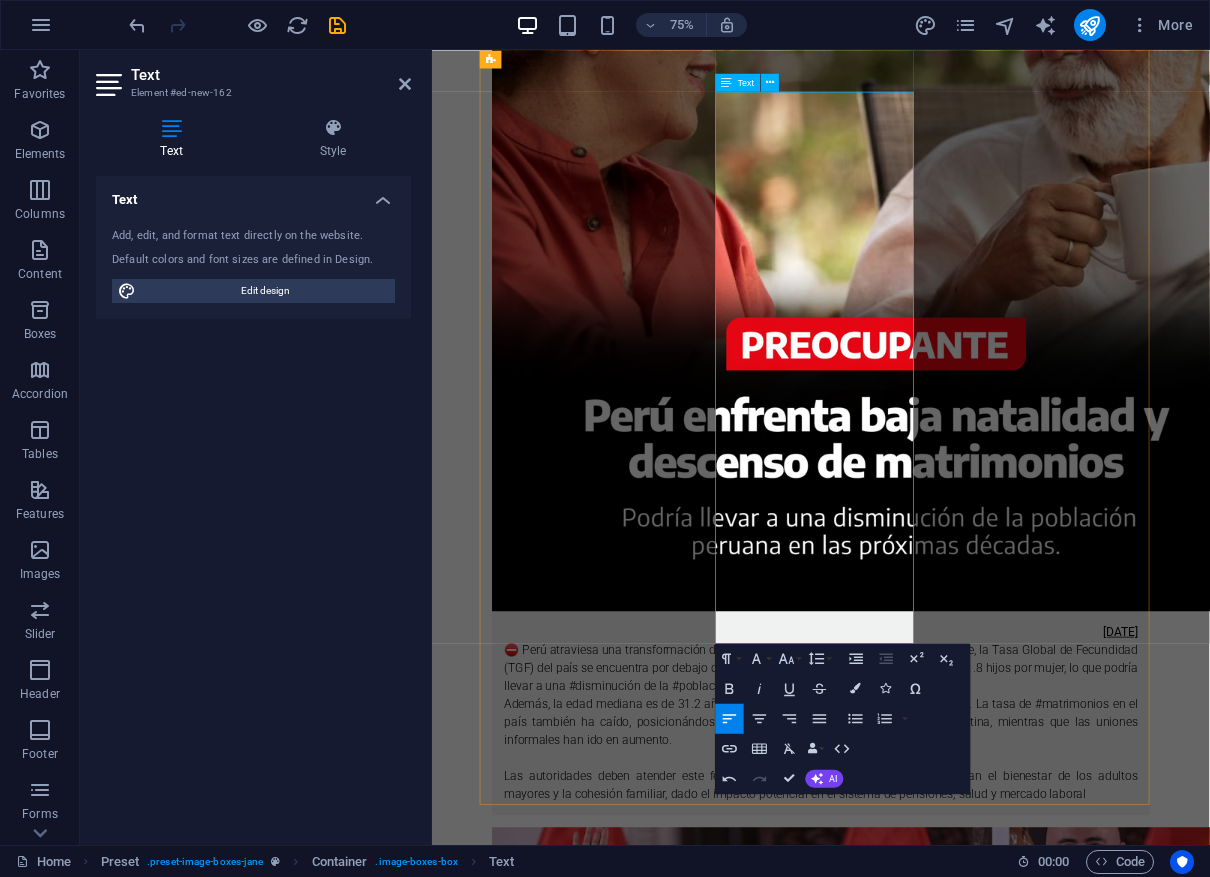 click on "El gobierno de [PRESIDENT] [LAST] apoya la promulgación de una nueva ley de amnistía para procesados por vulnerar los derechos humanos ocurridas durante el conflicto armado interno de Perú entre [YEAR] y [YEAR]." at bounding box center (950, 2095) 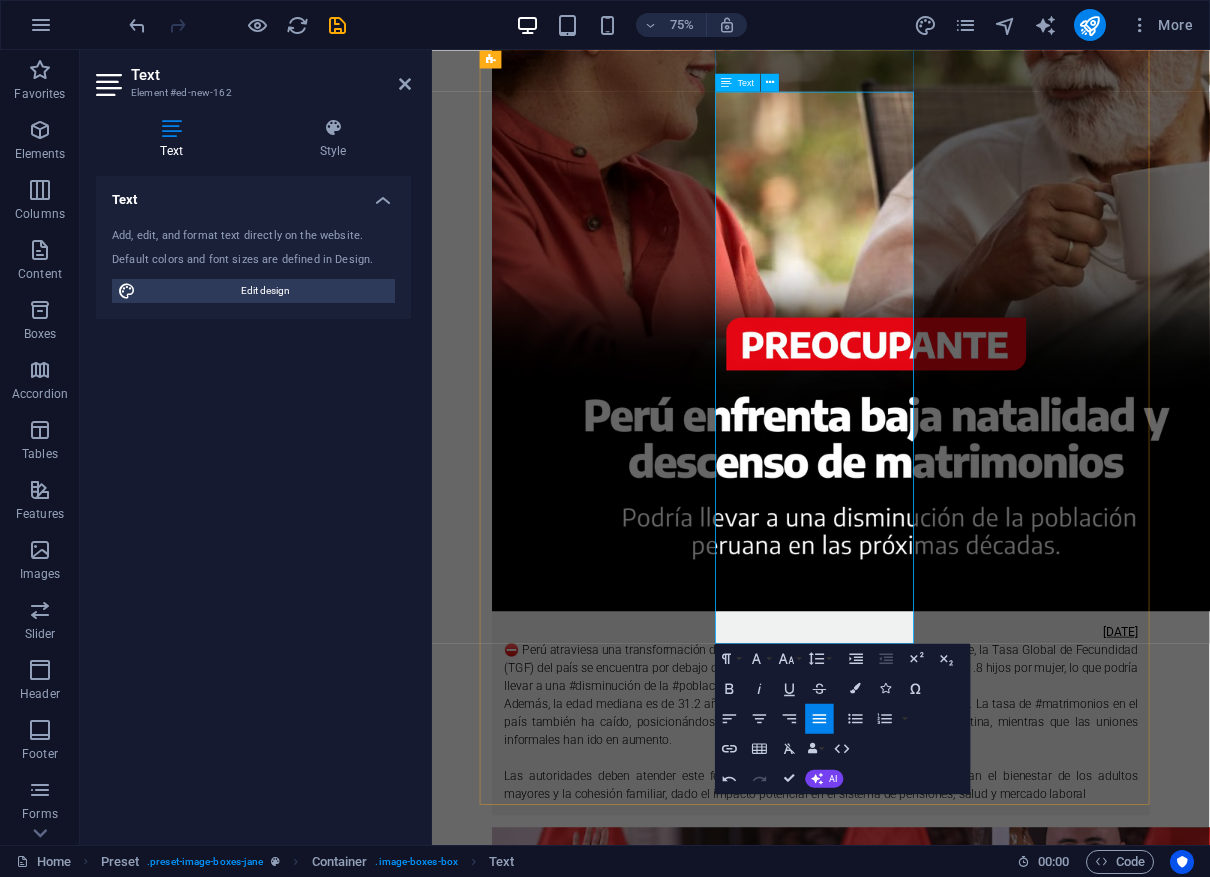 click on "El Consejo de Ministros mostró una postura favorable para otorgar amnistía a miembros del Ejército, Policía Nacional y rondas campesinas, pese a los cuestionamientos internacionales, incluida la Corte IDH." at bounding box center (950, 2143) 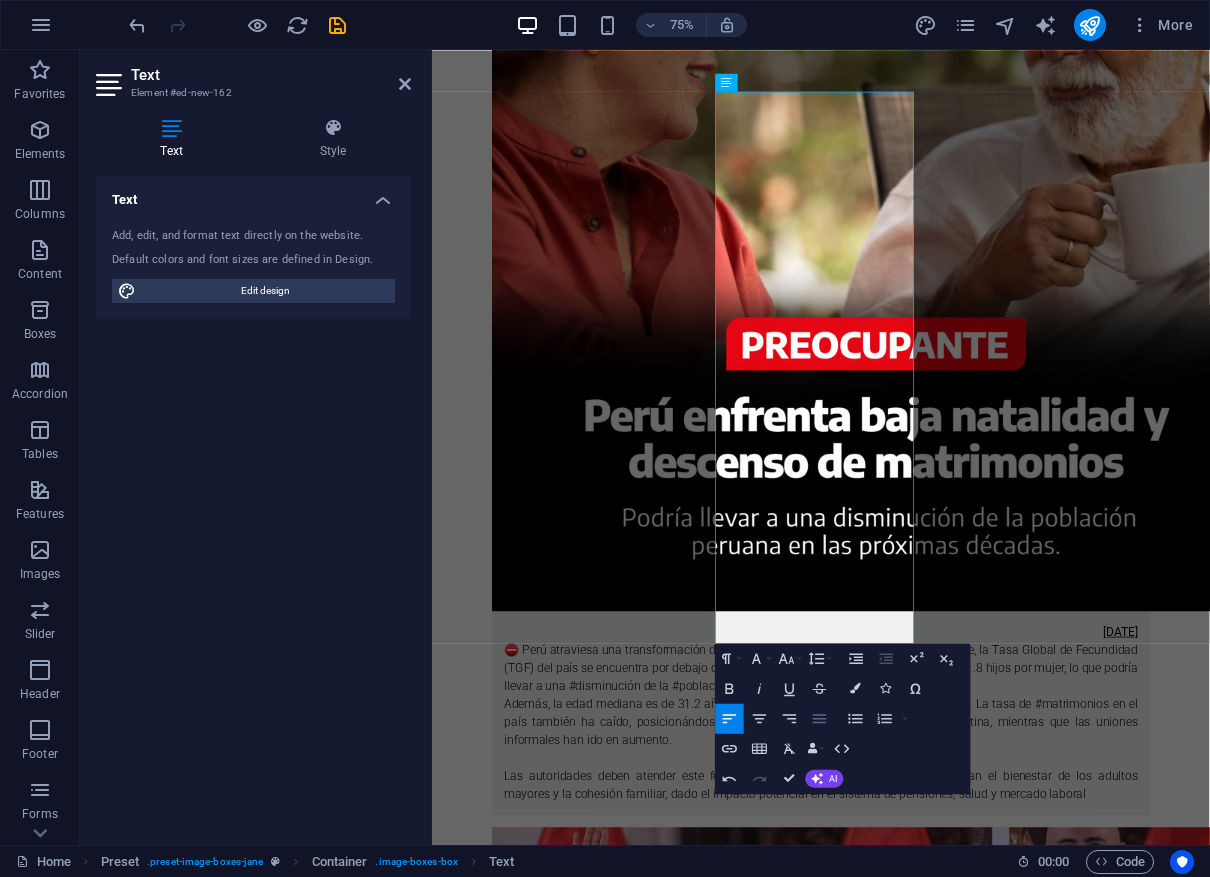 click 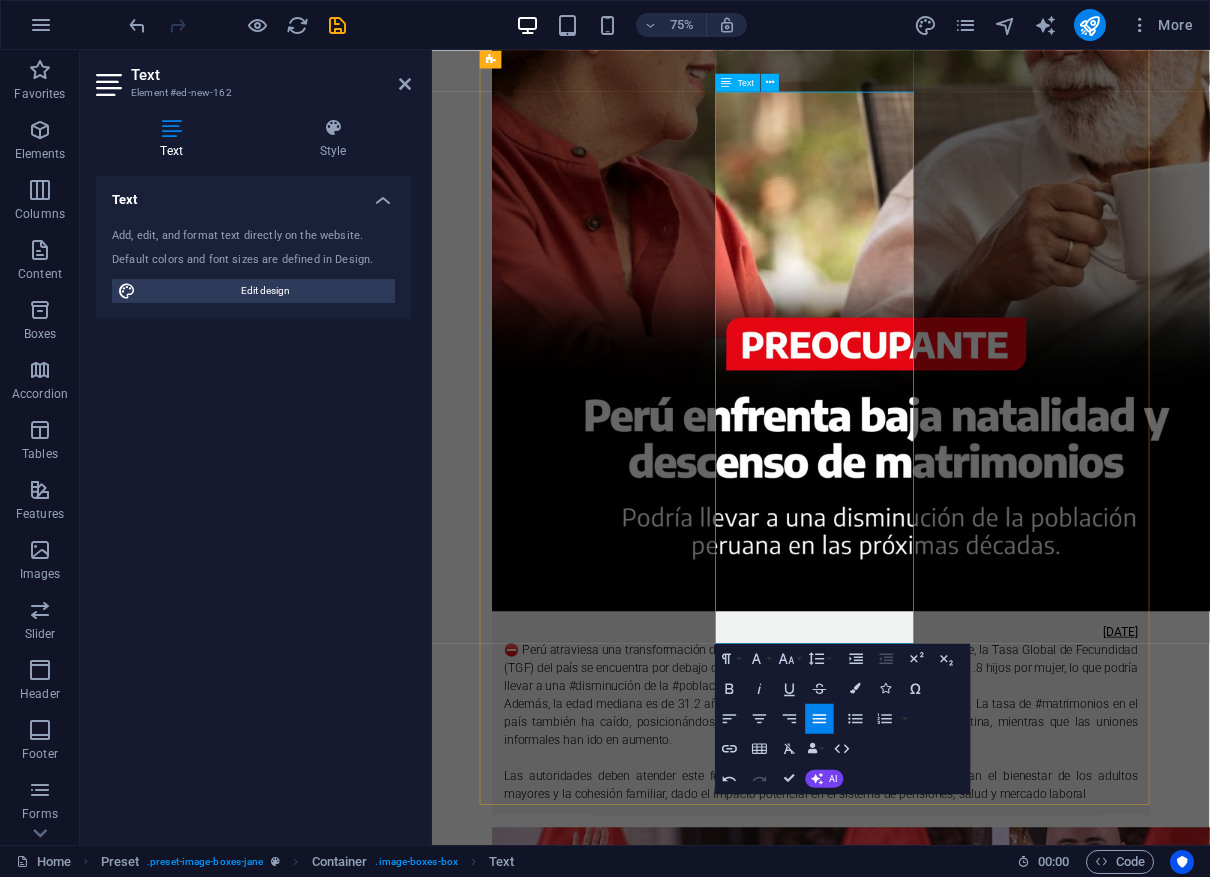 click on "El ministro de Vivienda, [PERSON], #confirmó que la ley se promulgó, defendiendo la soberanía del país. La medida es vista como una forma de respaldar las fuerzas del #orden y su lucha contra el terrorismo, pero también ha generado polémica a nivel nacional e internacional" at bounding box center (950, 2203) 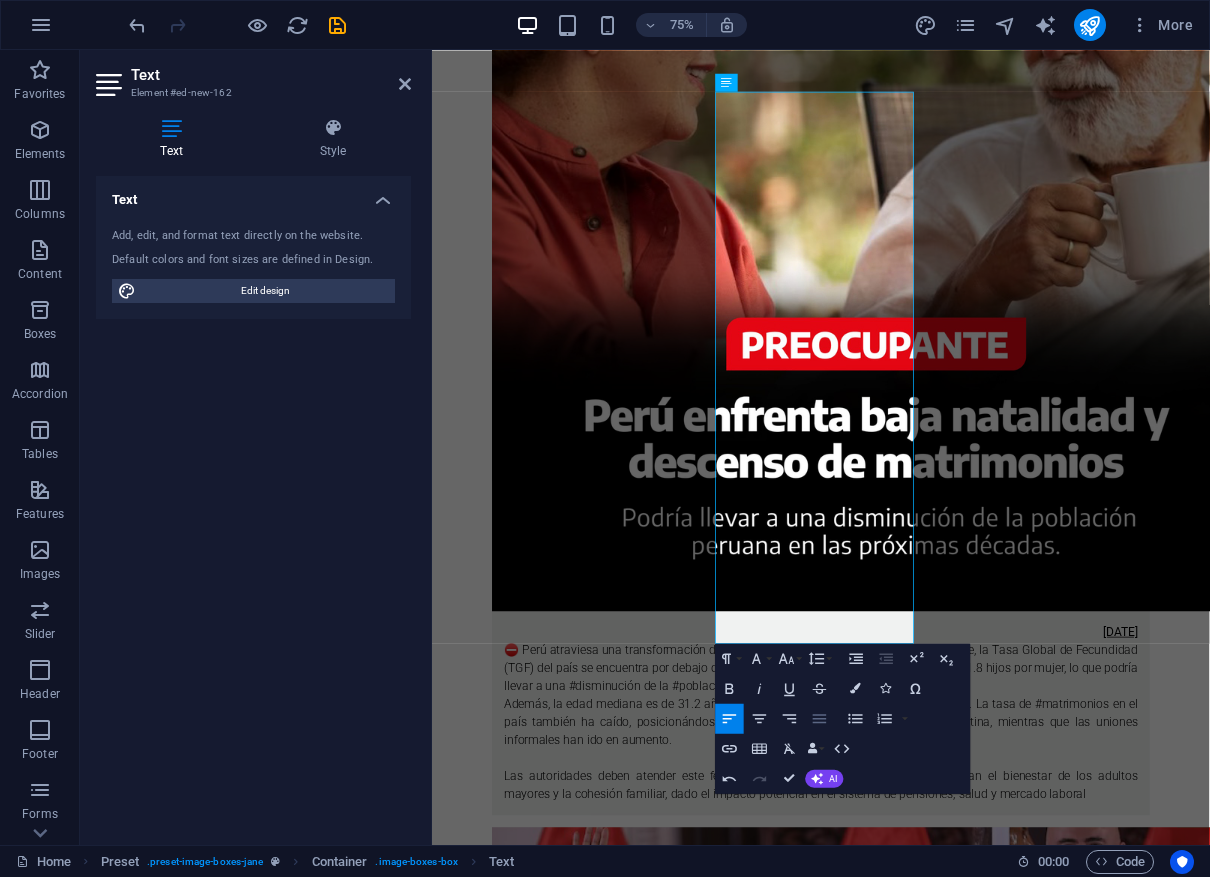 click 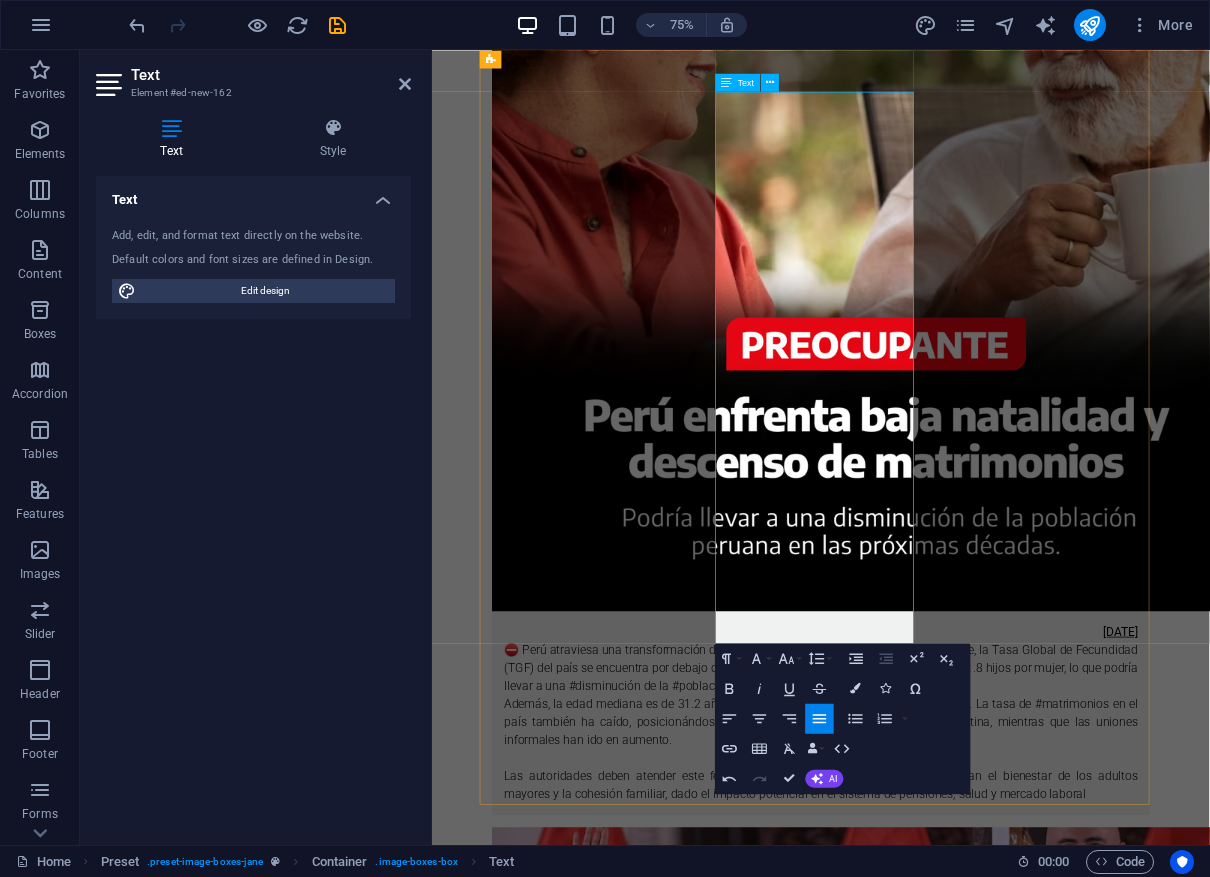 click on "El ministro de Vivienda, [PERSON], #confirmó que la ley se promulgó, defendiendo la soberanía del país. La medida es vista como una forma de respaldar las fuerzas del #orden y su lucha contra el terrorismo, pero también ha generado polémica a nivel nacional e internacional" at bounding box center (950, 2203) 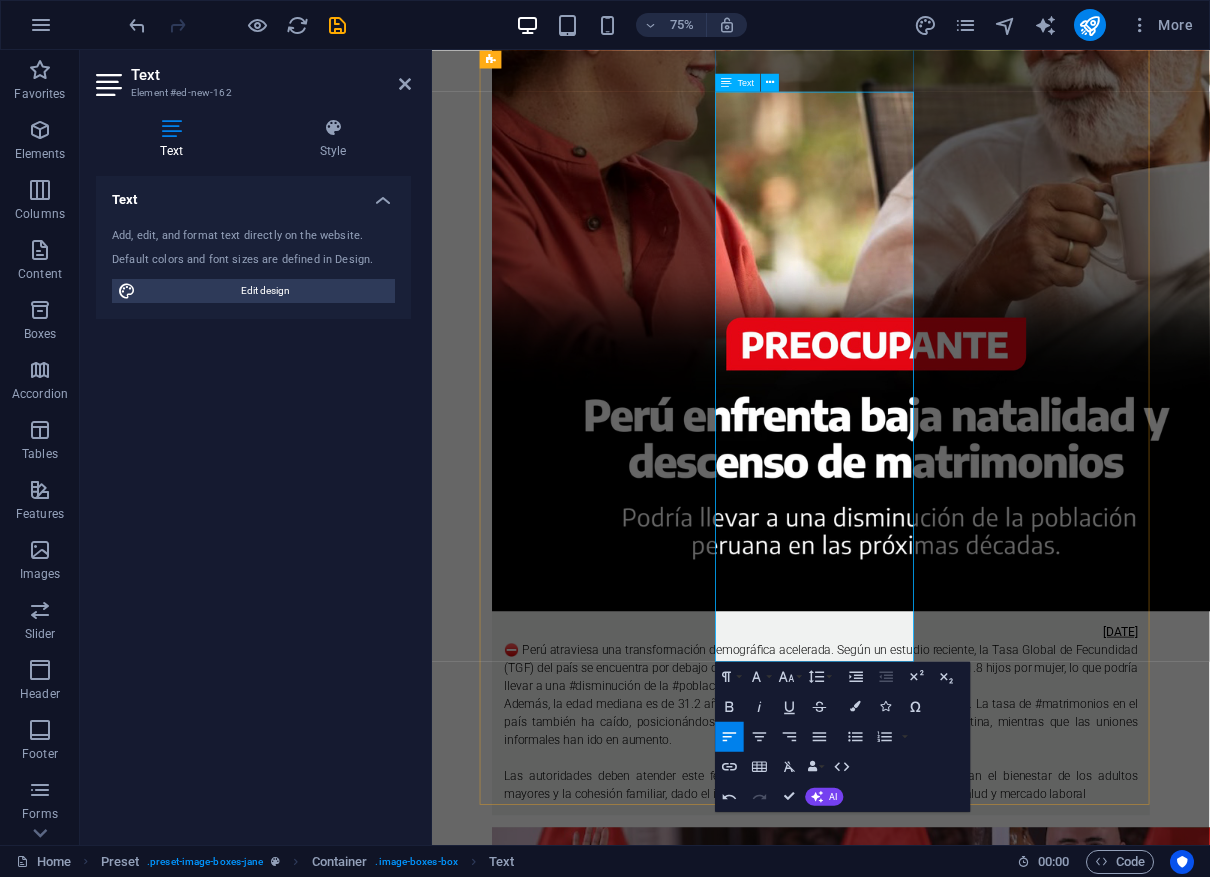 click on "El ministro de Vivienda, [PERSON], #confirmó que la ley se promulgó, defendiendo la soberanía del país. La medida es vista como una forma de respaldar las fuerzas del #orden y su lucha contra el terrorismo, pero también ha generado polémica a nivel nacional e internacional" at bounding box center [950, 2227] 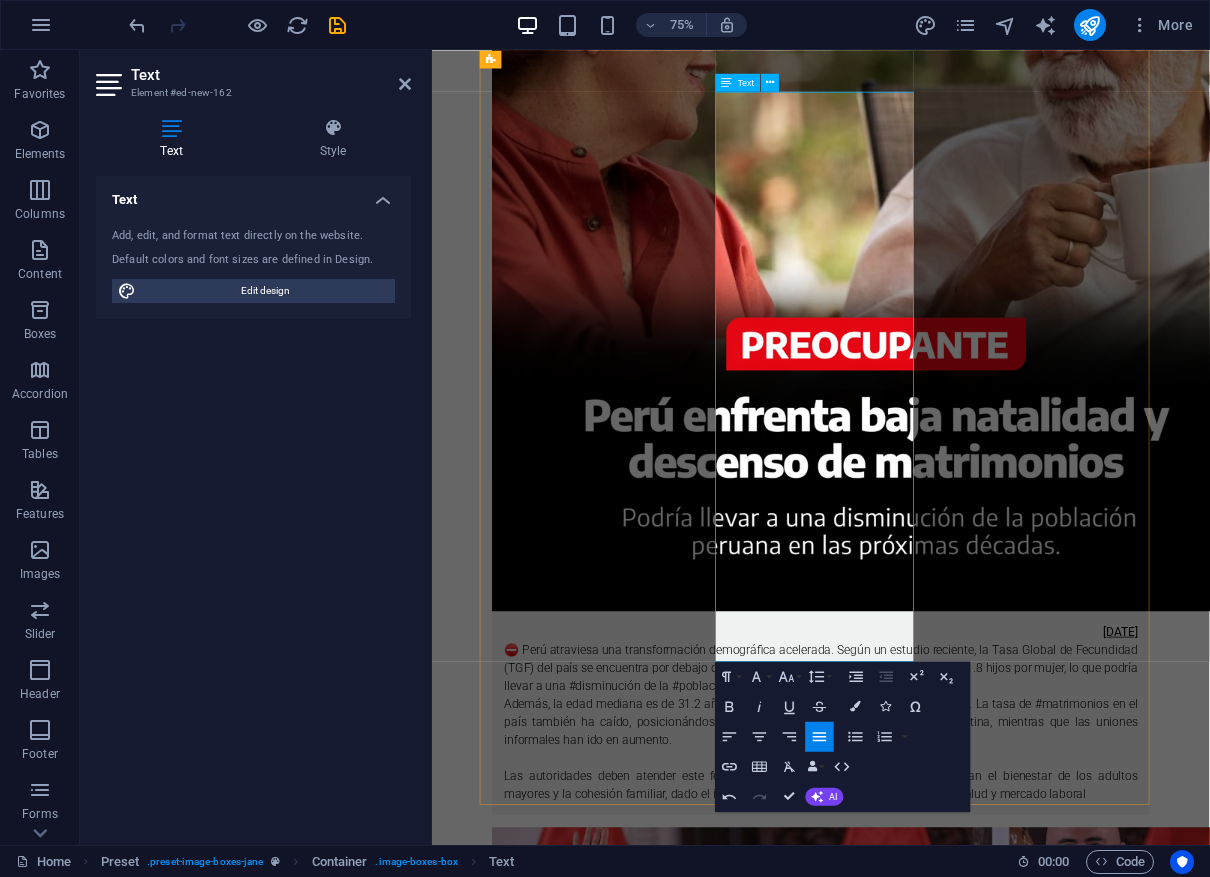 click on "El ministro de Vivienda, [LAST NAME], #confirmó que la ley se promulgará, defendiendo la soberanía del país. La medida es vista como una forma de respaldar las fuerzas del orden y su lucha contra el terrorismo, pero también ha generado polémica a nivel nacional e internacional" at bounding box center [950, 2227] 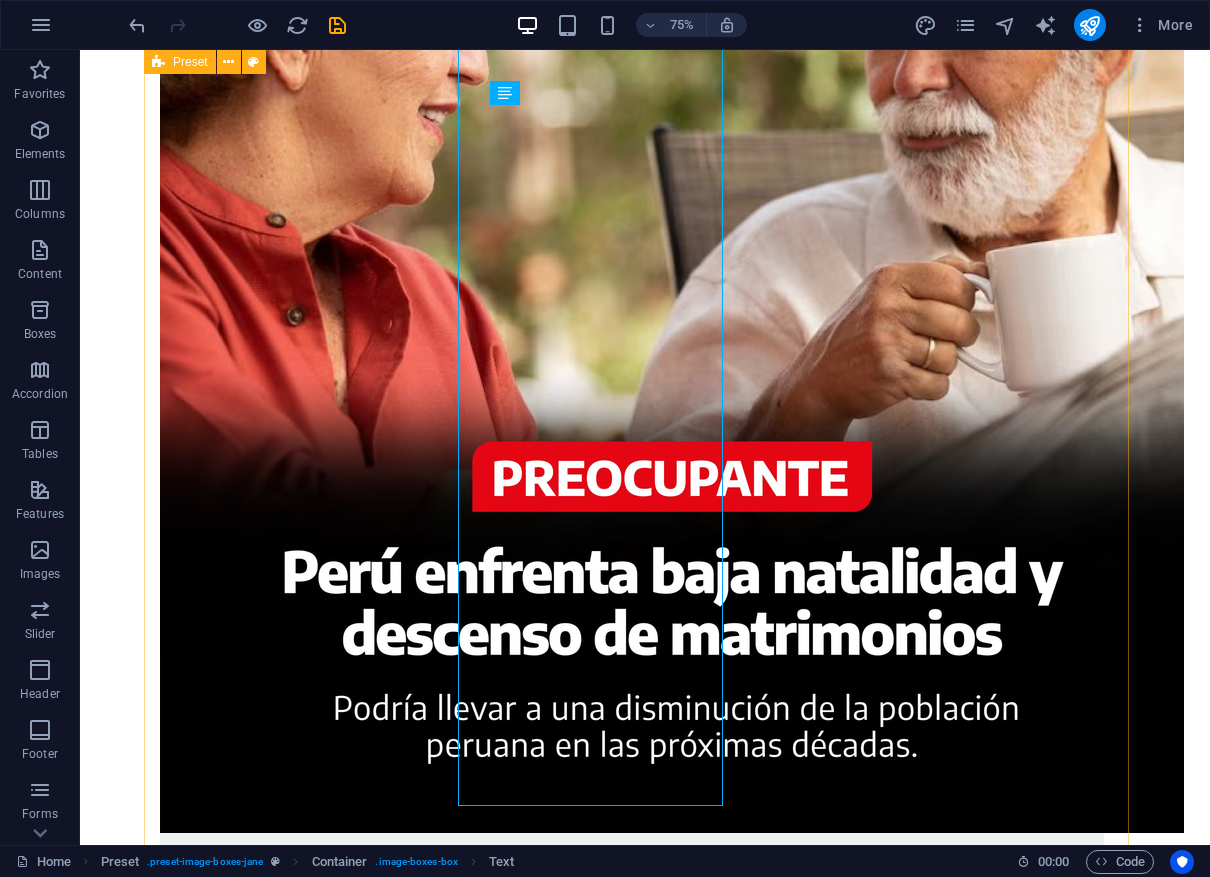 scroll, scrollTop: 854, scrollLeft: 0, axis: vertical 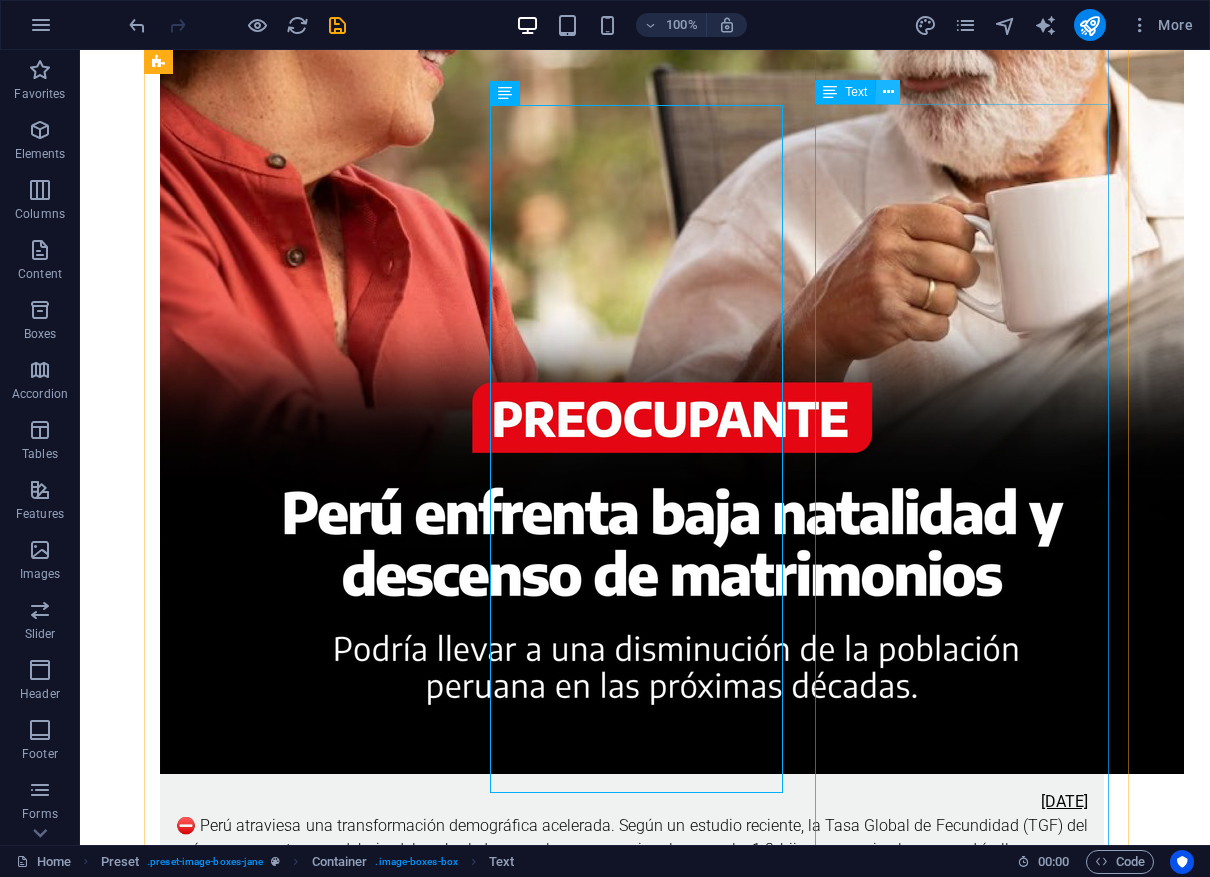 click at bounding box center [888, 92] 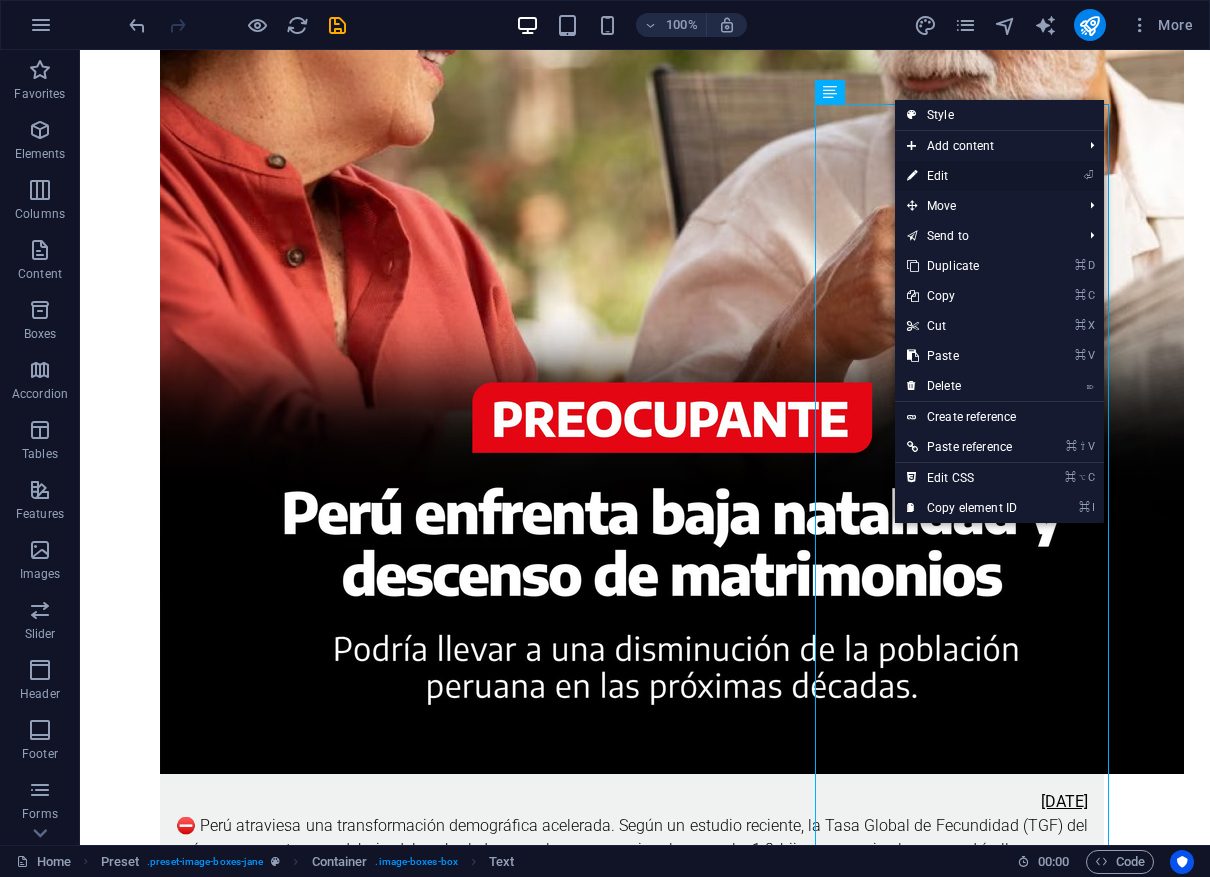 click on "⏎  Edit" at bounding box center (962, 176) 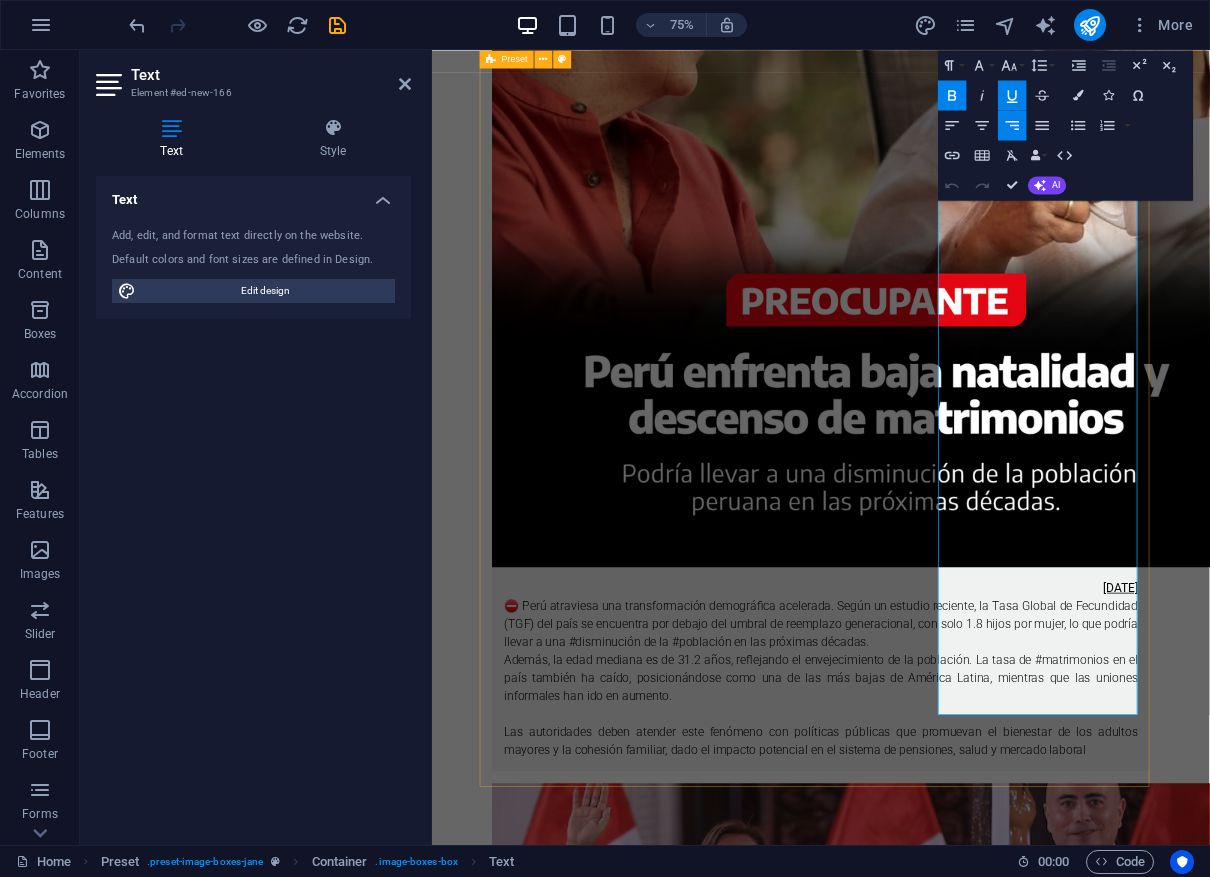 scroll, scrollTop: 820, scrollLeft: 0, axis: vertical 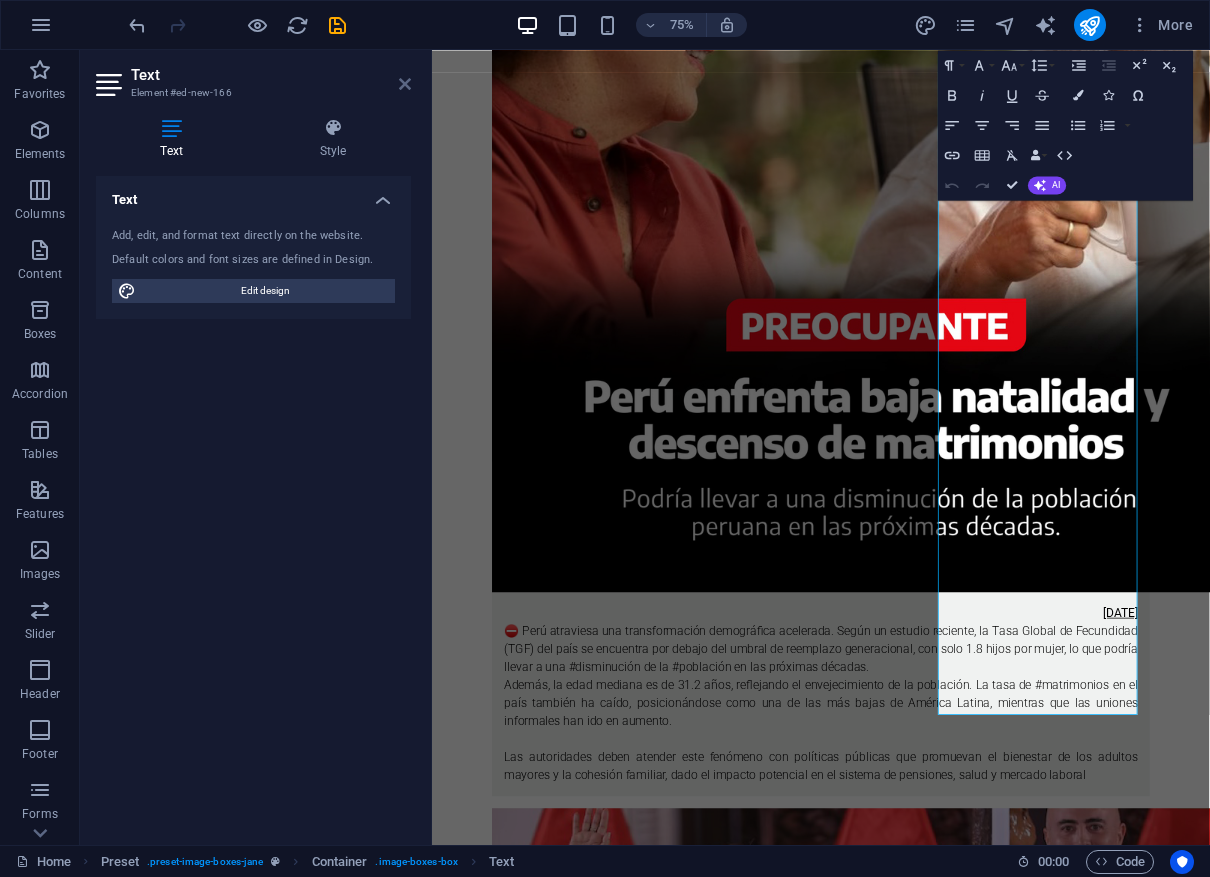 click at bounding box center [405, 84] 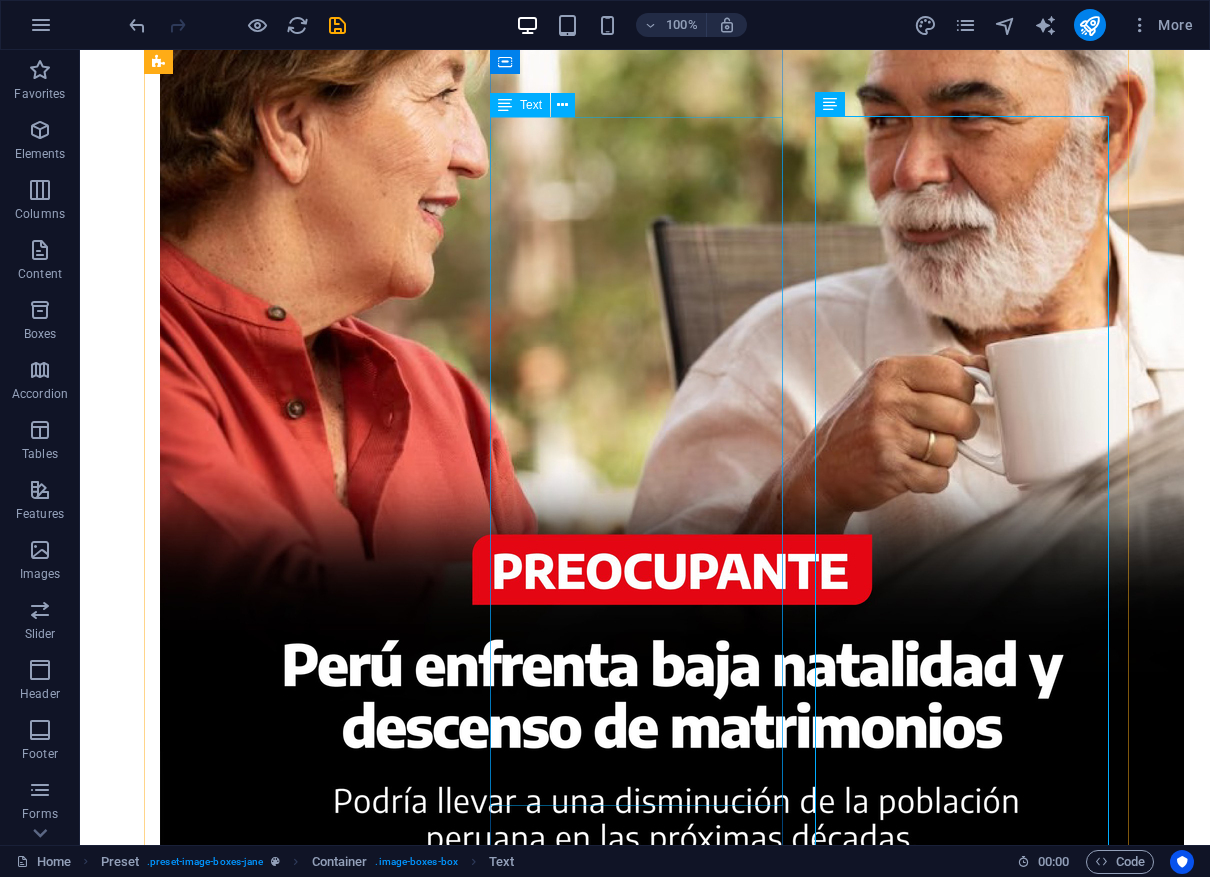 scroll, scrollTop: 480, scrollLeft: 0, axis: vertical 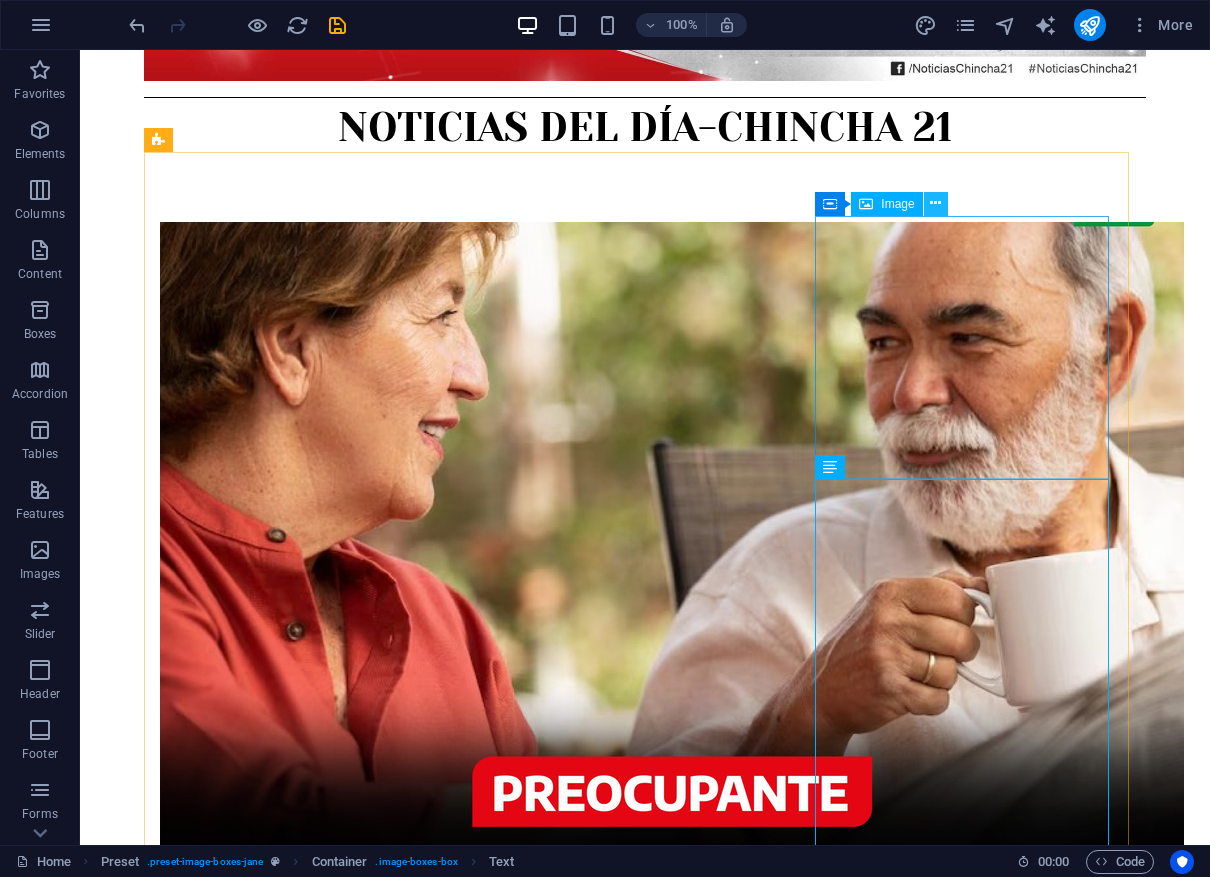 click at bounding box center [935, 203] 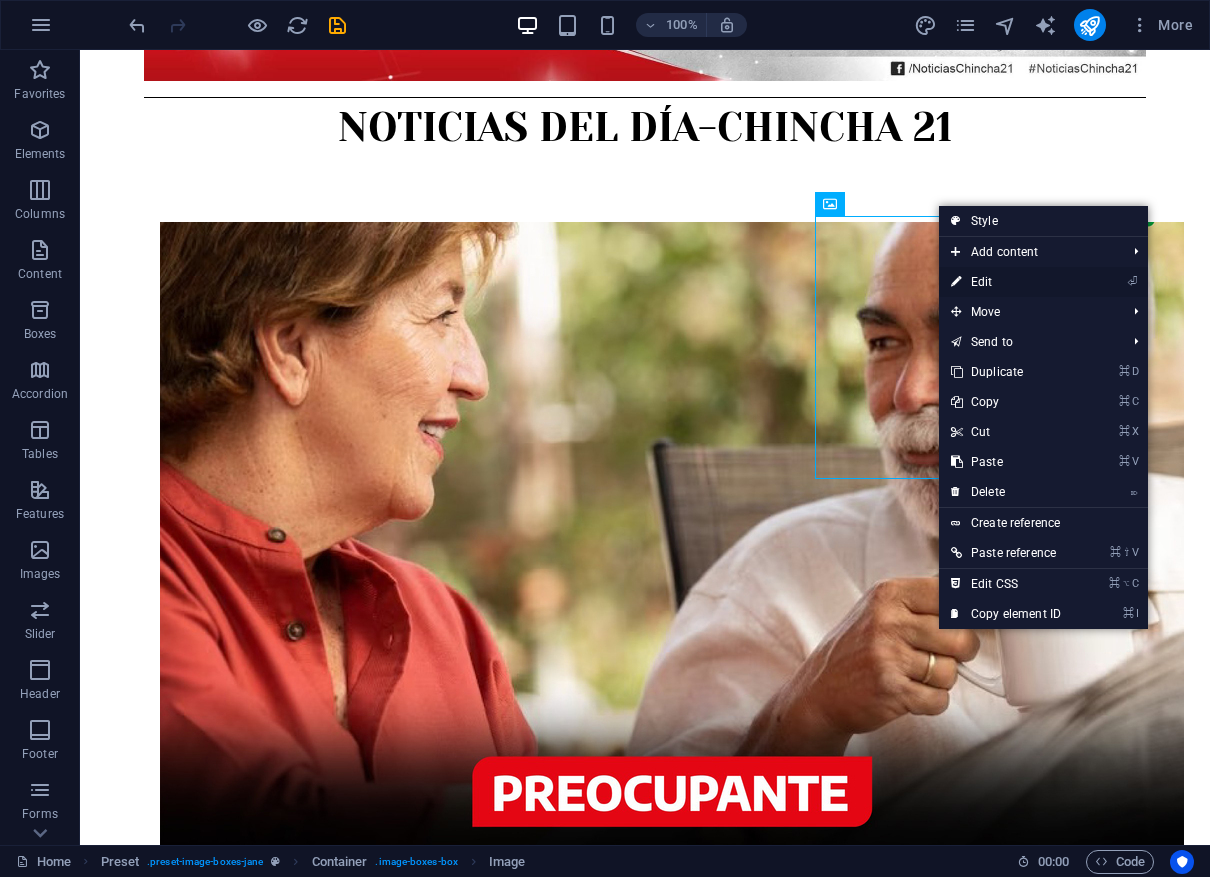click on "⏎  Edit" at bounding box center [1006, 282] 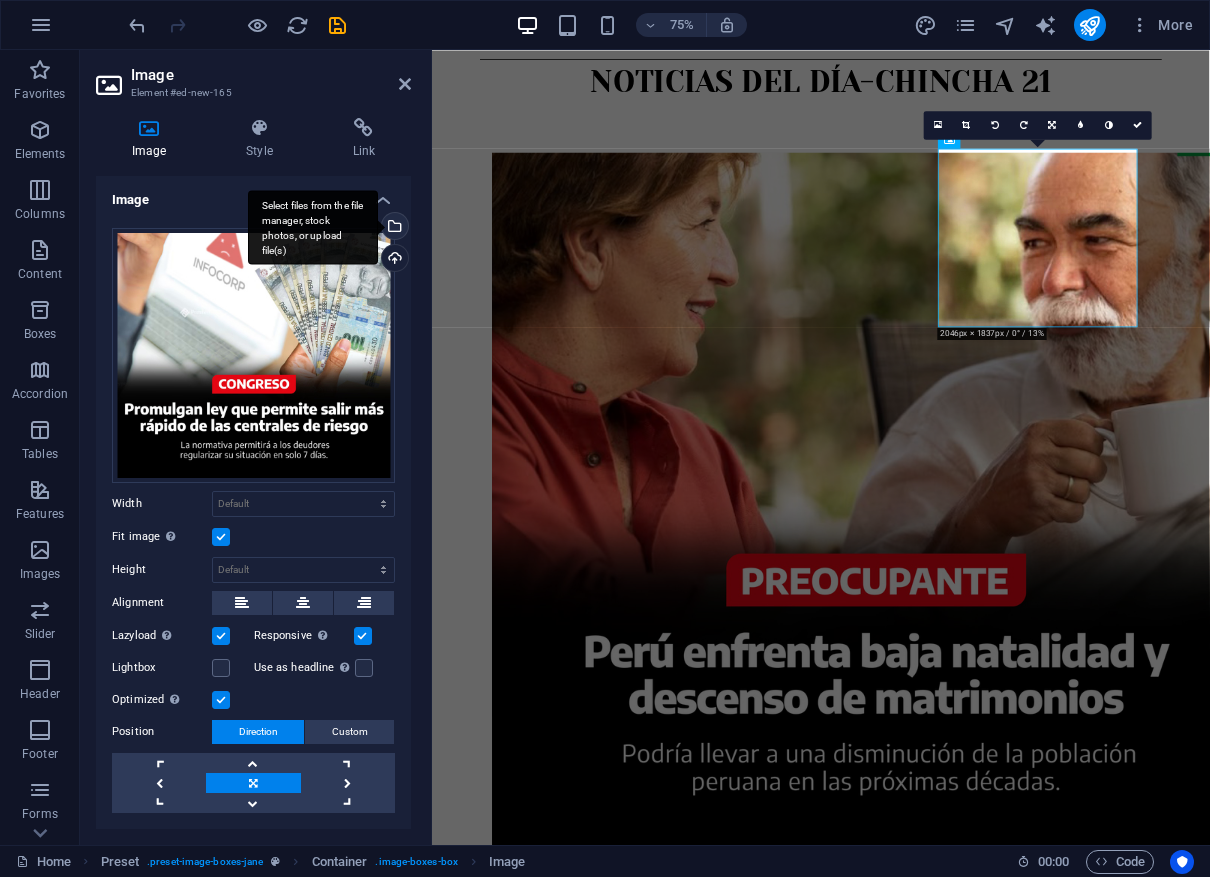 click on "Select files from the file manager, stock photos, or upload file(s)" at bounding box center [393, 228] 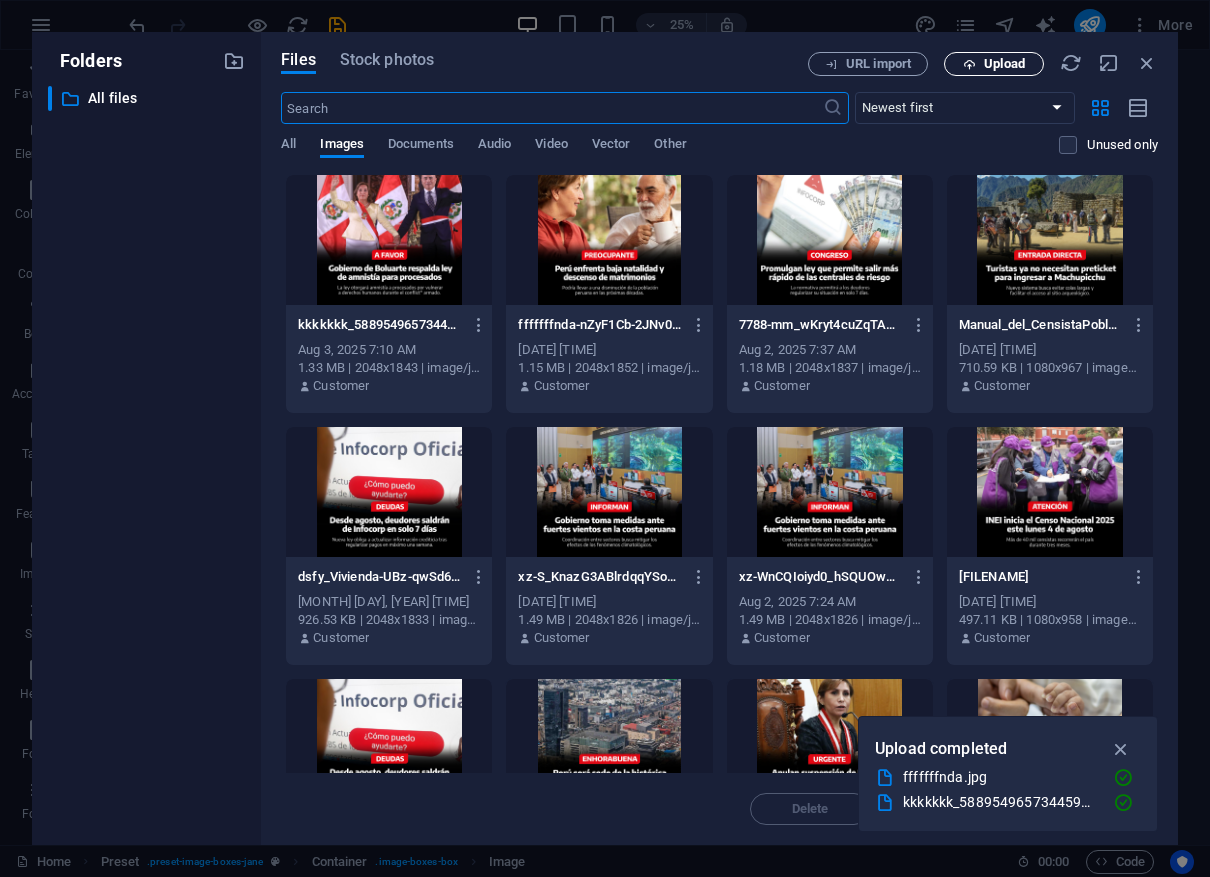 click on "Upload" at bounding box center (1004, 64) 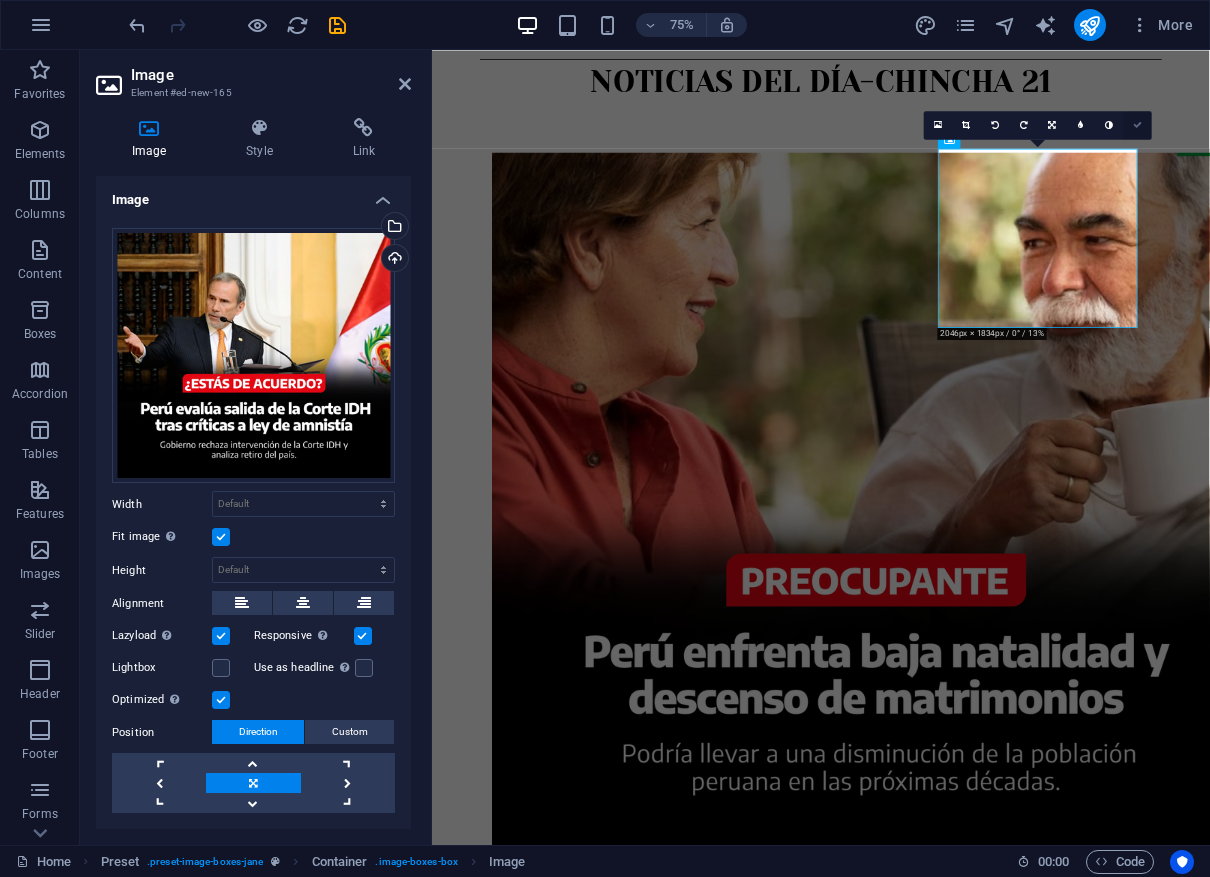 click at bounding box center (1137, 125) 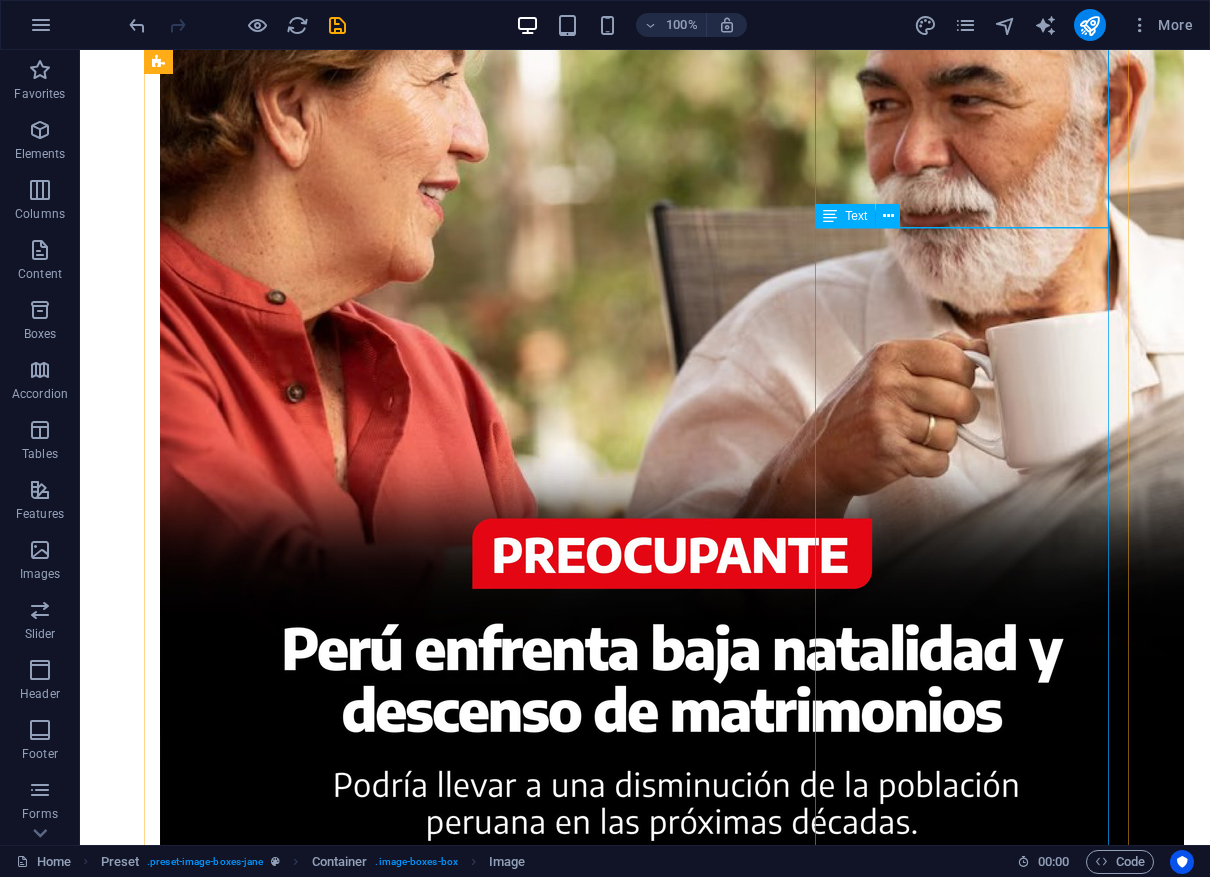 scroll, scrollTop: 731, scrollLeft: 0, axis: vertical 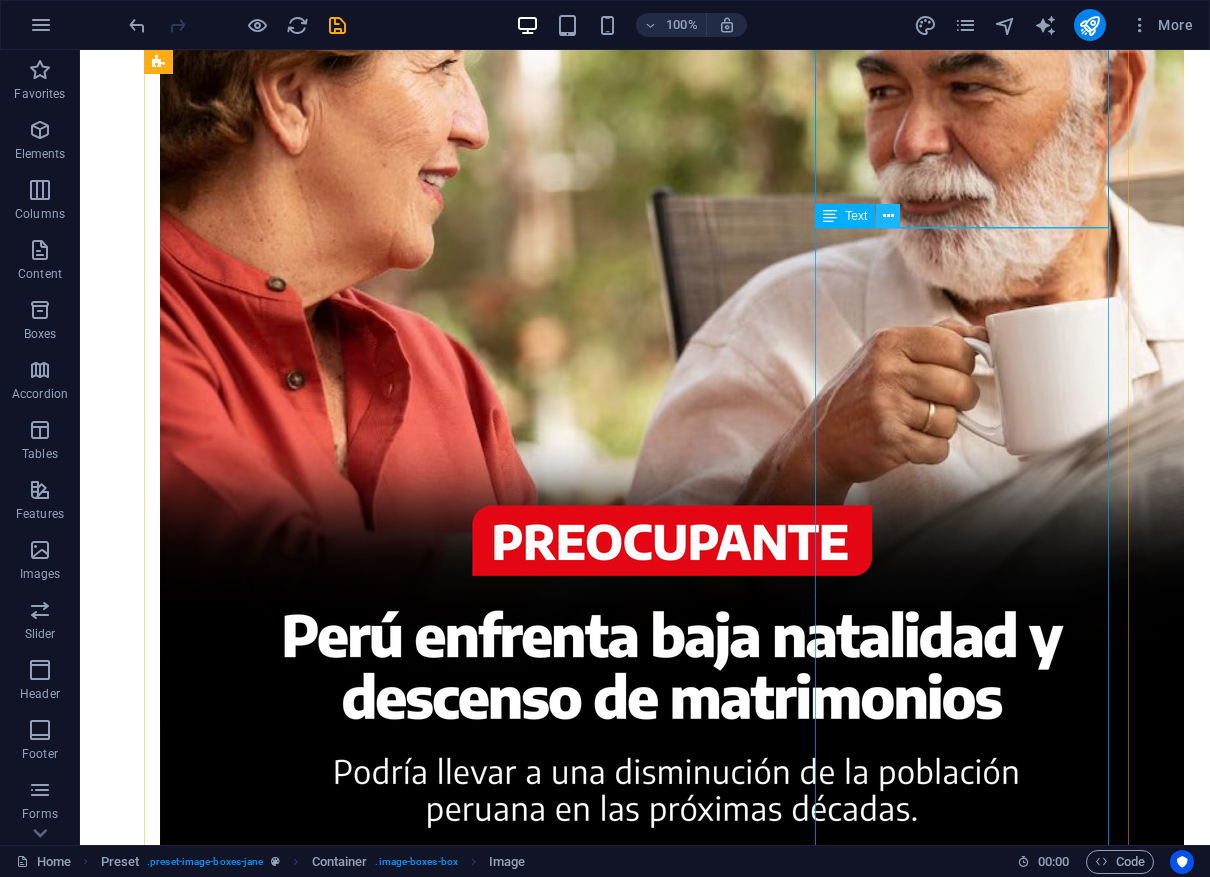 click at bounding box center (888, 216) 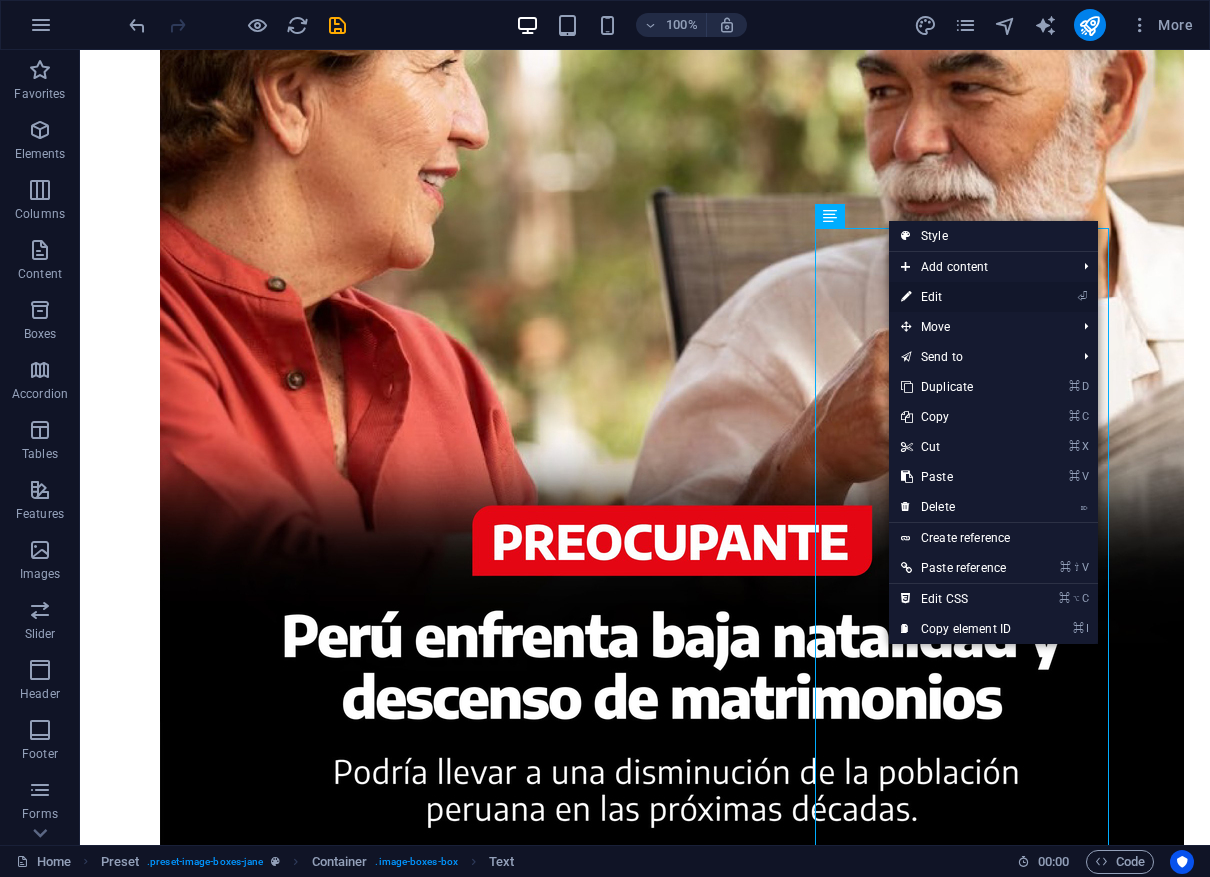 click on "⏎  Edit" at bounding box center [956, 297] 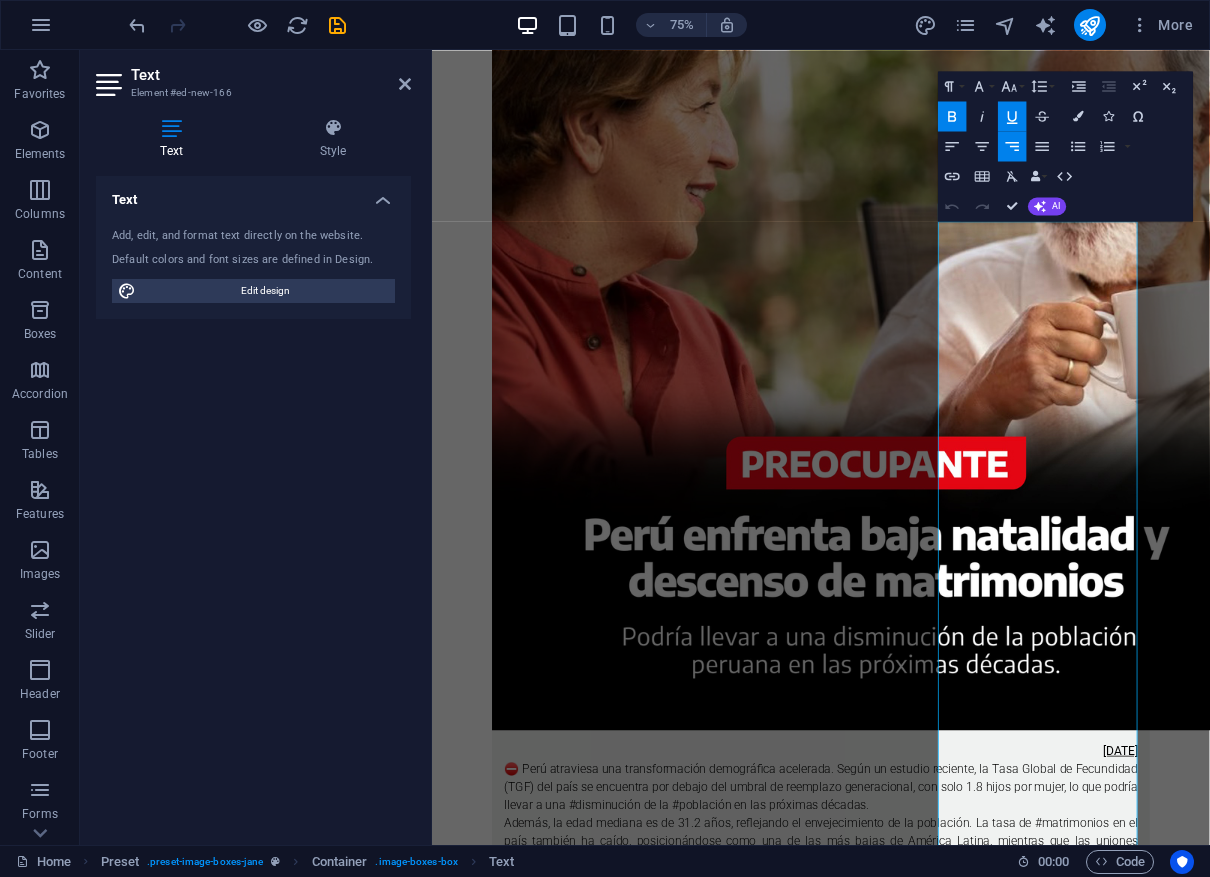 scroll, scrollTop: 618, scrollLeft: 0, axis: vertical 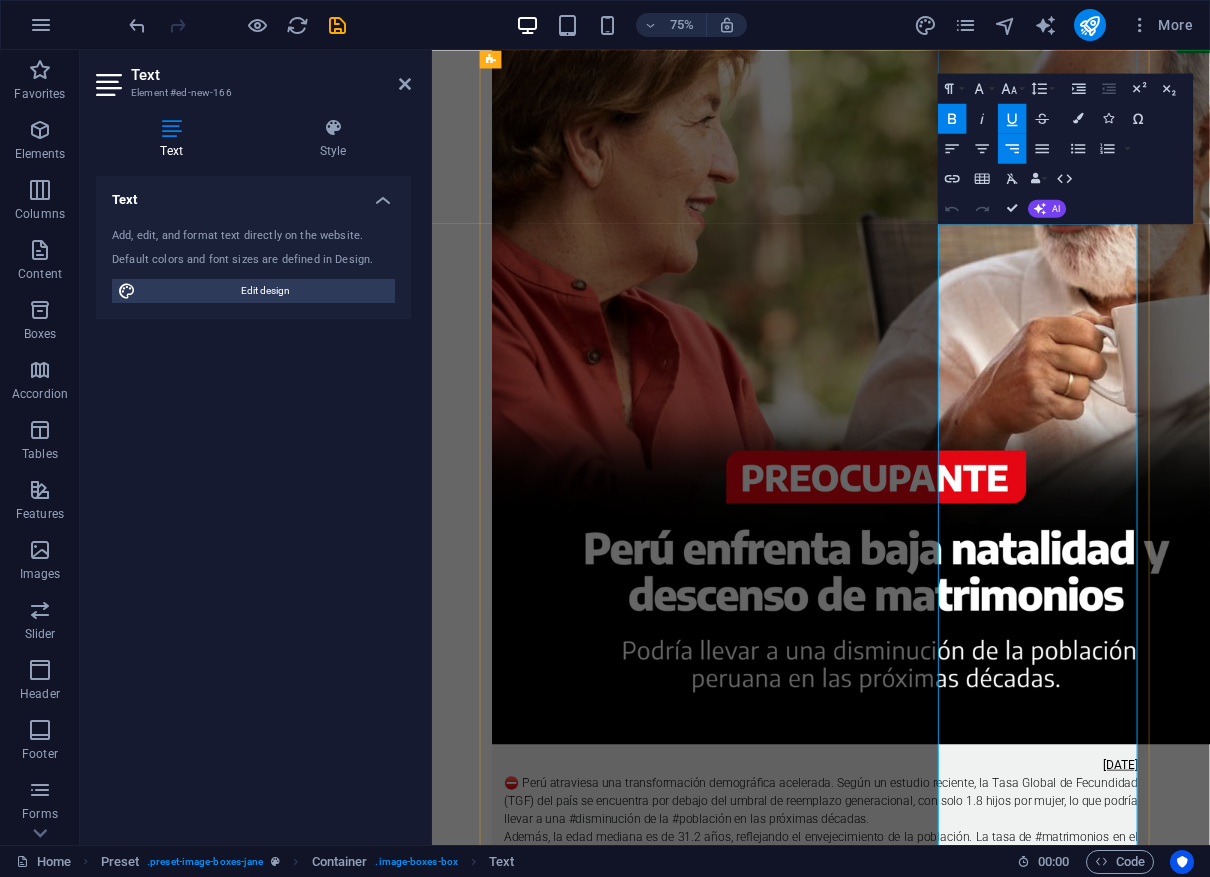 click on "02/08/2025" at bounding box center (1330, 3484) 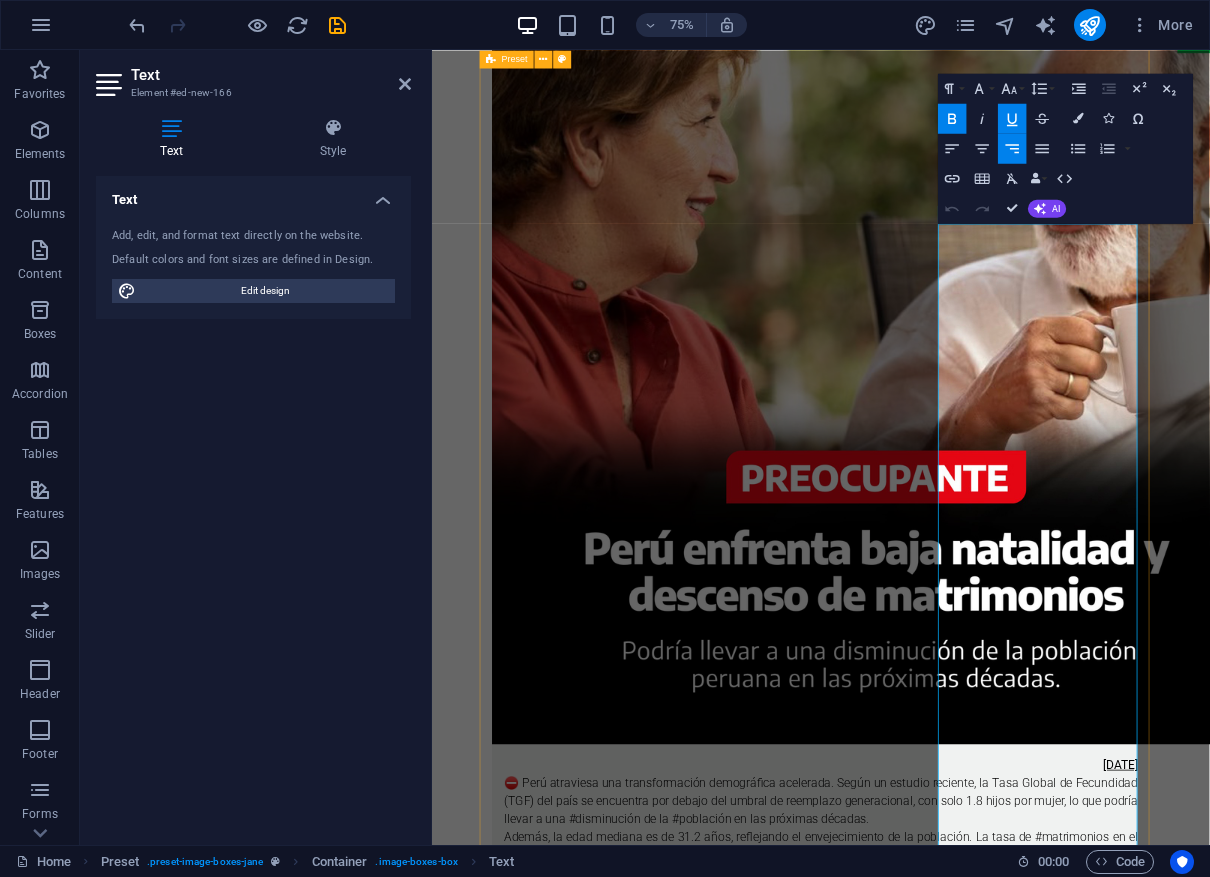 type 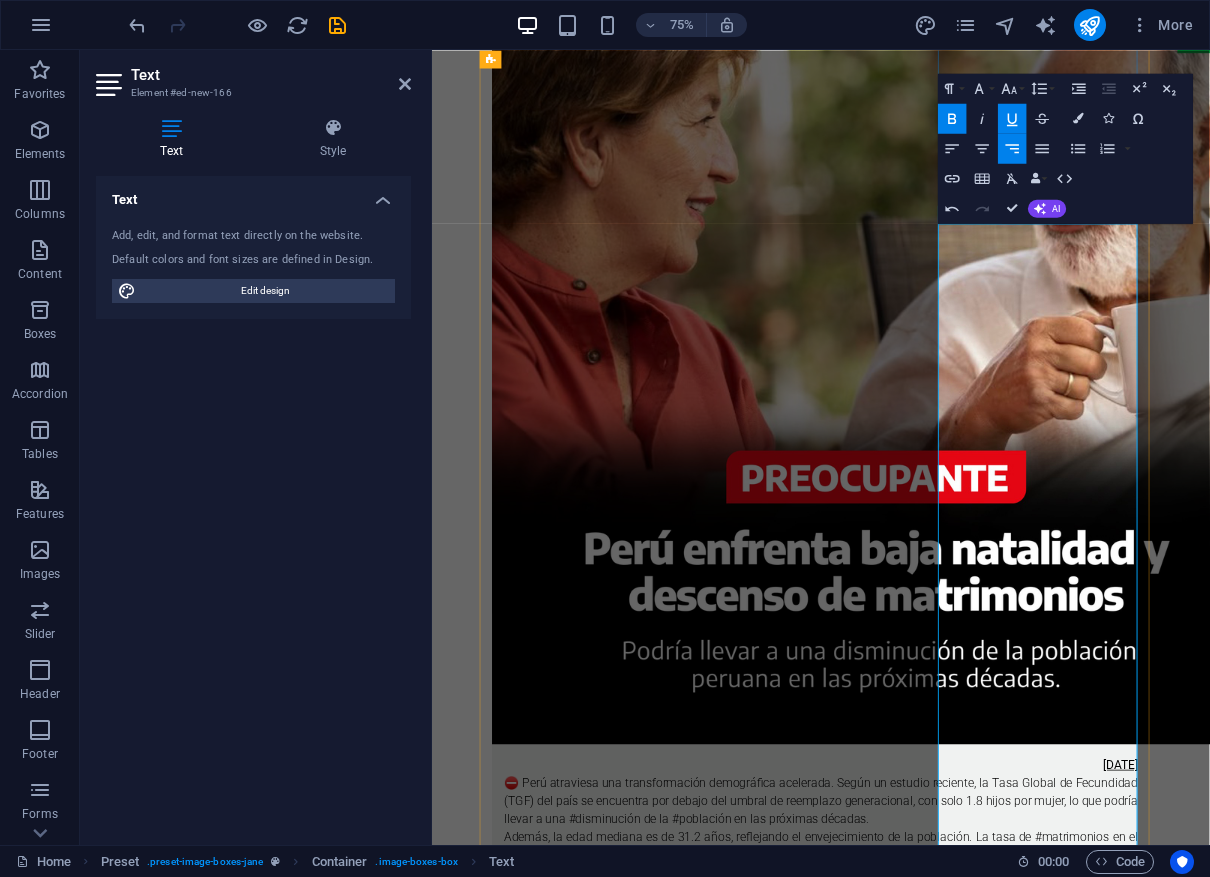 click on "⛔ El Congreso de la República promulgó el [DATE] una nueva ley que permite a los #deudores salir de las centrales de riesgo en solo 7 días. Esta #normativa, que entrará en vigor el [DATE], establece un proceso acelerado de actualización de pagos pendientes, mejorando el historial crediticio de quienes cumplan con sus deudas." at bounding box center [950, 3533] 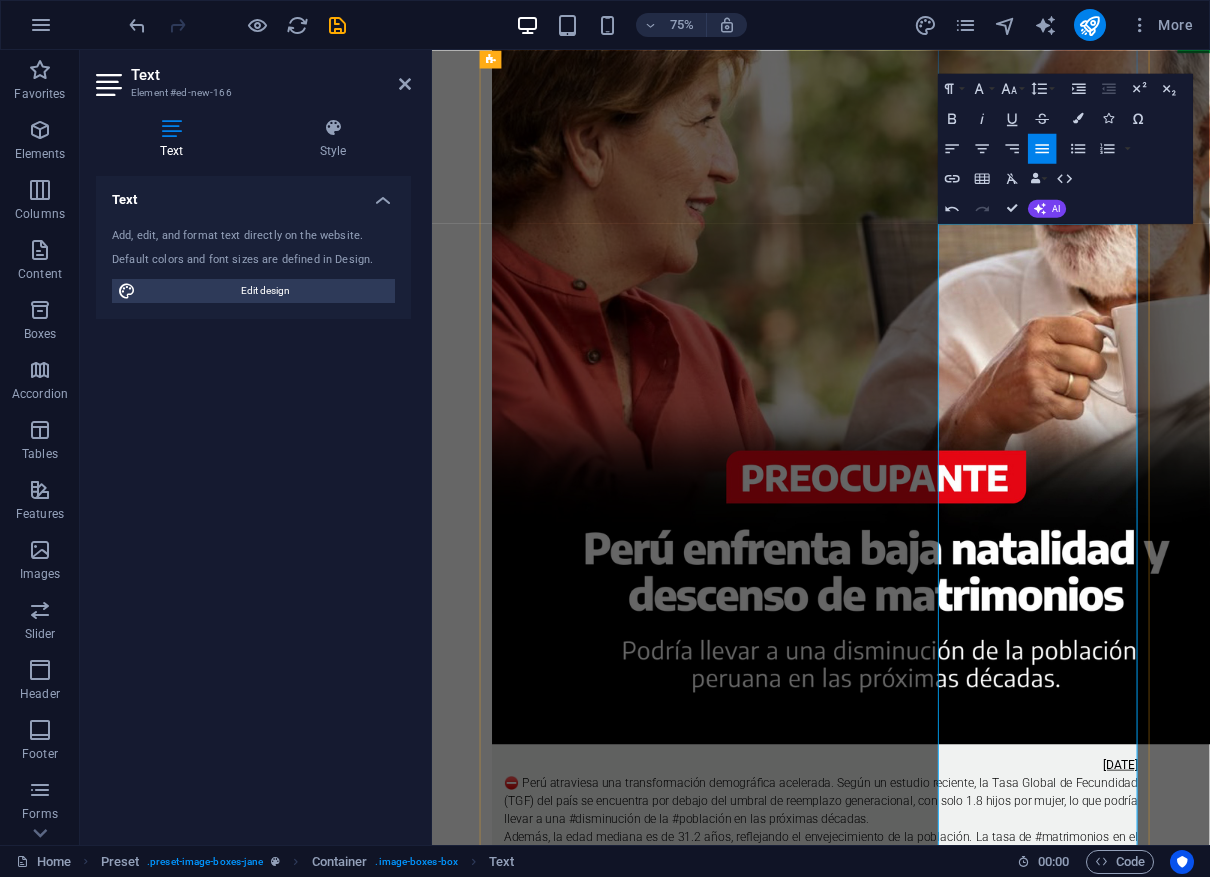 drag, startPoint x: 1213, startPoint y: 362, endPoint x: 1339, endPoint y: 784, distance: 440.4089 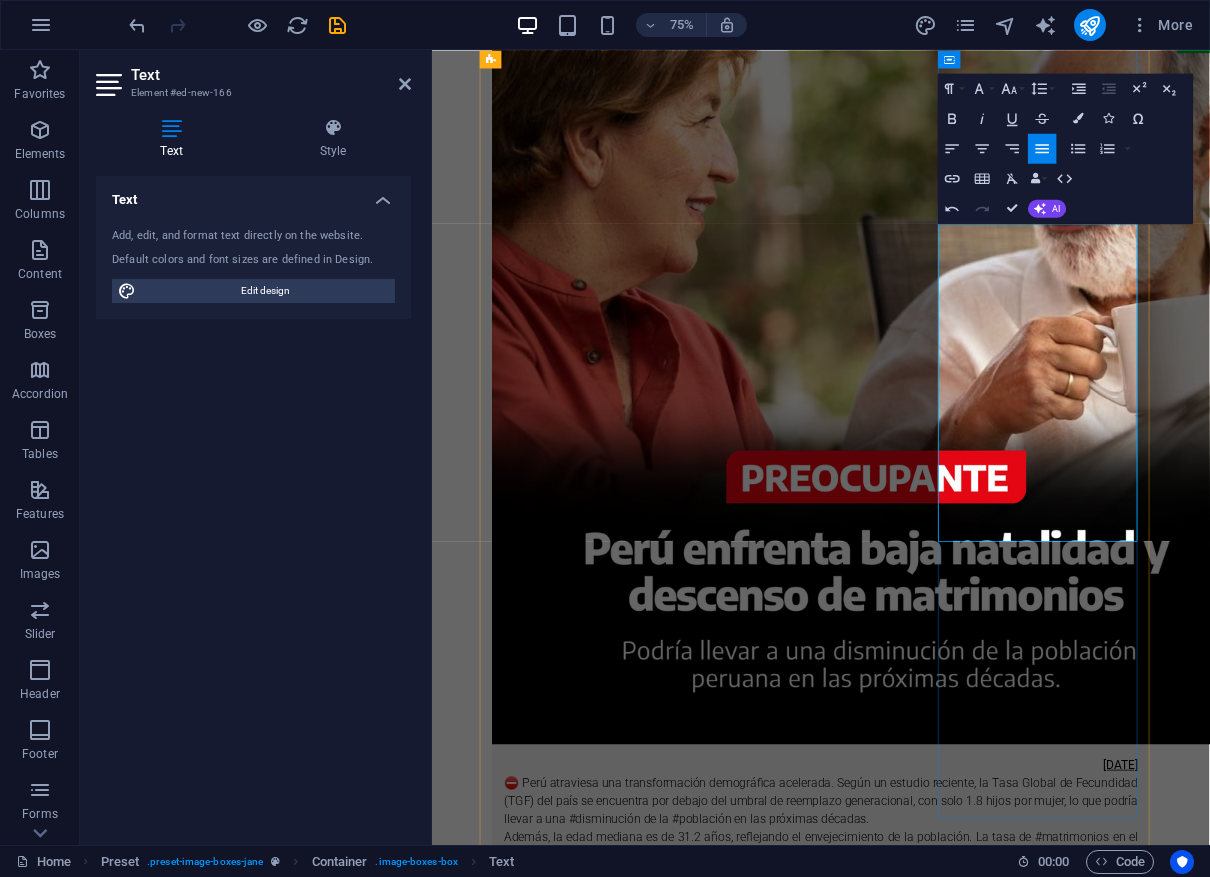 drag, startPoint x: 1260, startPoint y: 403, endPoint x: 1293, endPoint y: 612, distance: 211.58922 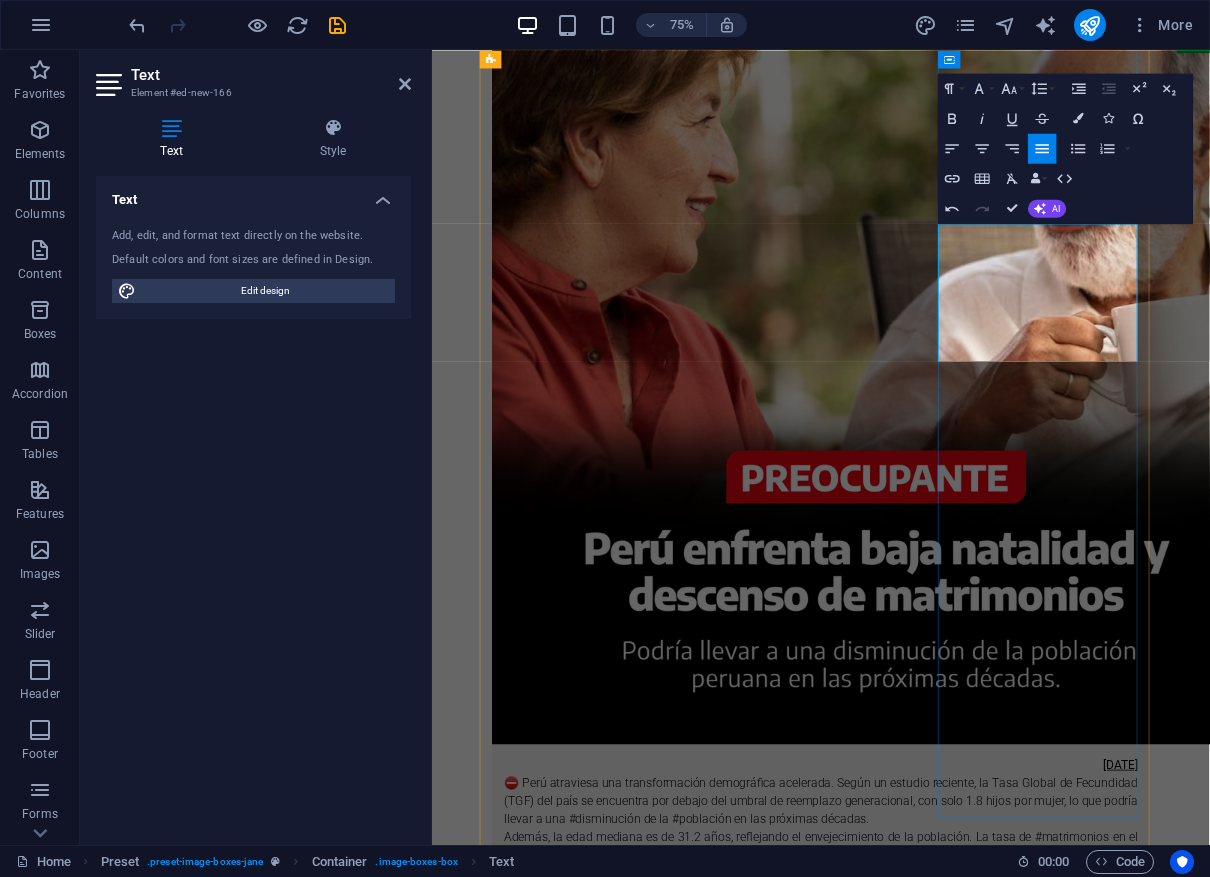 drag, startPoint x: 1233, startPoint y: 439, endPoint x: 1158, endPoint y: 328, distance: 133.96268 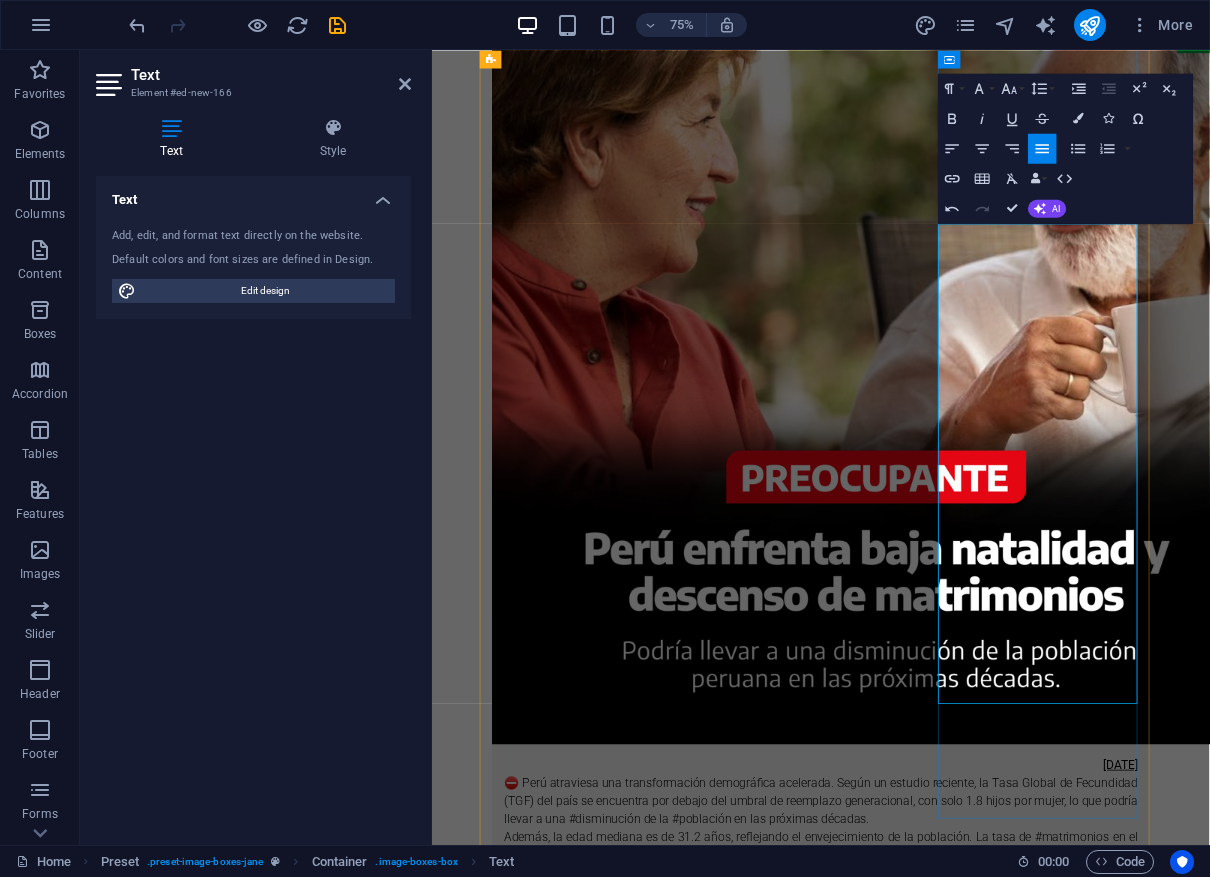 click on "Perú podría abandonar la Corte Interamericana de Derechos Humanos tras su r#echazo a una ley de amnistía que favorece a procesados por violaciones a los derechos humanos." at bounding box center [950, 3545] 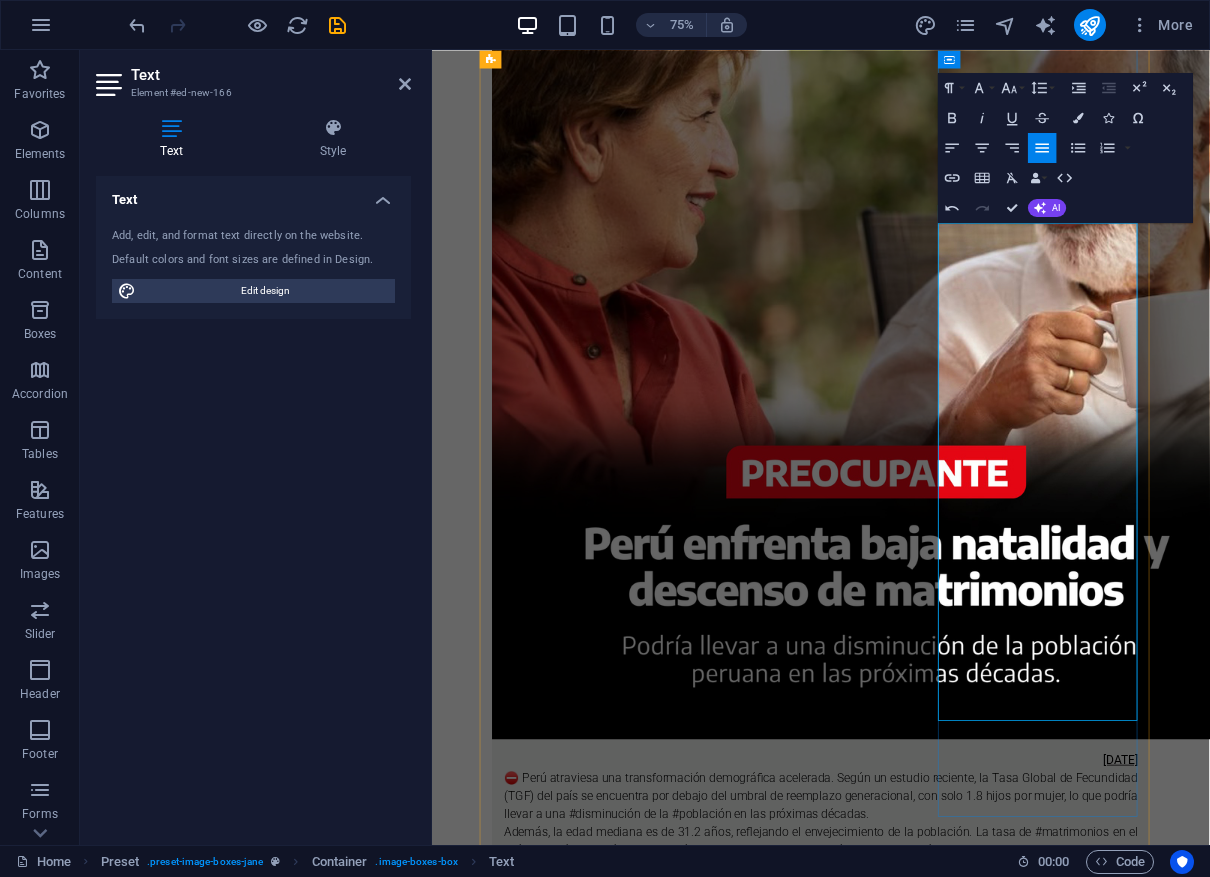 scroll, scrollTop: 627, scrollLeft: 0, axis: vertical 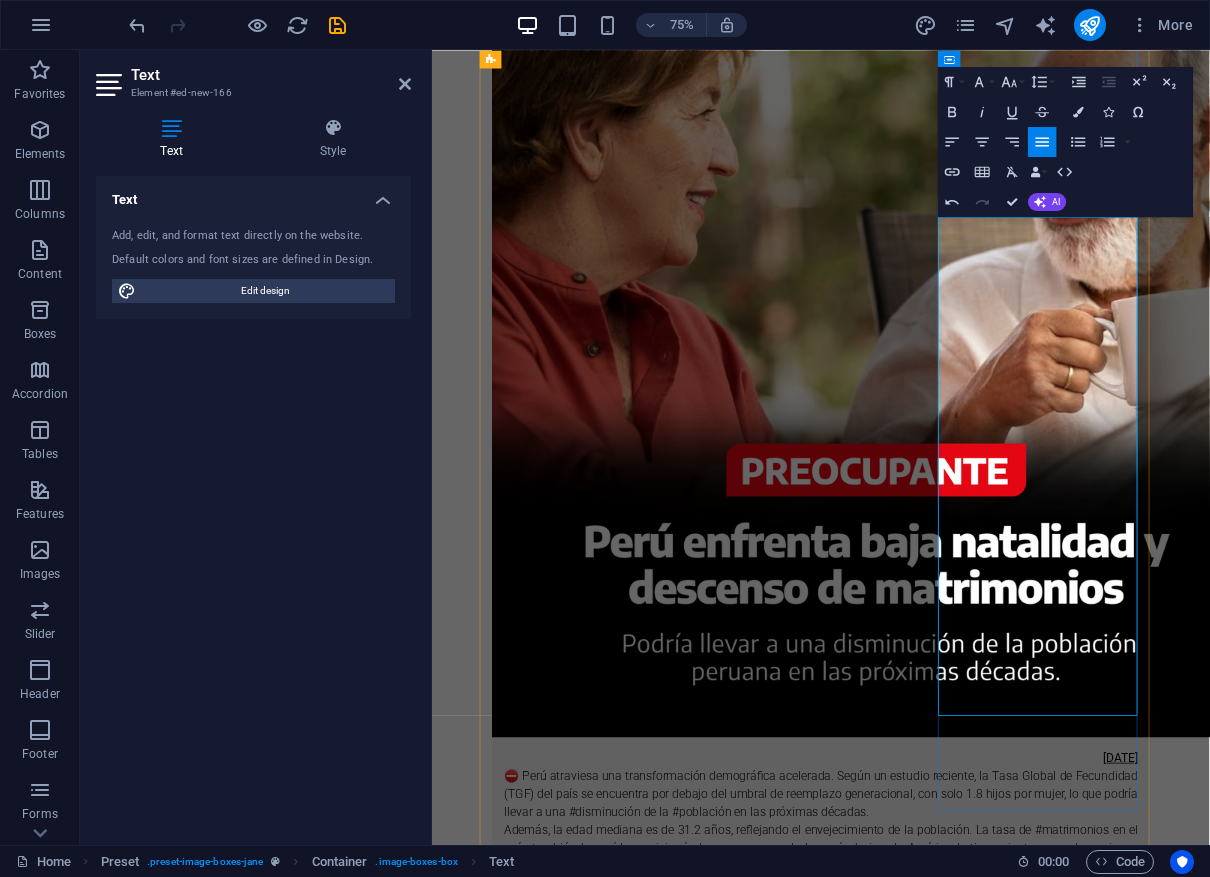 click on "La presidenta Dina [LAST] y varios ministros protestaron por la intervención del tribunal, destacando la soberanía del país. El canciller Elmer [LAST] confirmó la creación de un grupo de trabajo para evaluar una posible denuncia del Pacto de San José y la salida del sistema interamericano." at bounding box center (950, 3596) 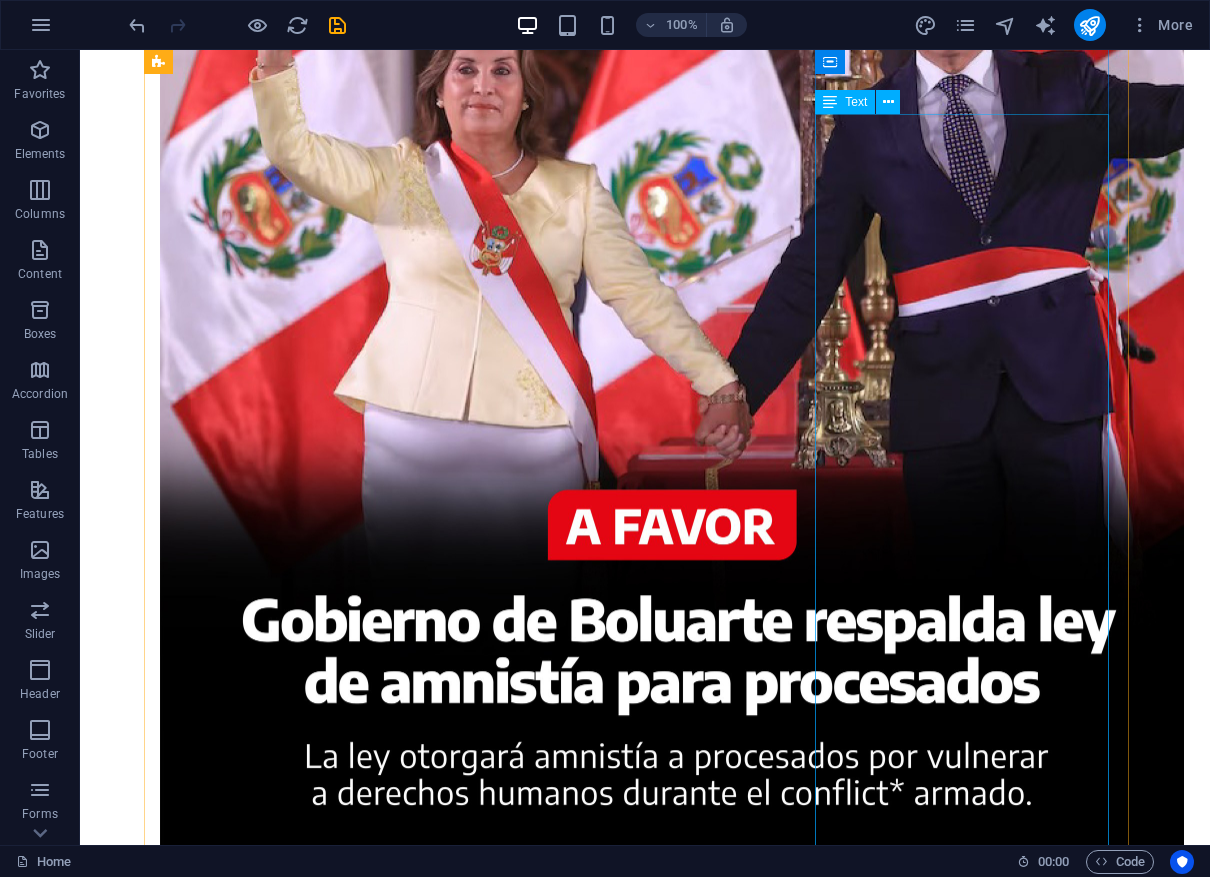 scroll, scrollTop: 1955, scrollLeft: 0, axis: vertical 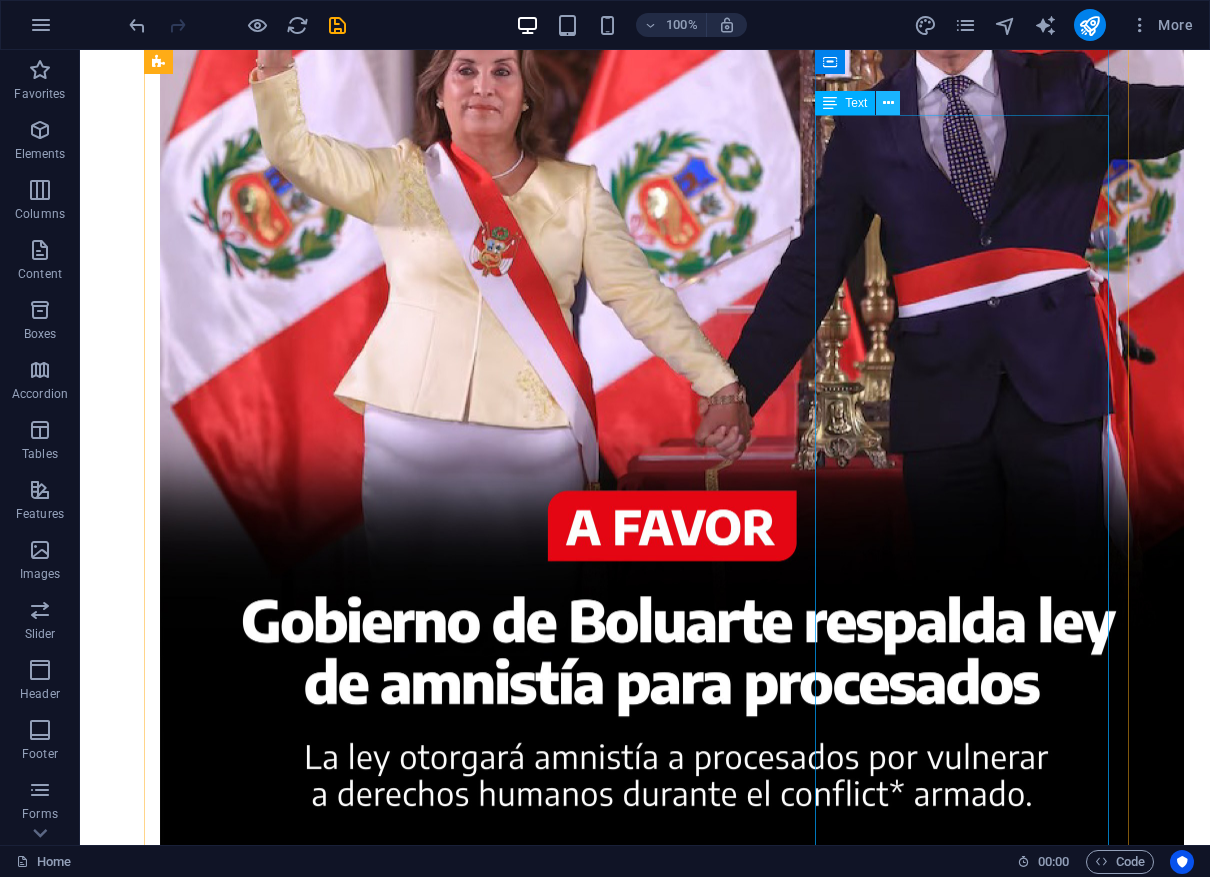 click at bounding box center [888, 103] 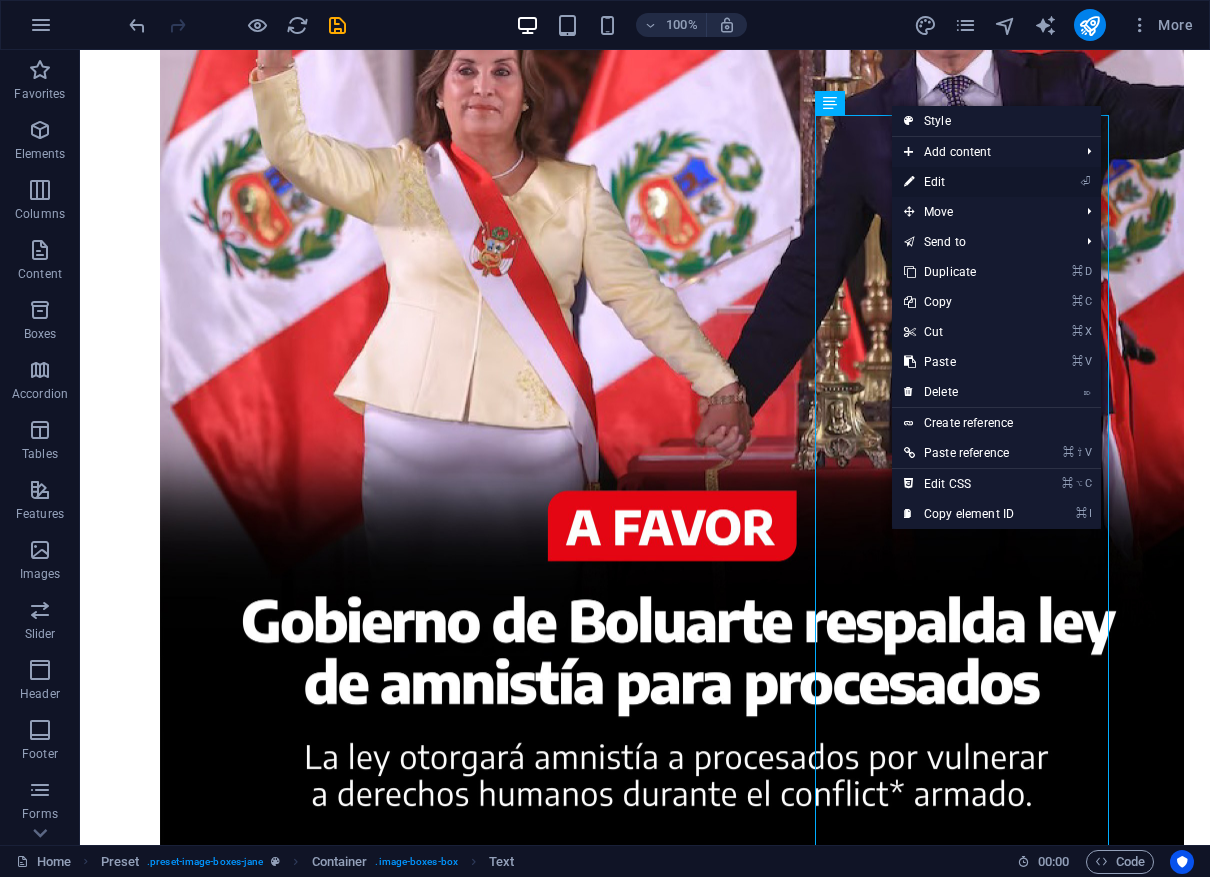 click on "⏎  Edit" at bounding box center (959, 182) 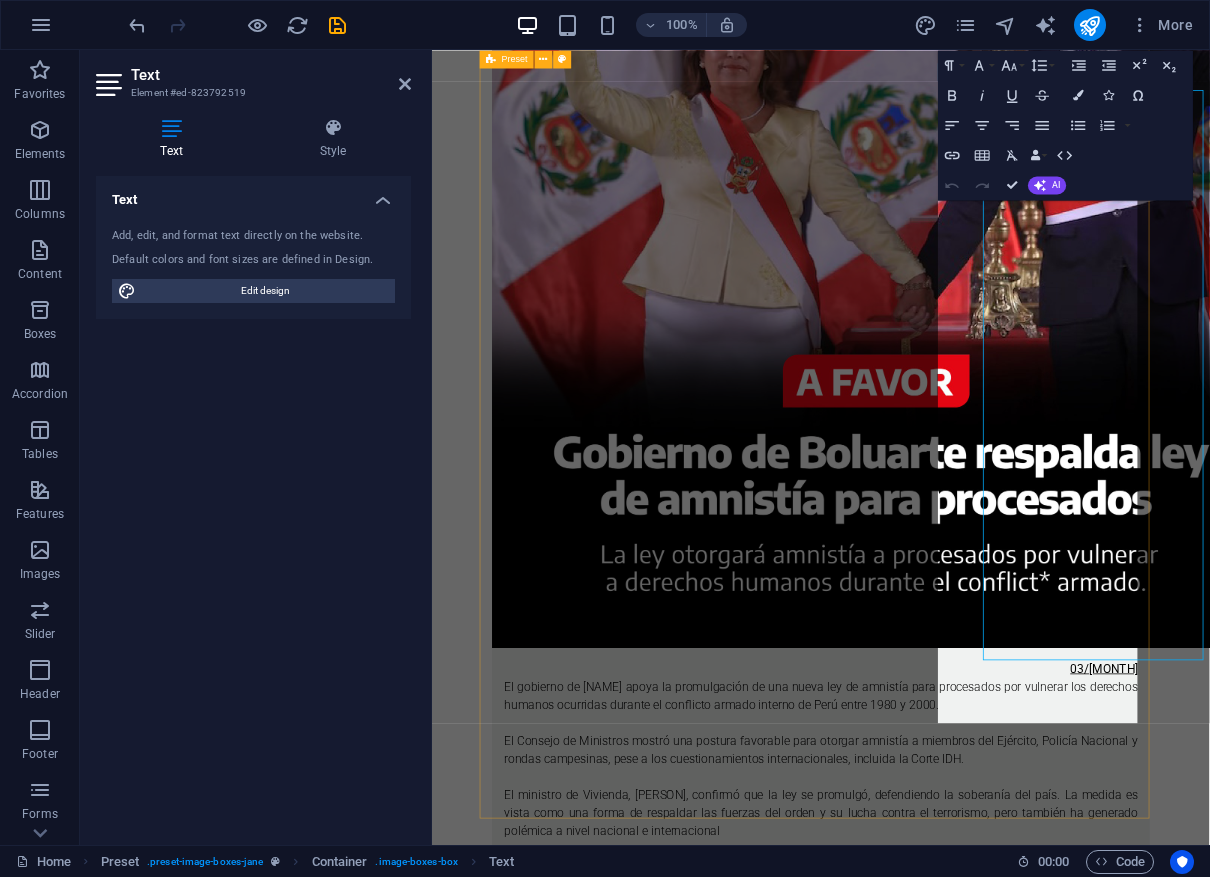 scroll, scrollTop: 1967, scrollLeft: 0, axis: vertical 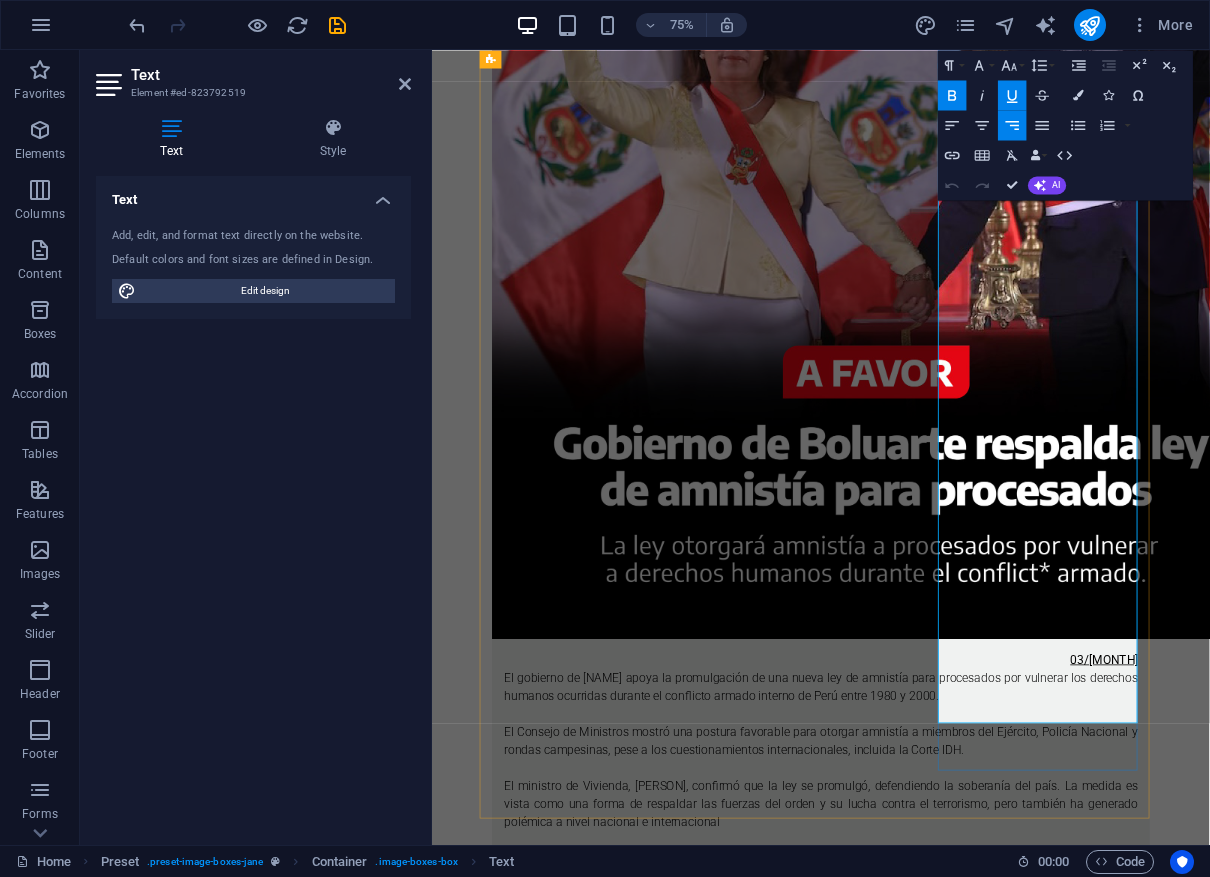 click on "Con esta medida, se facilitará la corrección de datos como el saldo de las deudas, la clasificación del deudor y los días de mora, lo que podría ser un paso importante para quienes buscan mejorar su acceso al crédito. See" at bounding box center (950, 6229) 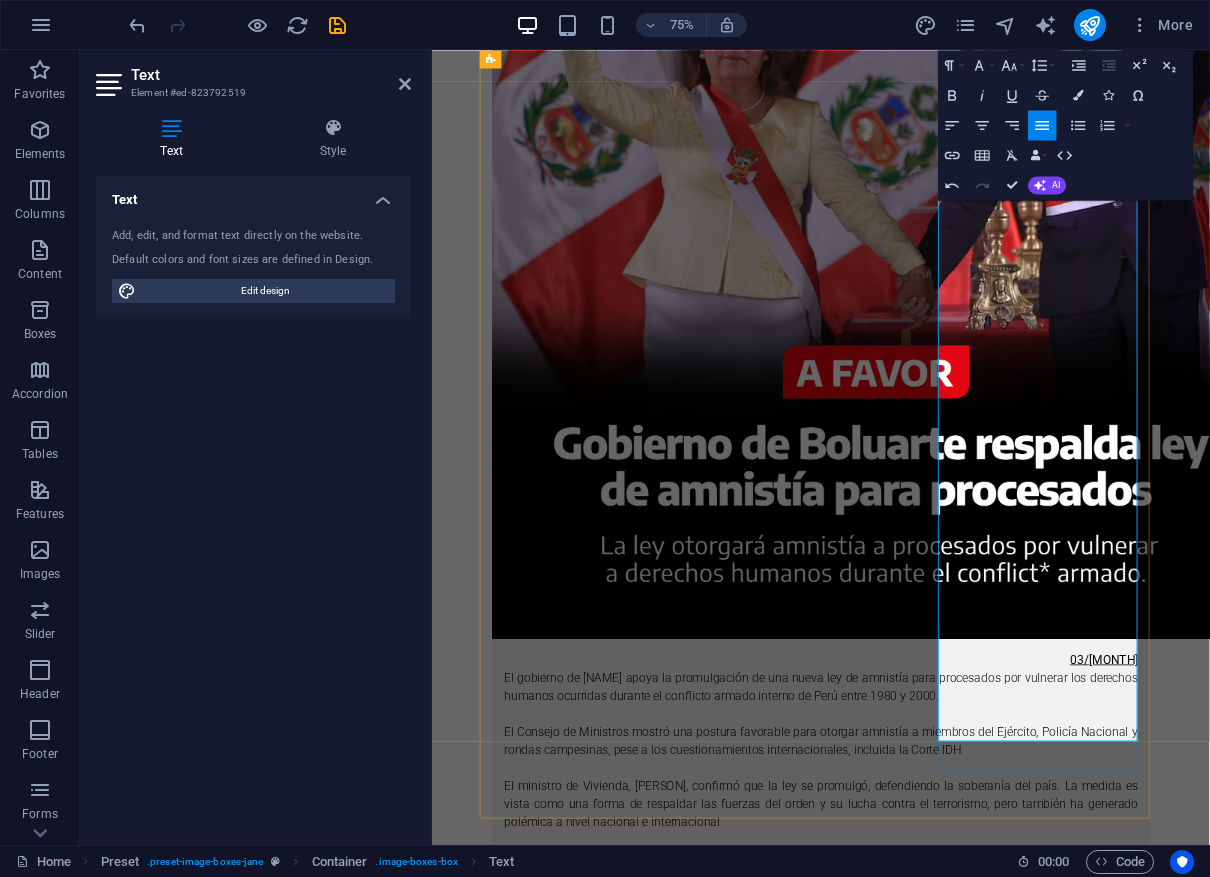 type 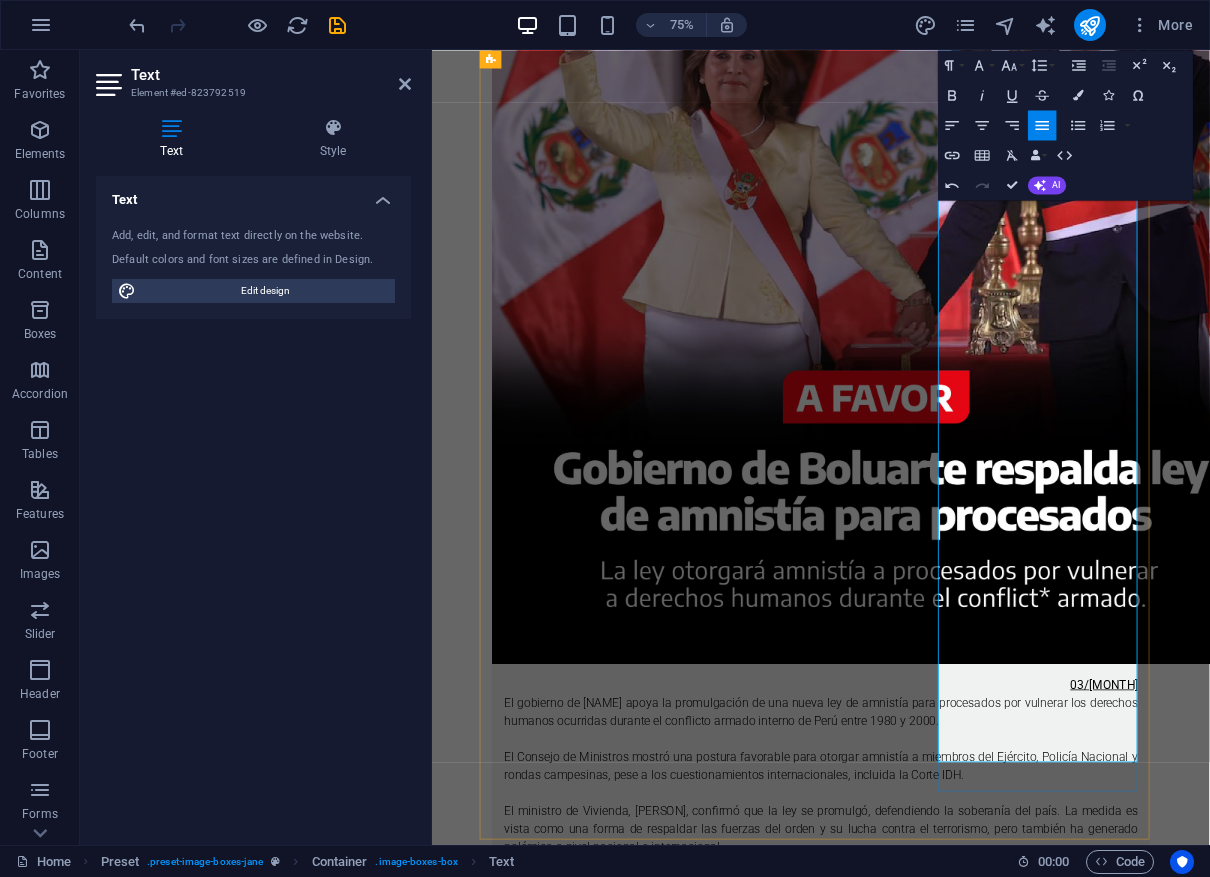 scroll, scrollTop: 1778, scrollLeft: 0, axis: vertical 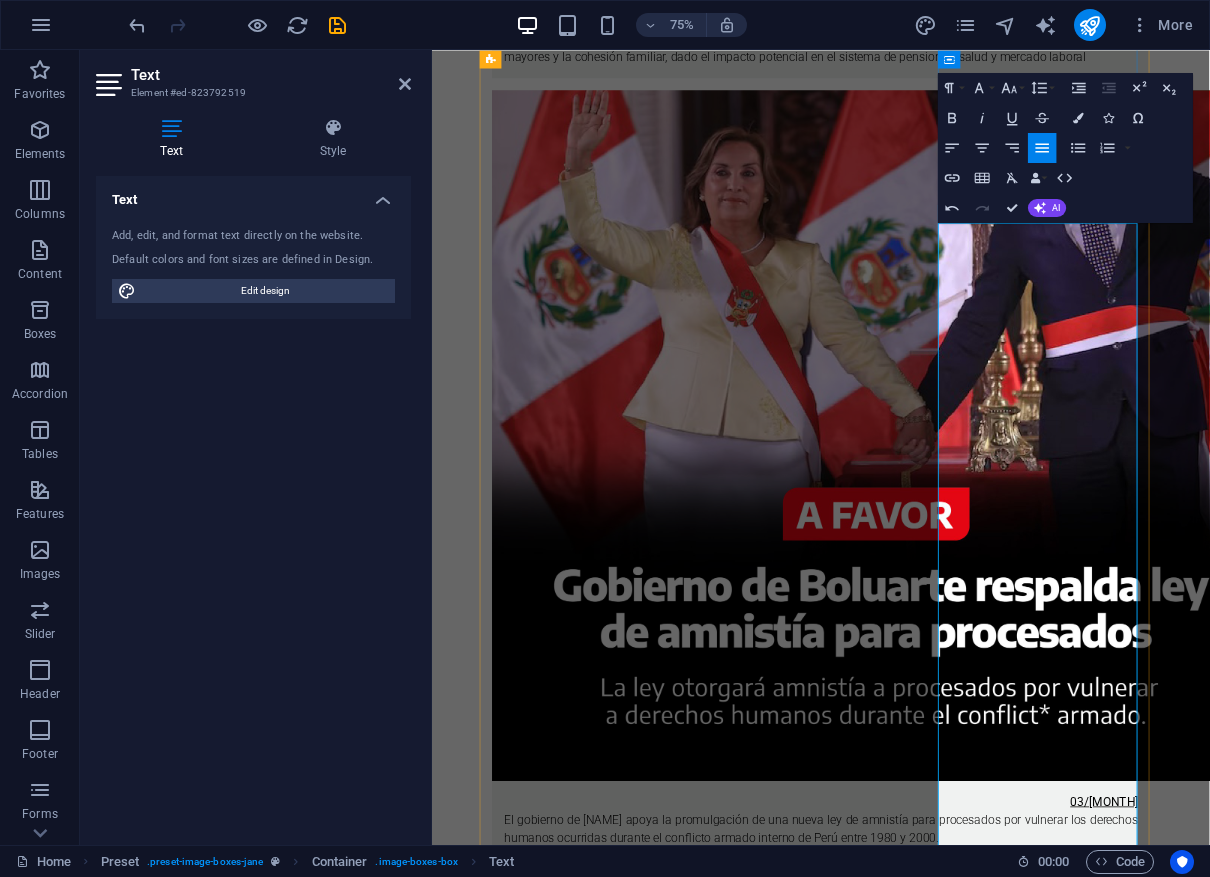 click on "⛔ El Congreso de la República promulgó el [DATE] una nueva ley que permite a los #deudores salir de las centrales de riesgo en solo 7 días. Esta #normativa, que entrará en vigor el [DATE], establece un proceso acelerado de actualización de pagos pendientes, mejorando el historial crediticio de quienes cumplan con sus deudas." at bounding box center (950, 6262) 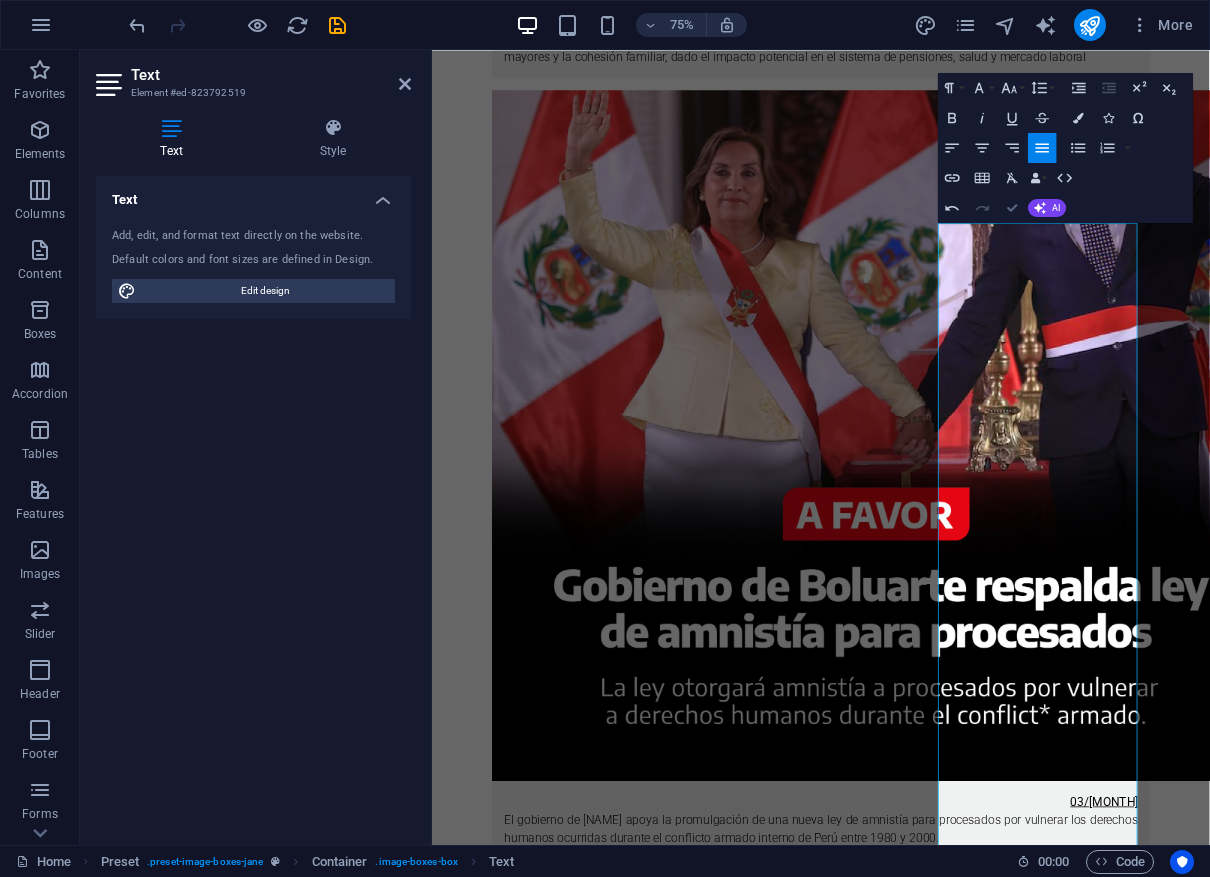 drag, startPoint x: 1013, startPoint y: 205, endPoint x: 937, endPoint y: 161, distance: 87.81799 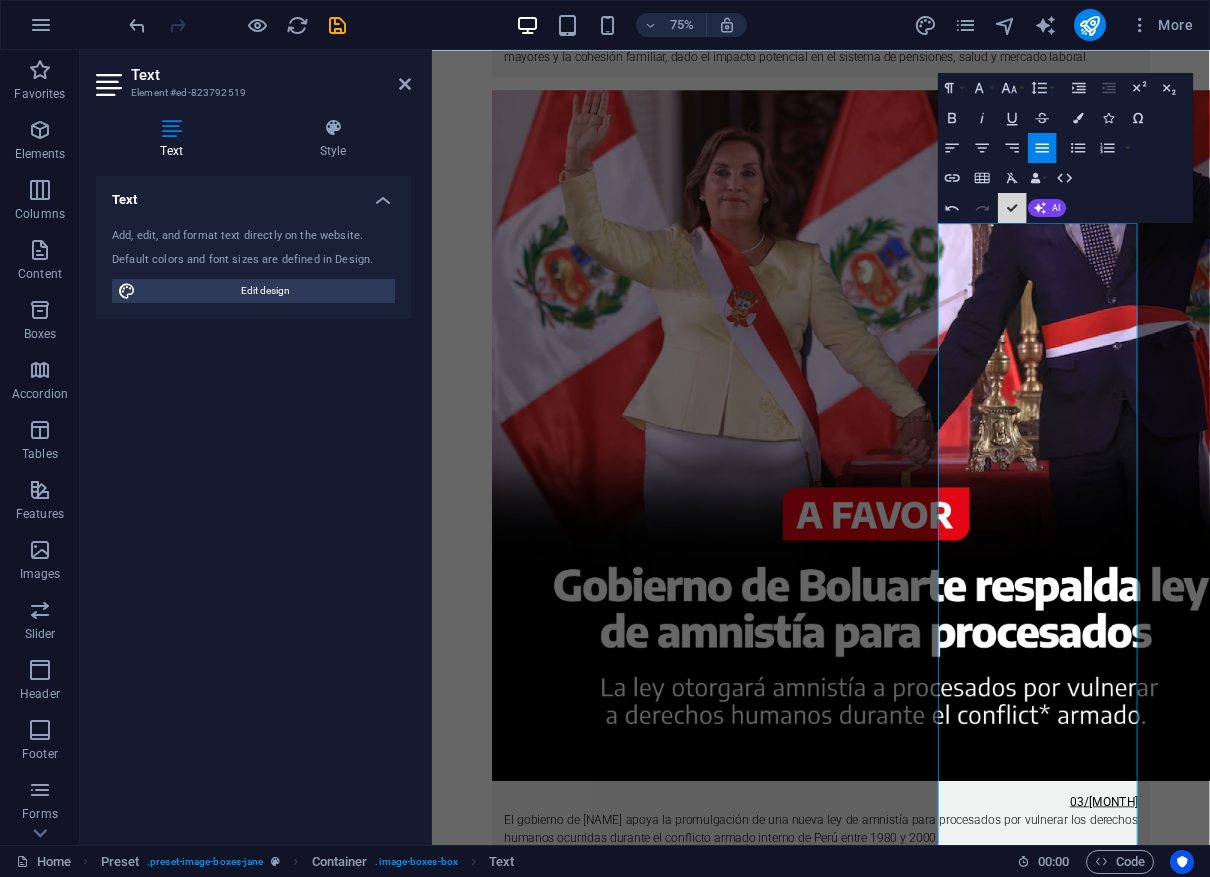 scroll, scrollTop: 1791, scrollLeft: 0, axis: vertical 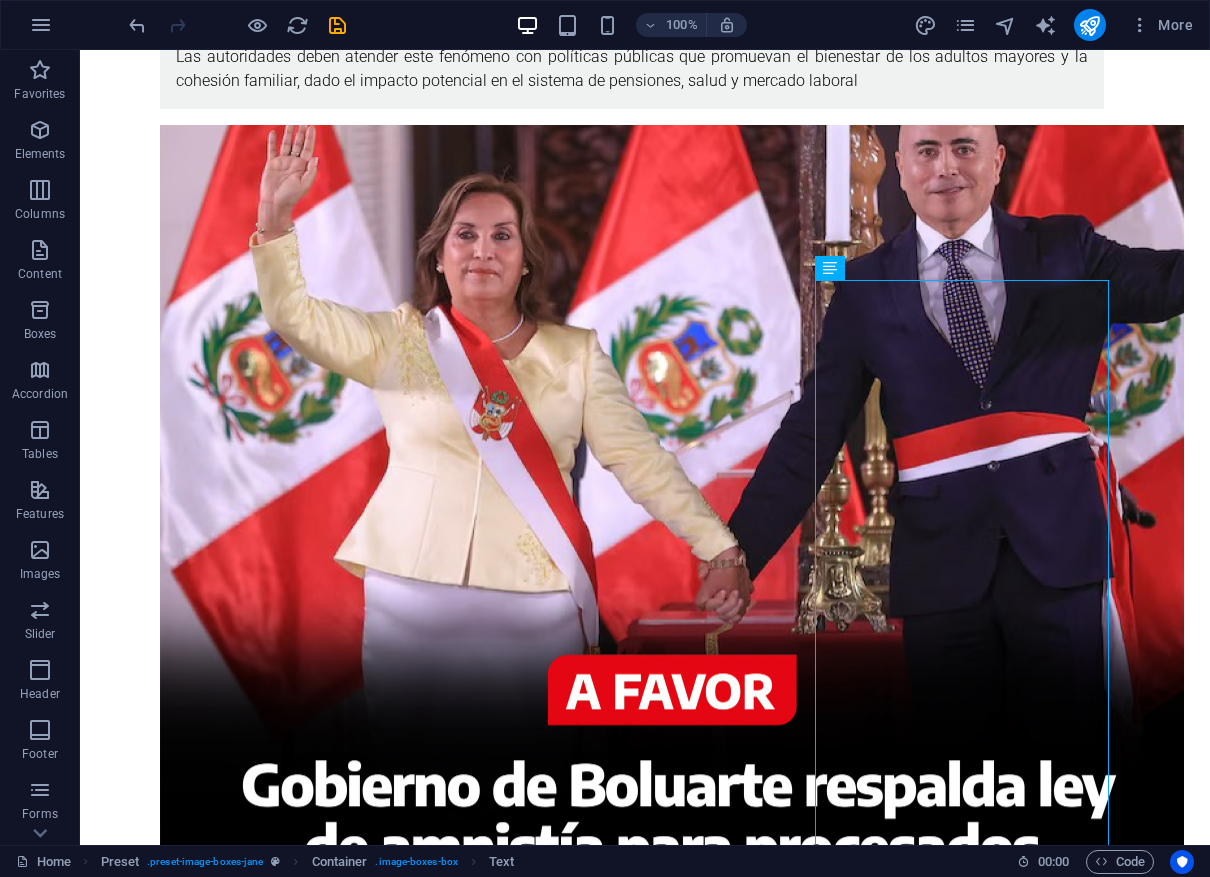 click on "Skip to main content
Acerca de Contacto NOTICIAS DEL DÍA-CHINCHA 21 03/08/2025 ⛔ Perú atraviesa una transformación demográfica acelerada. Según un estudio reciente, la Tasa Global de Fecundidad (TGF) del país se encuentra por debajo del umbral de reemplazo generacional, con solo 1.8 hijos por mujer, lo que podría llevar a una #disminución de la #población en las próximas décadas. Además, la edad mediana es de 31.2 años, reflejando el envejecimiento de la población. La tasa de #matrimonios en el país también ha caído, posicionándose como una de las más bajas de América Latina, mientras que las uniones informales han ido en aumento. Las autoridades deben atender este fenómeno con políticas públicas que promuevan el bienestar de los adultos mayores y la cohesión familiar, dado el impacto potencial en el sistema de pensiones, salud y mercado laboral 03/ 08/2025 03/08/2025 02/08/2025 02/08/2025 01/08/2025 01/08/2025   . . ." at bounding box center [645, 157170] 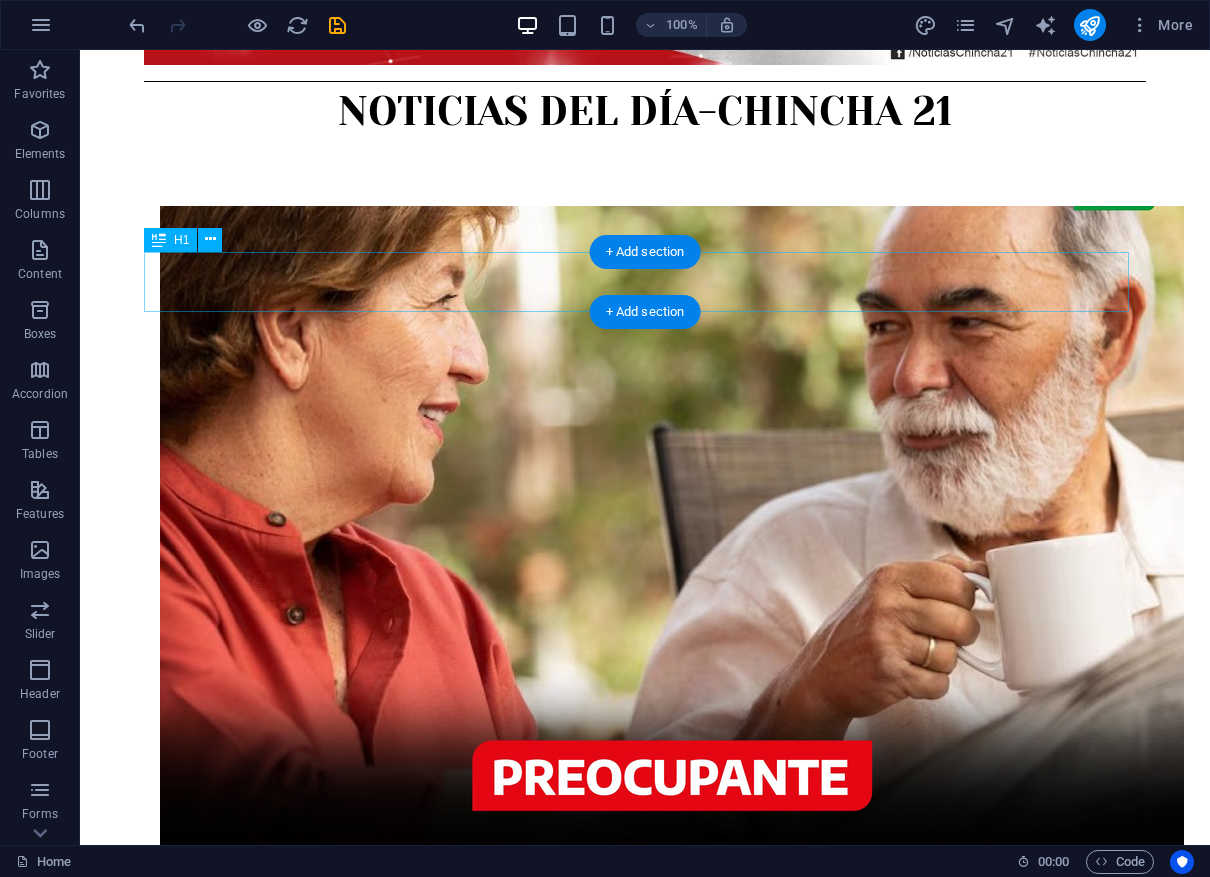 scroll, scrollTop: 568, scrollLeft: 0, axis: vertical 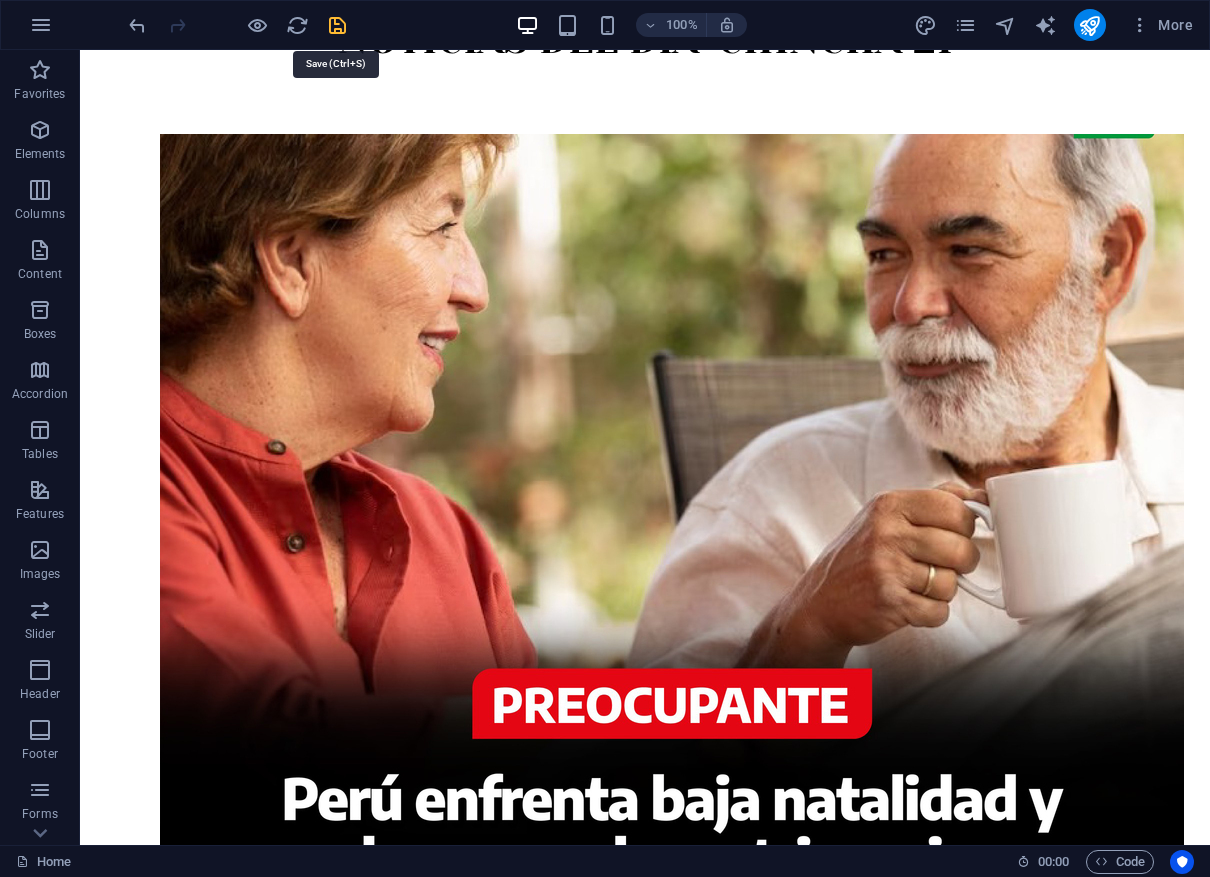 drag, startPoint x: 326, startPoint y: 28, endPoint x: 516, endPoint y: 209, distance: 262.4138 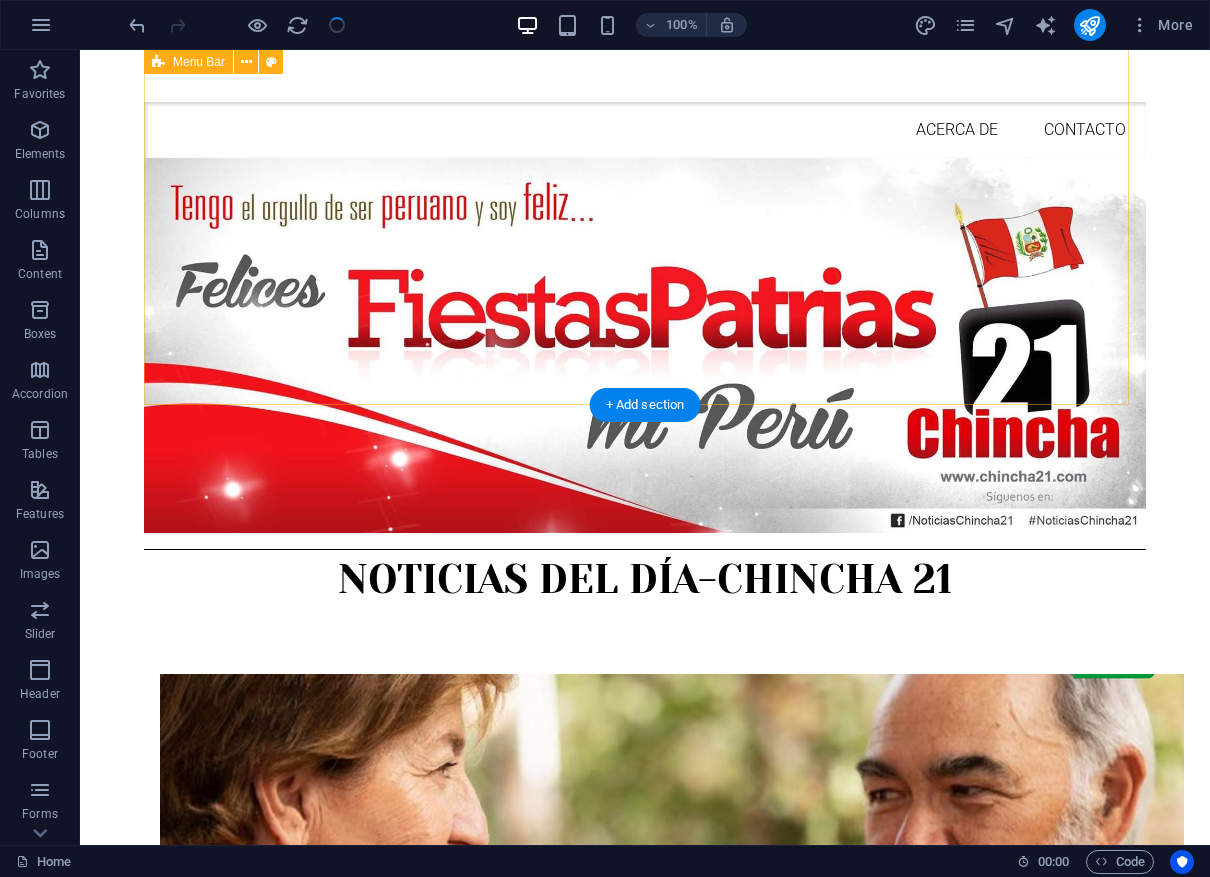 scroll, scrollTop: 0, scrollLeft: 0, axis: both 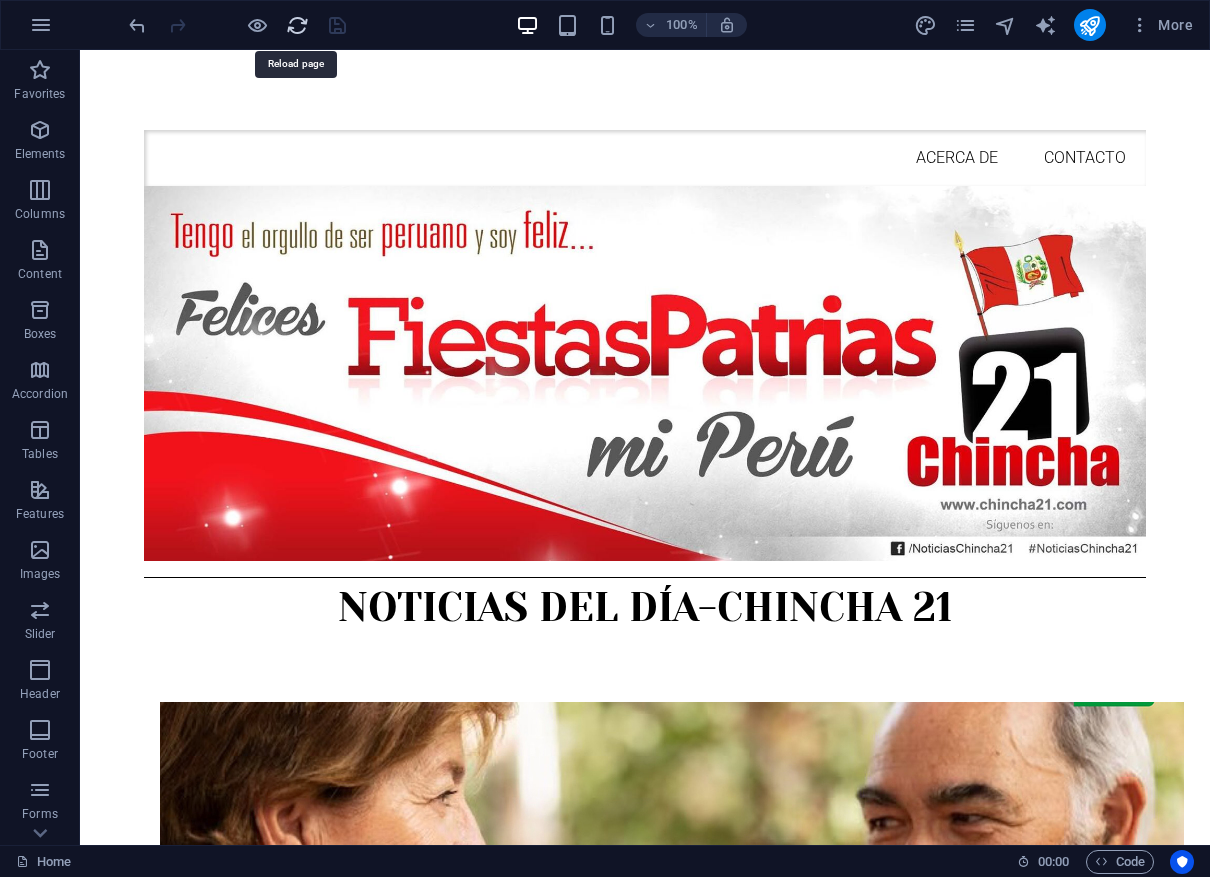 click at bounding box center (297, 25) 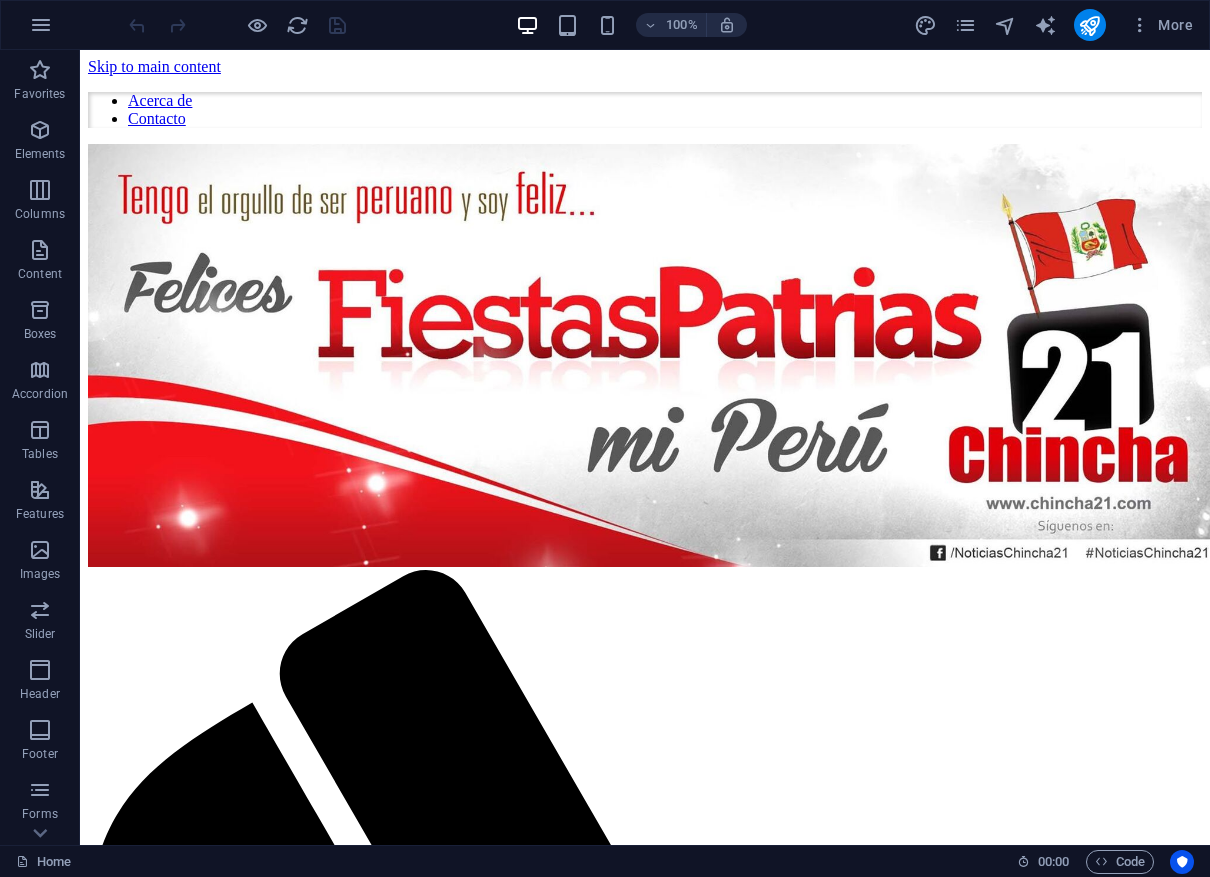 scroll, scrollTop: 442, scrollLeft: 0, axis: vertical 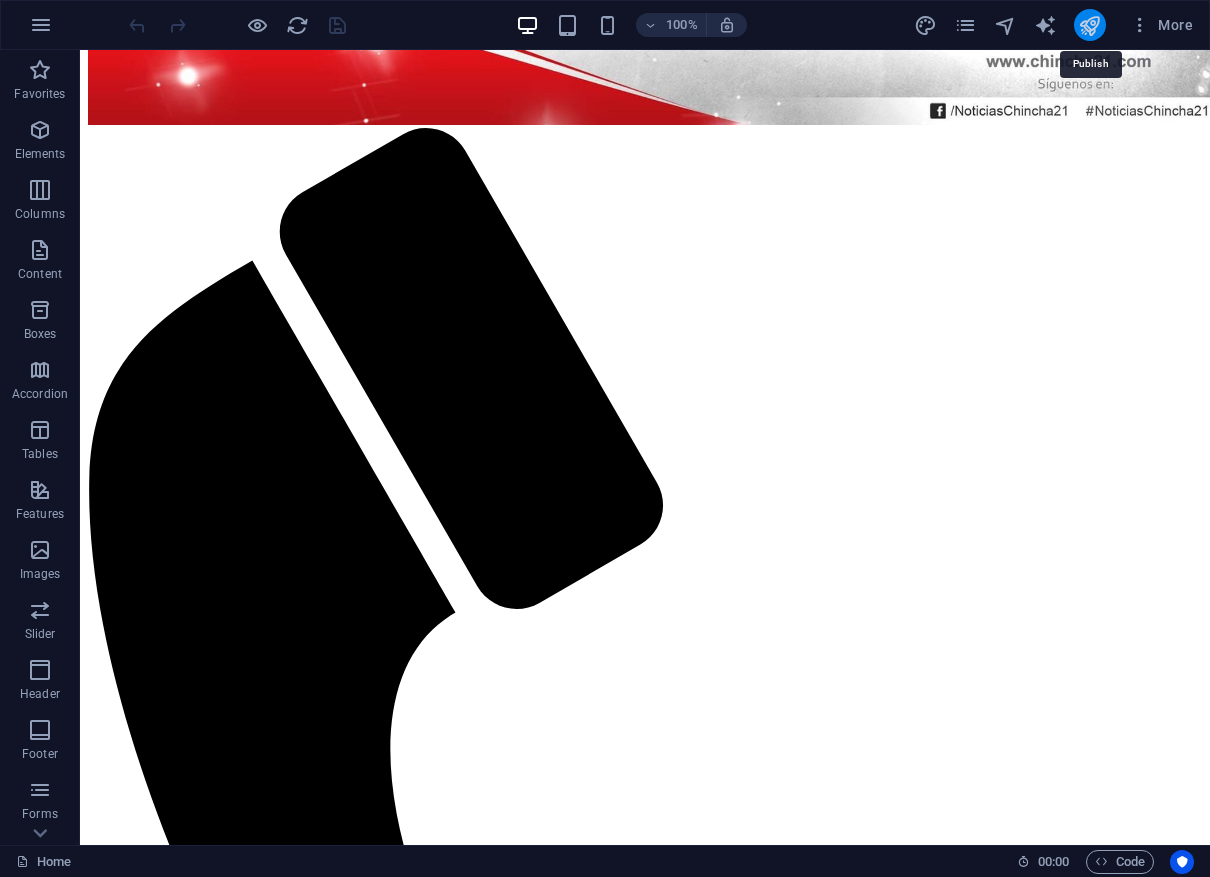 click at bounding box center [1089, 25] 